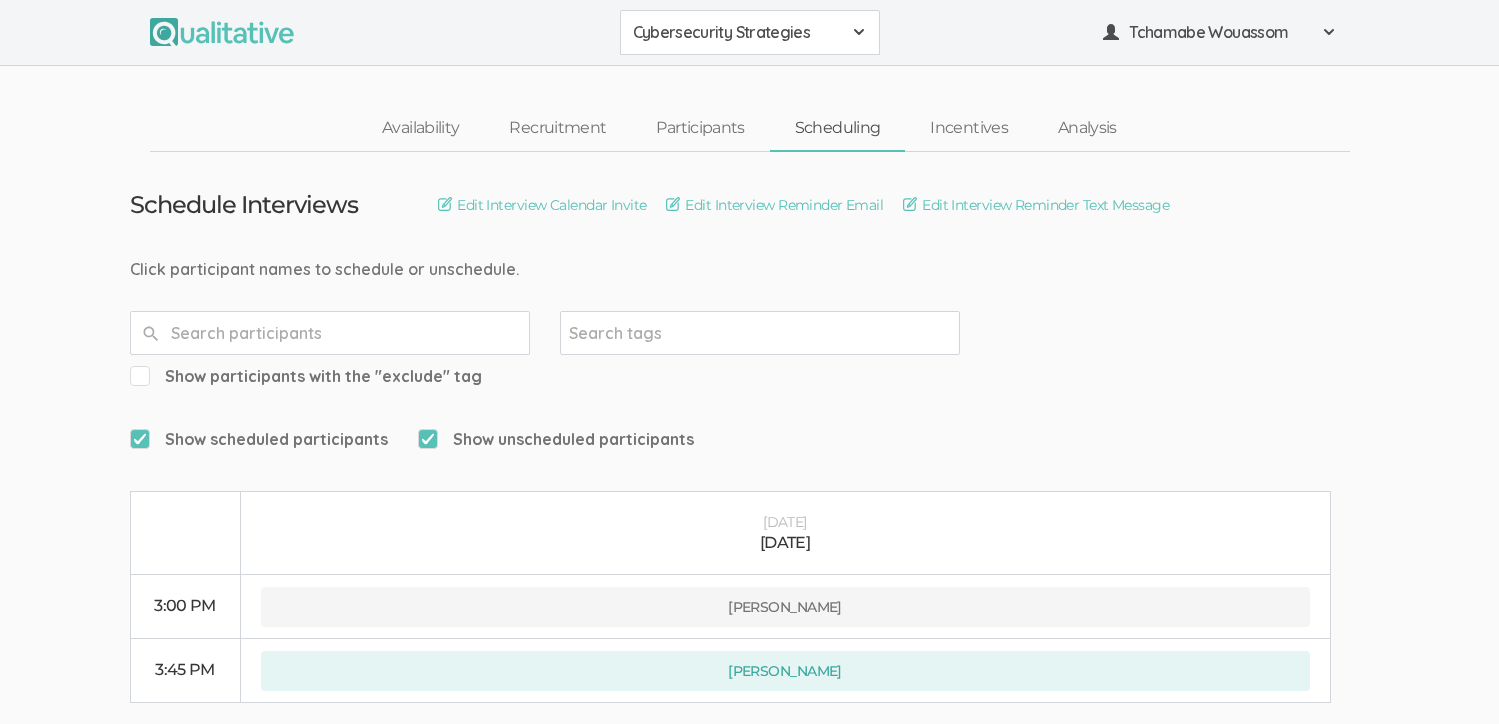 scroll, scrollTop: 0, scrollLeft: 0, axis: both 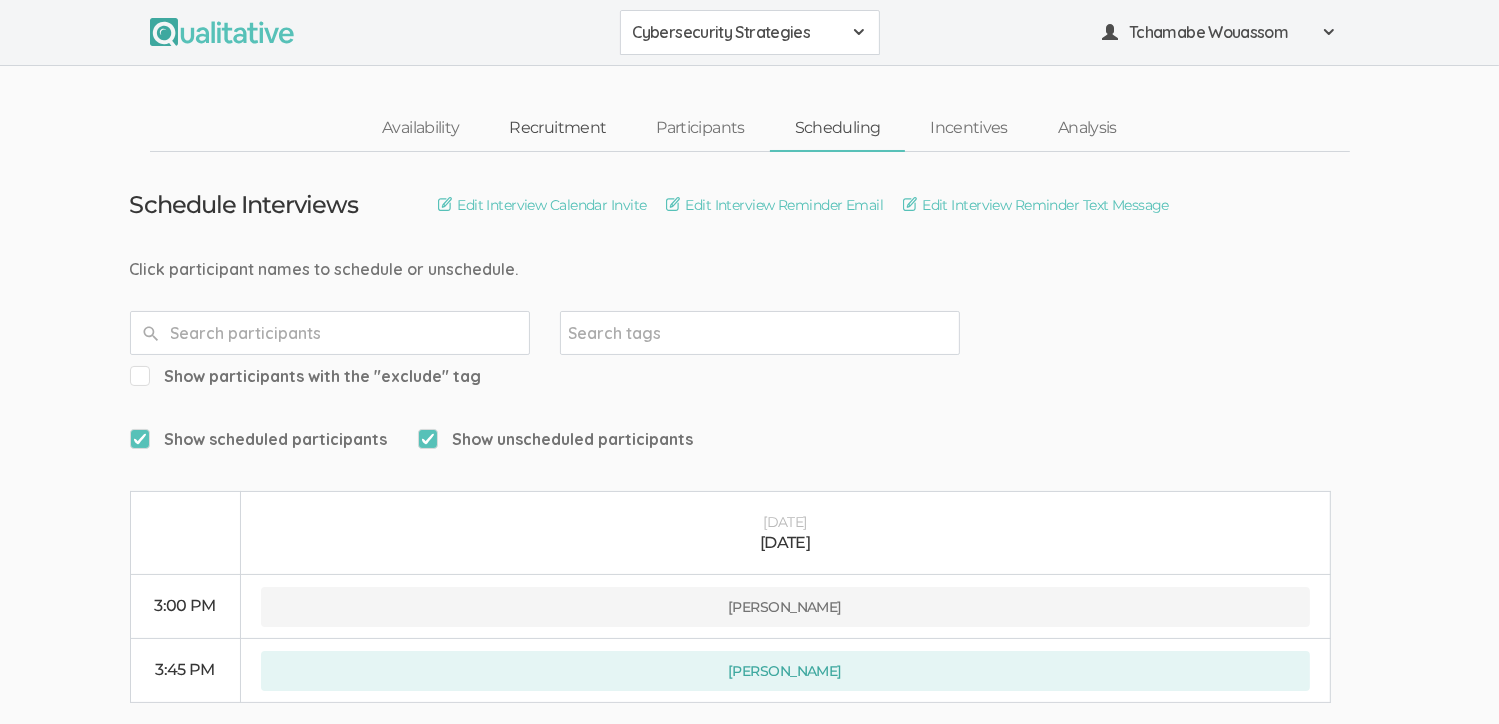 click on "Recruitment" at bounding box center [557, 128] 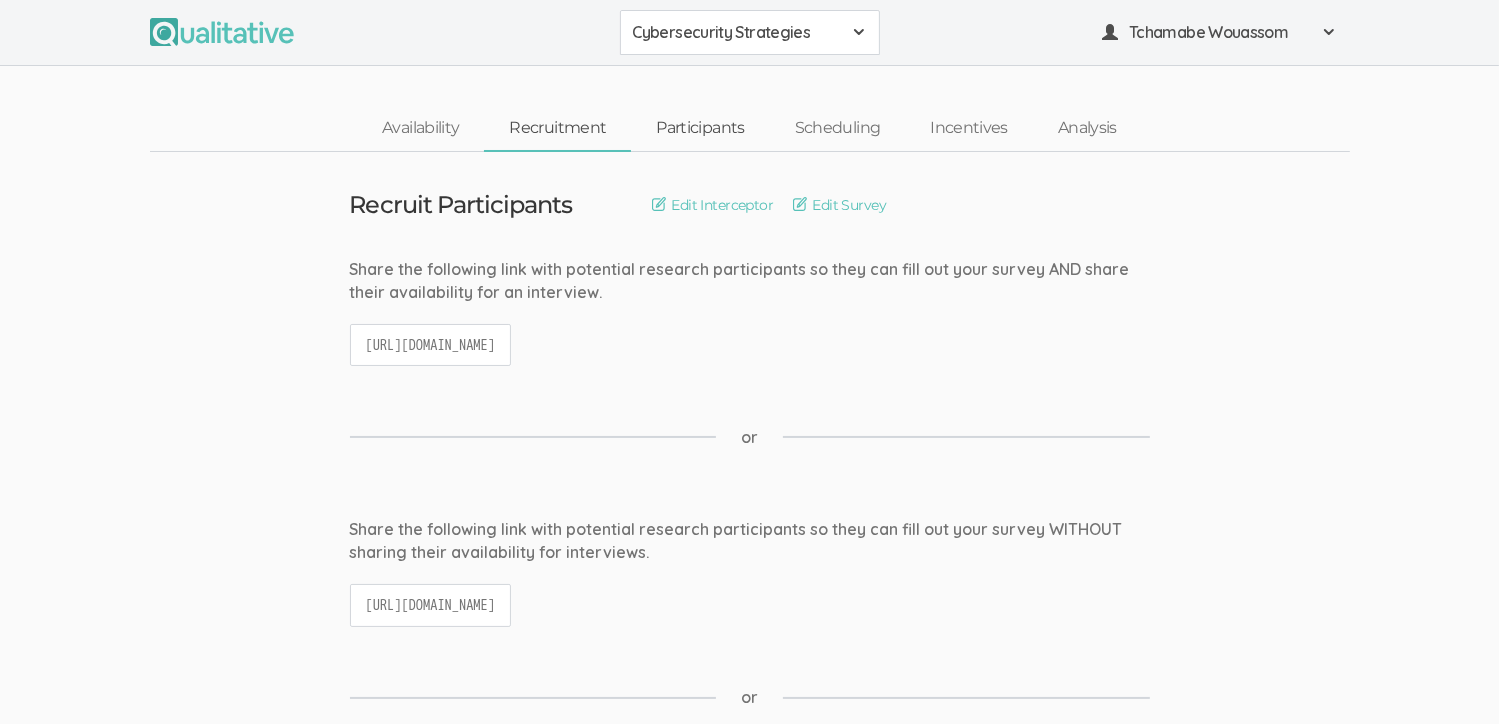 click on "Participants" at bounding box center (700, 128) 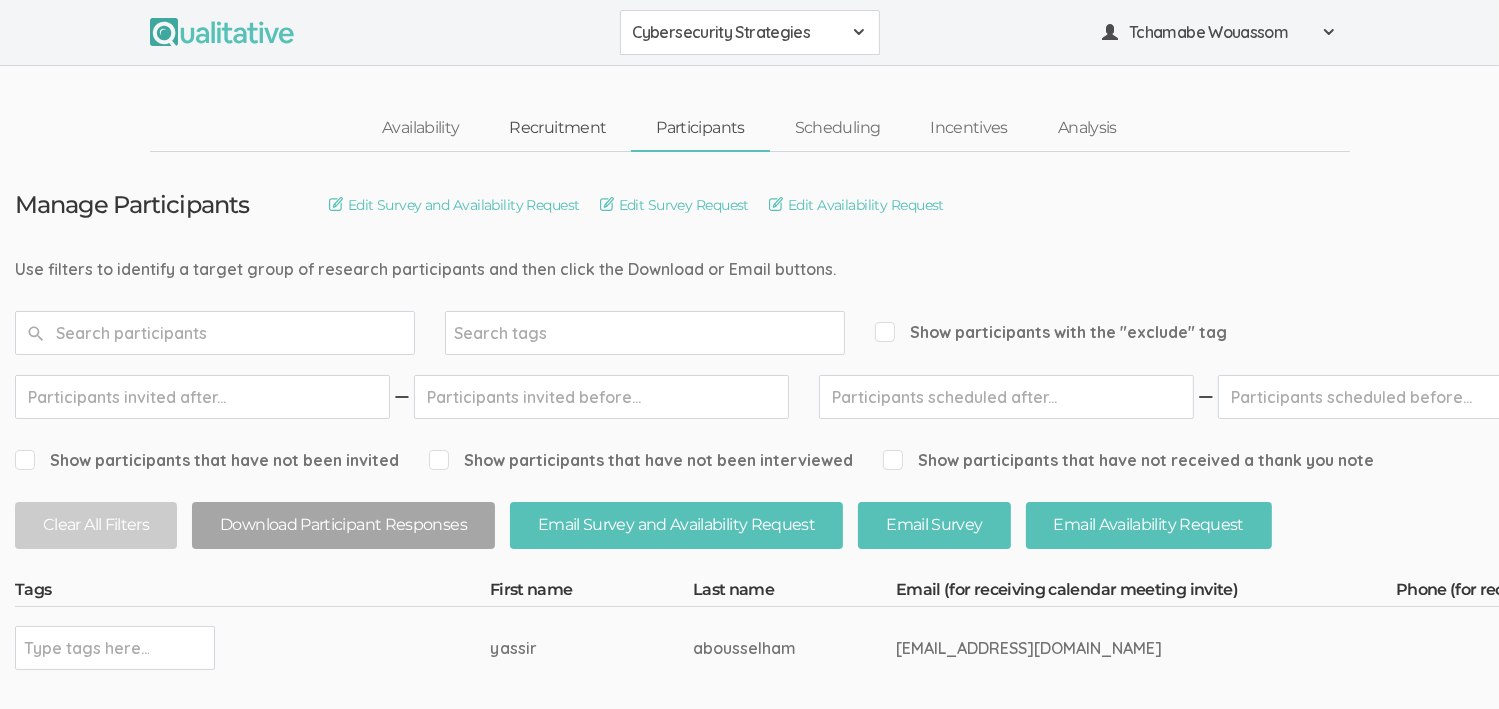 click on "Recruitment" at bounding box center (557, 128) 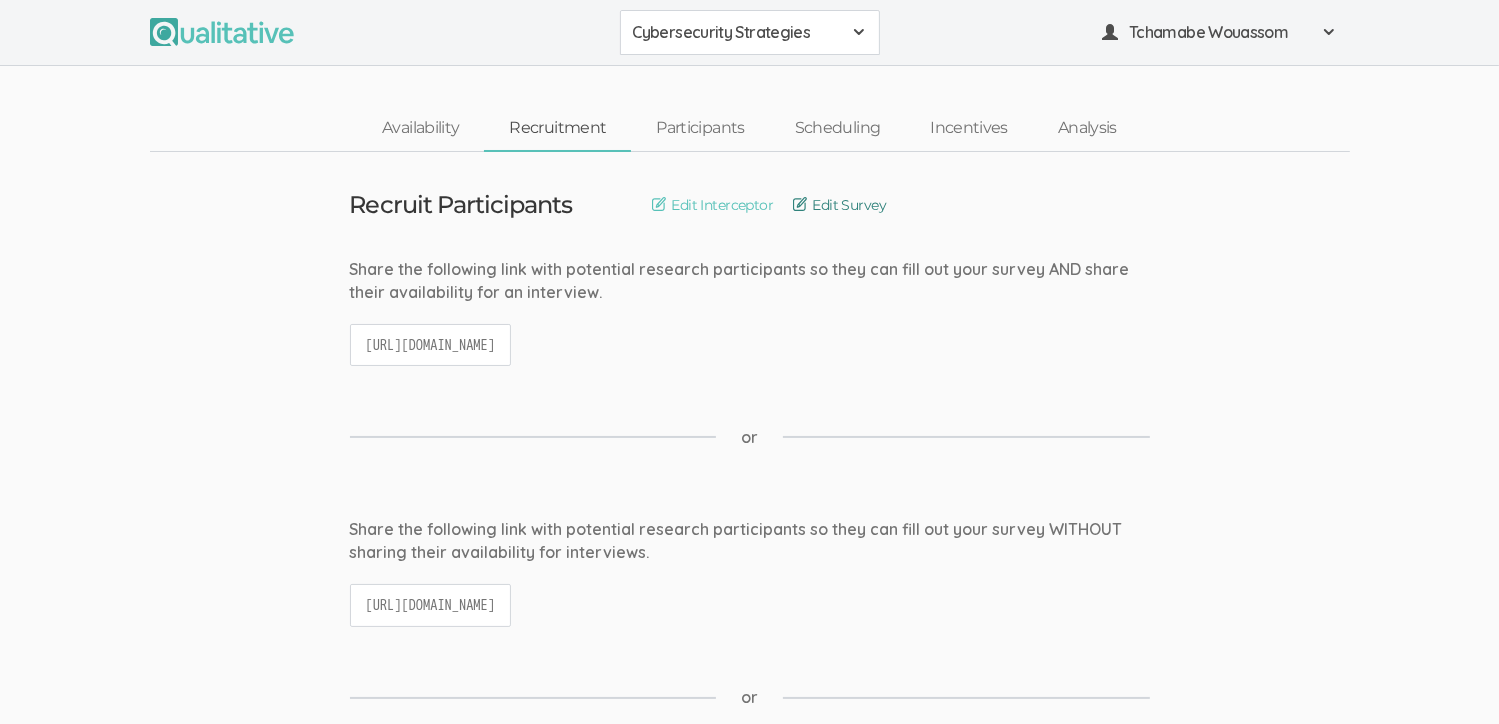 click on "Edit Survey" at bounding box center [839, 205] 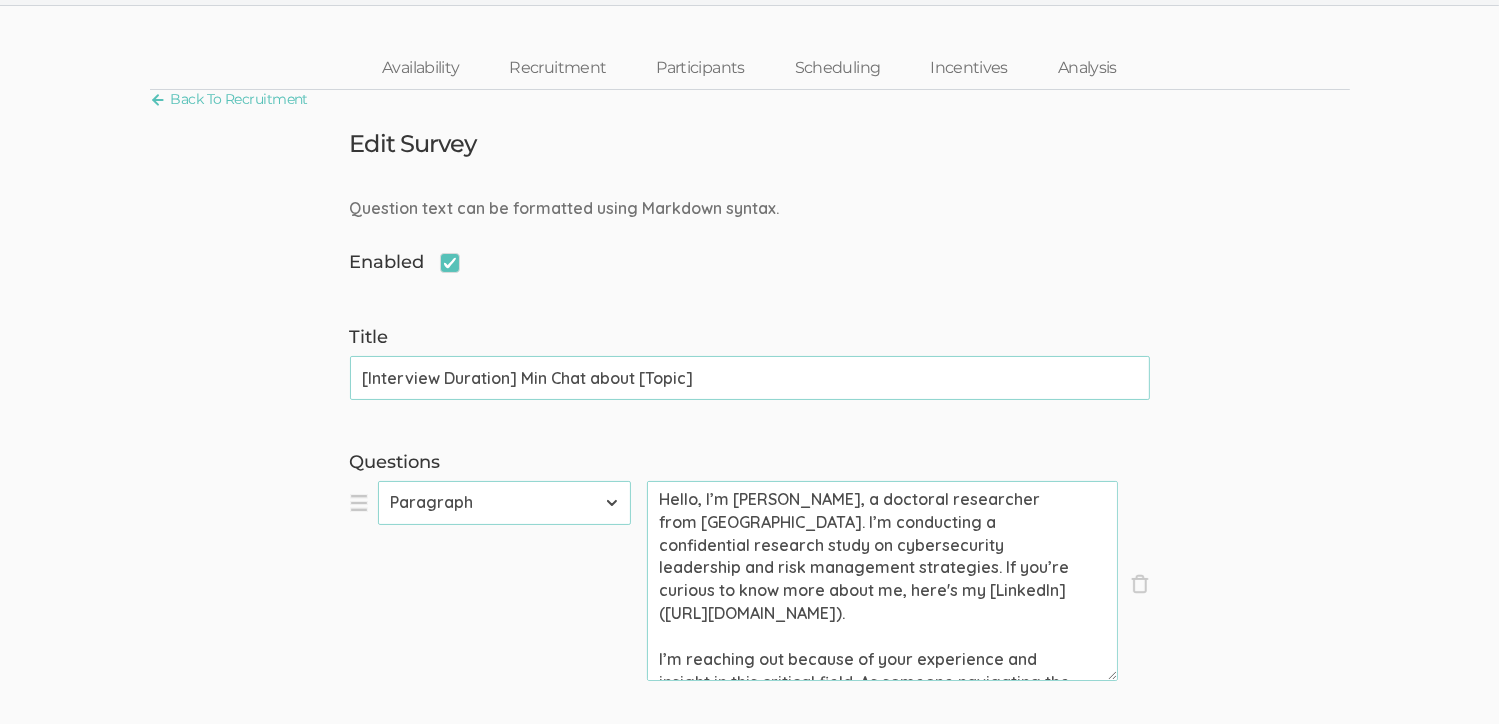 scroll, scrollTop: 0, scrollLeft: 0, axis: both 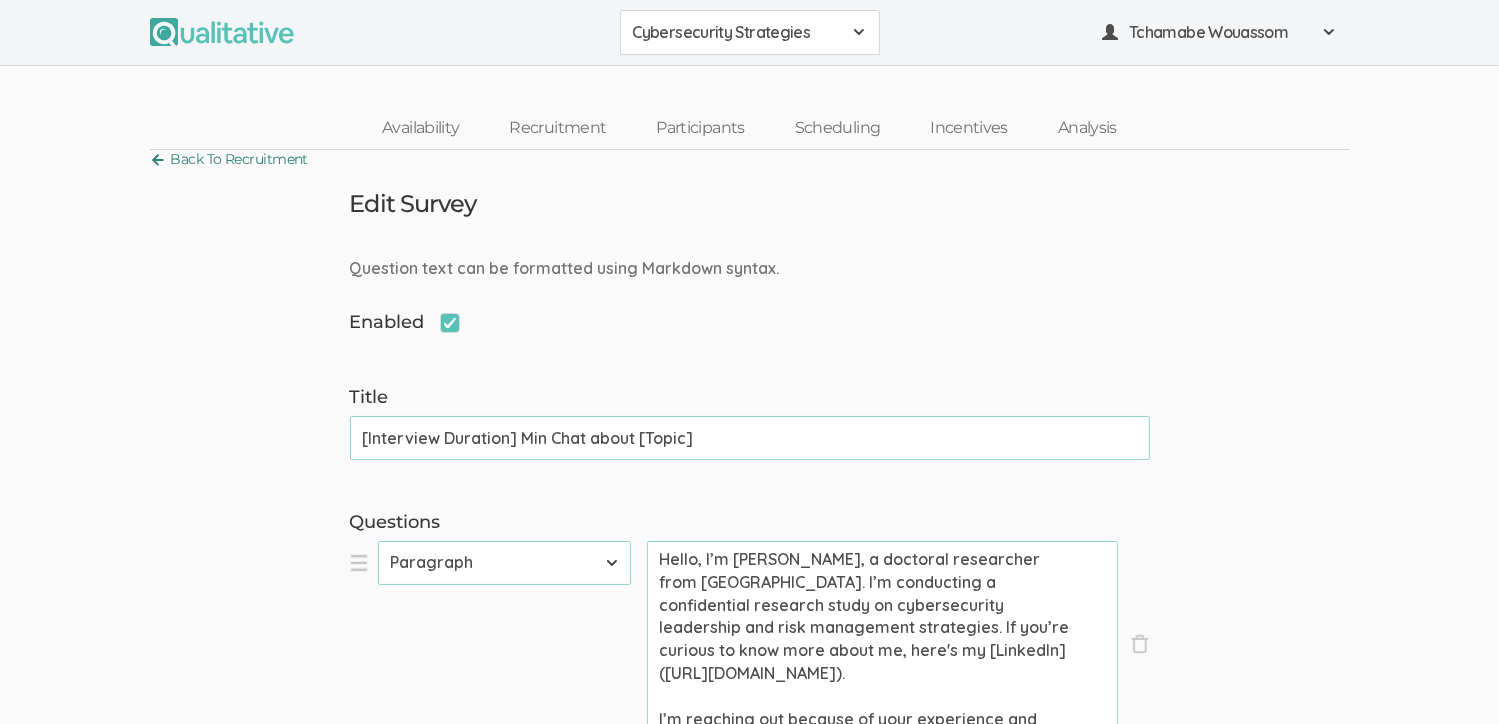 click on "Back To Recruitment" at bounding box center (229, 159) 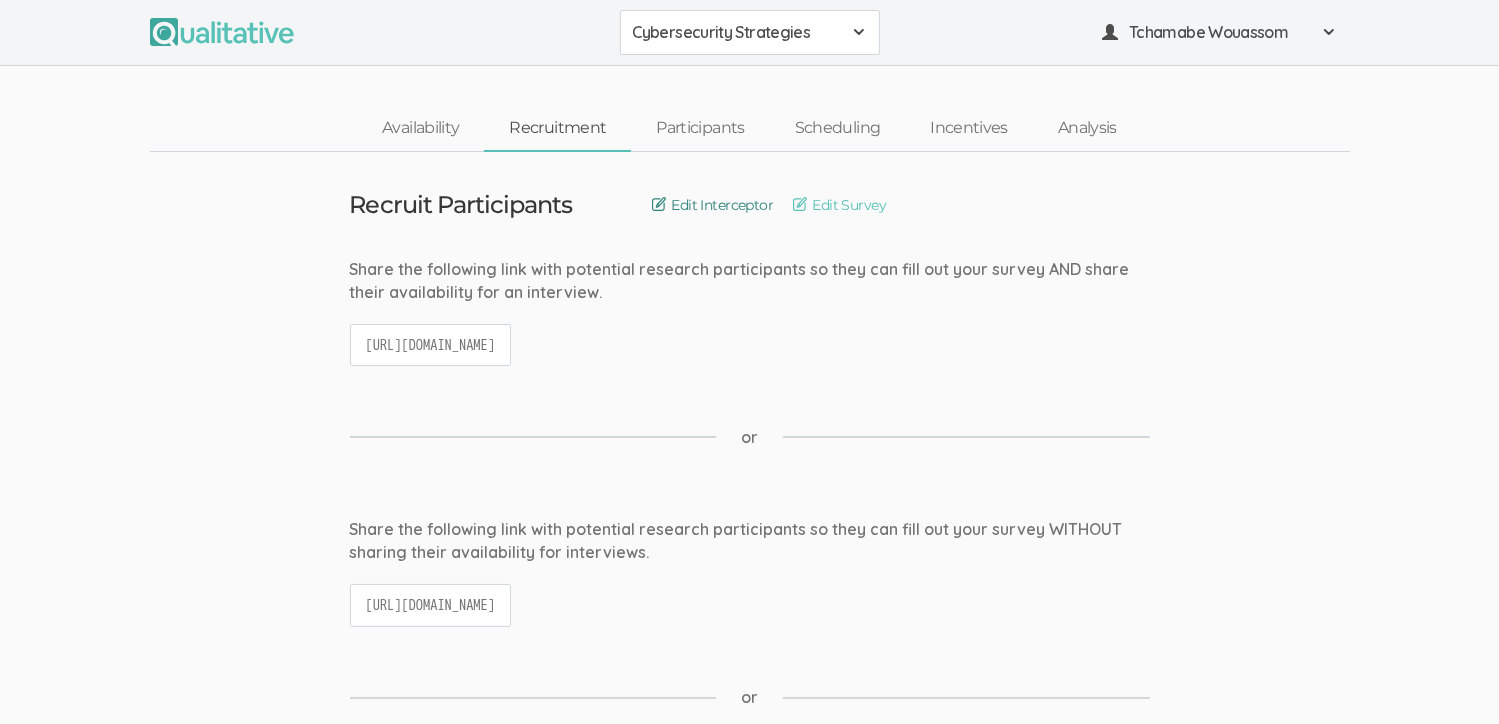 click on "Edit Interceptor" at bounding box center [712, 205] 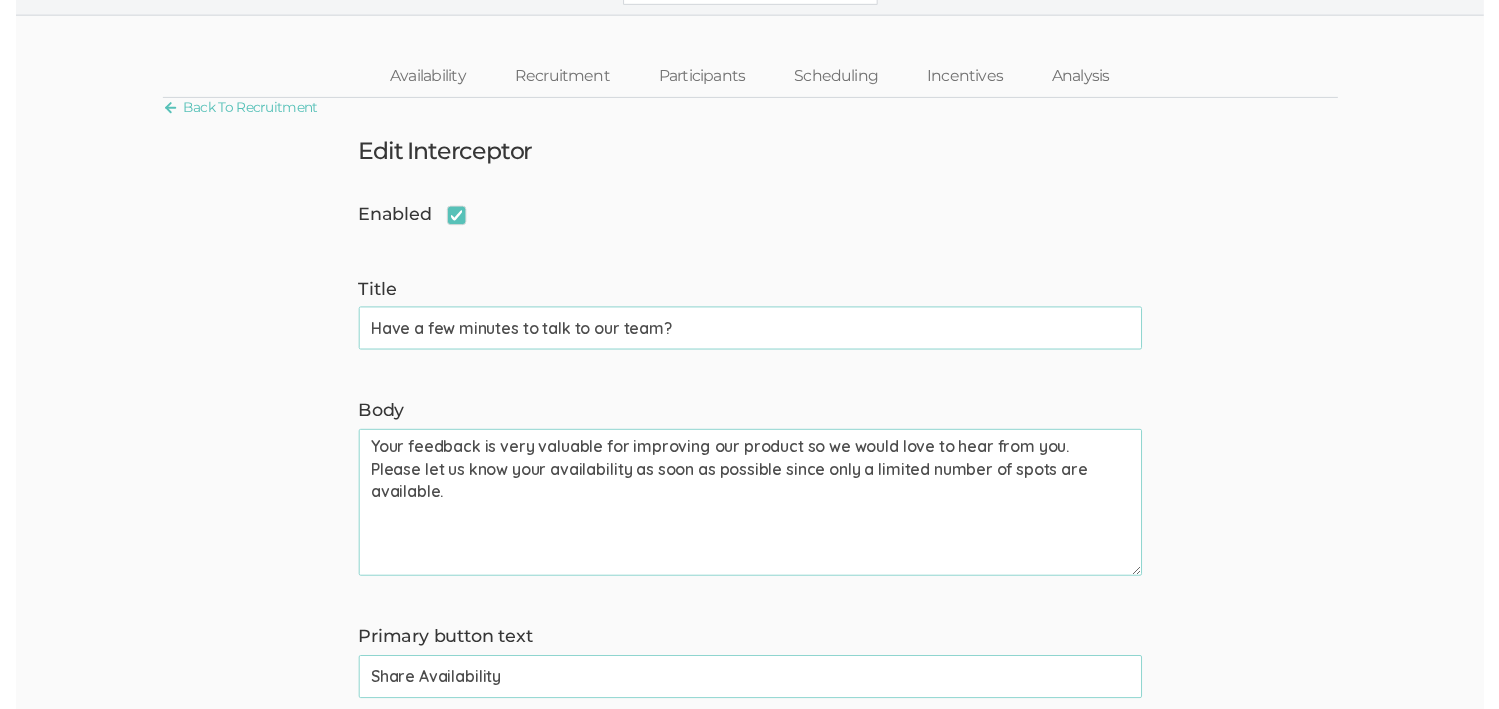 scroll, scrollTop: 0, scrollLeft: 0, axis: both 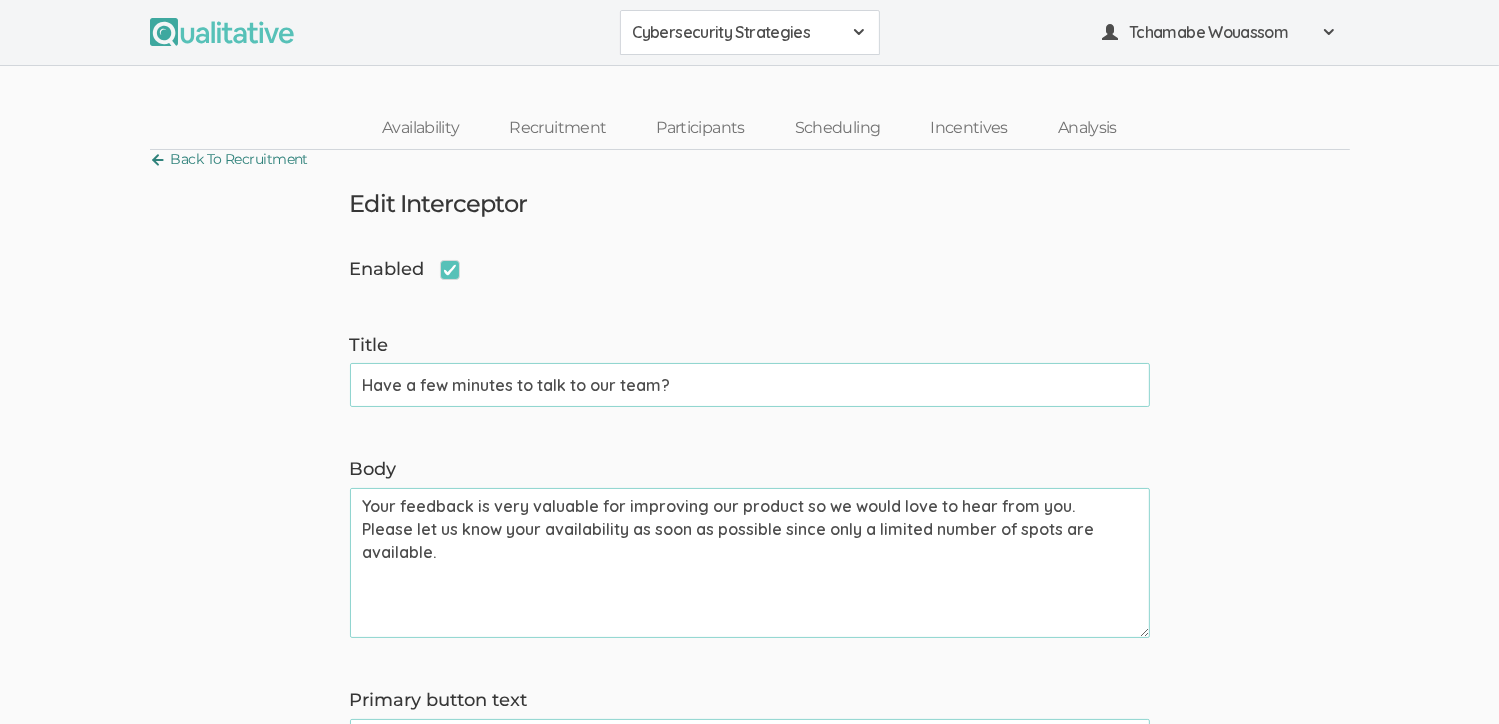 click on "Back To Recruitment" at bounding box center (229, 159) 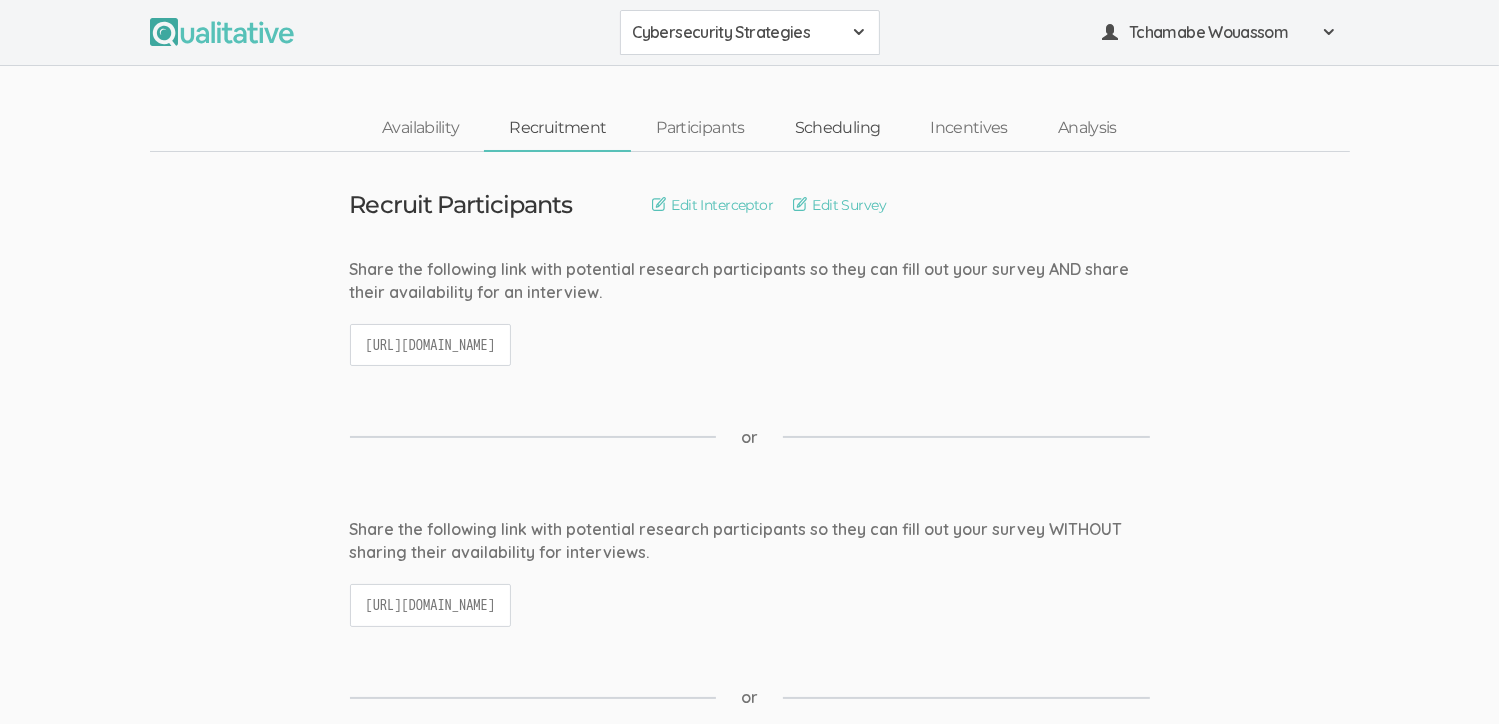 click on "Scheduling" at bounding box center (838, 128) 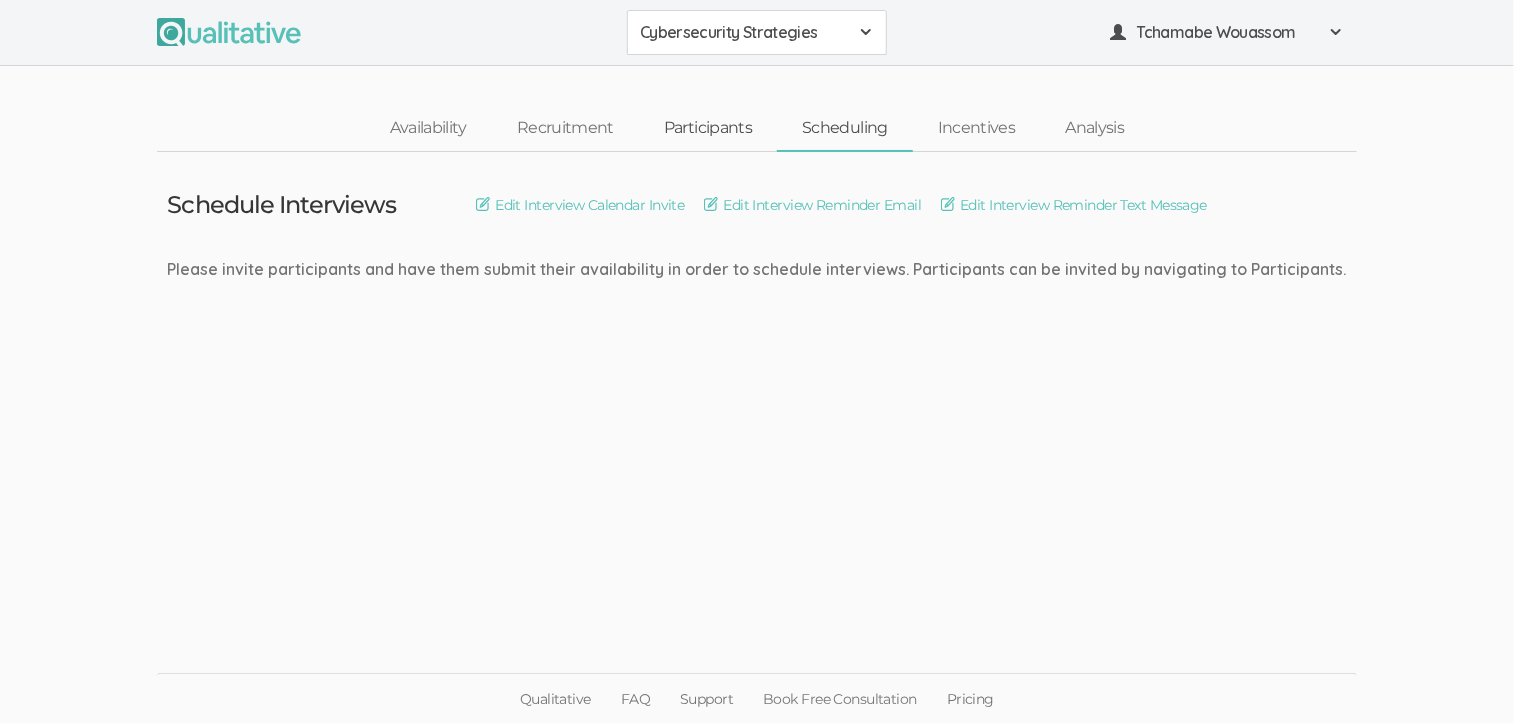 click on "Participants" at bounding box center [708, 128] 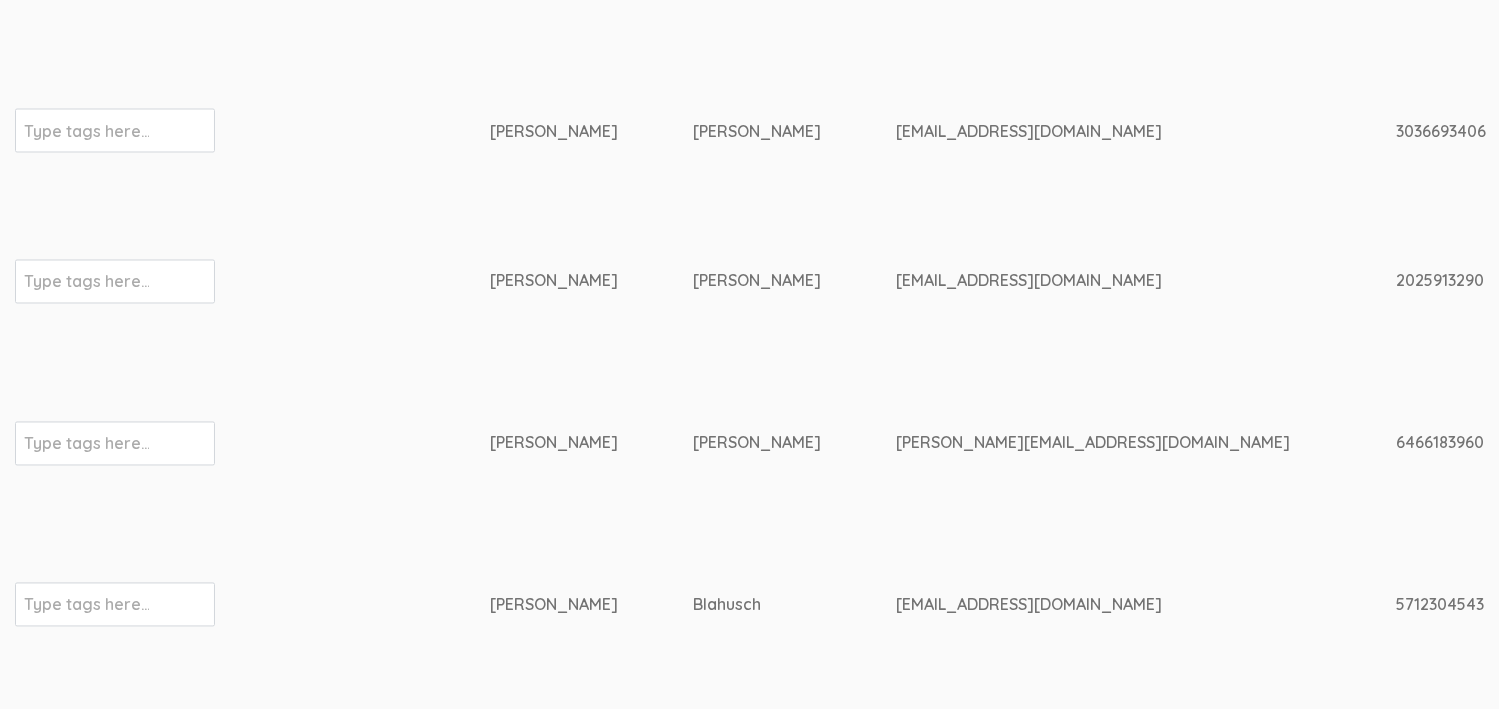 scroll, scrollTop: 3638, scrollLeft: 0, axis: vertical 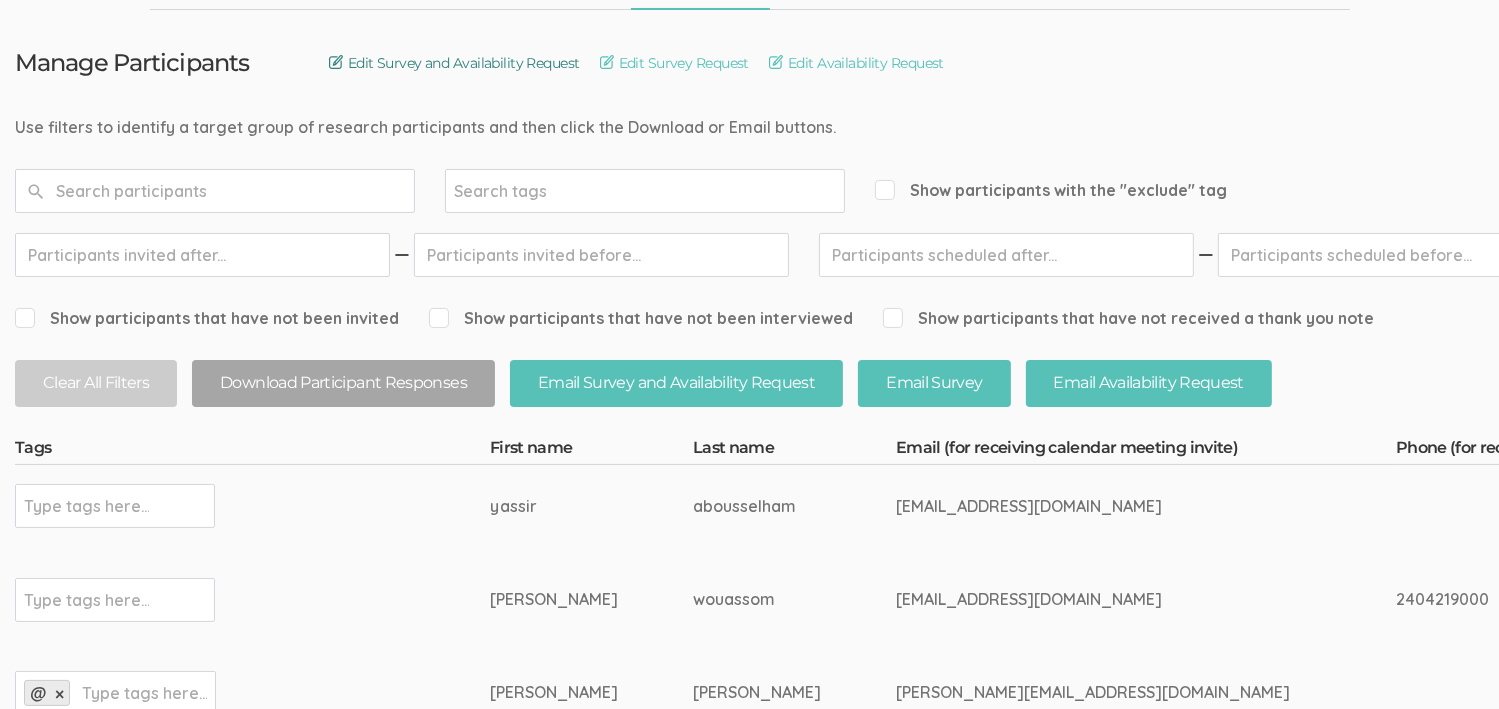 click on "Edit Survey and Availability Request" at bounding box center [454, 63] 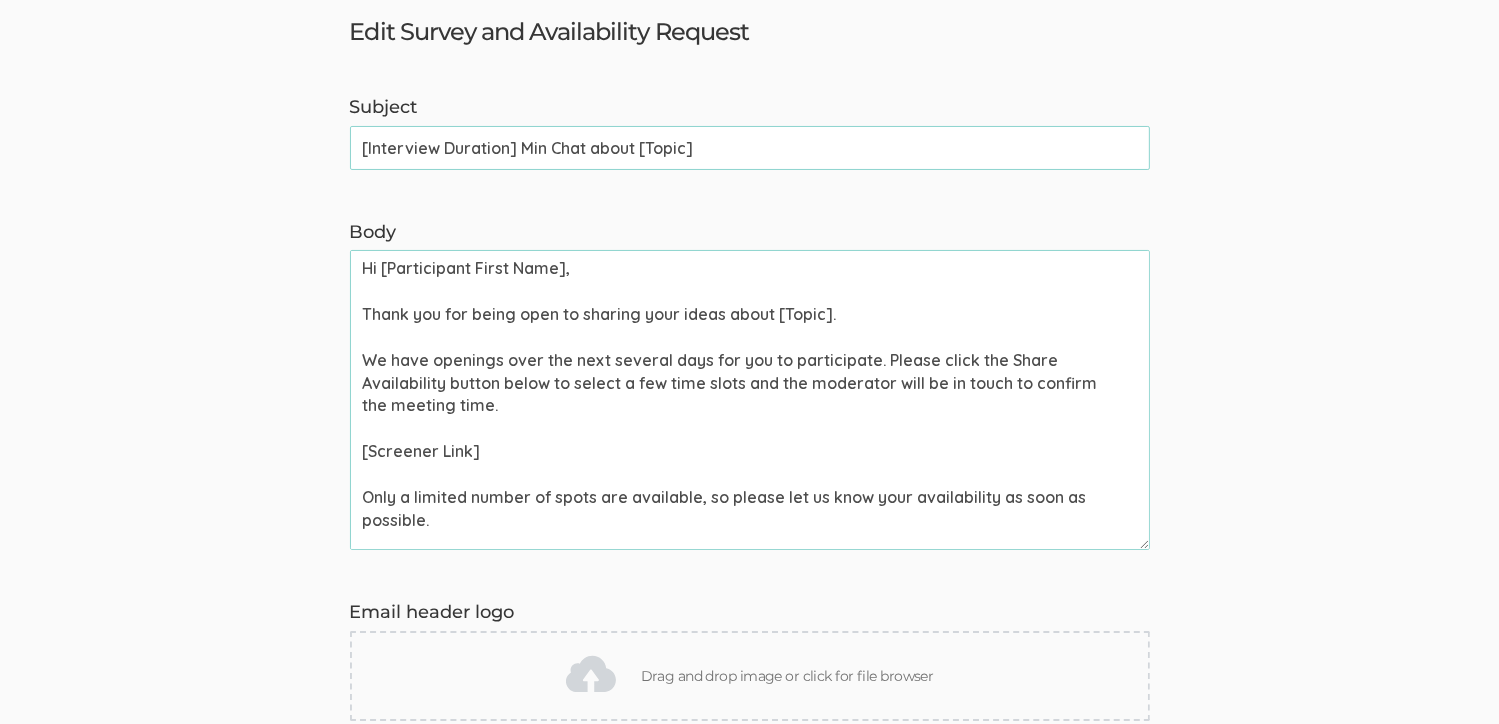 scroll, scrollTop: 0, scrollLeft: 0, axis: both 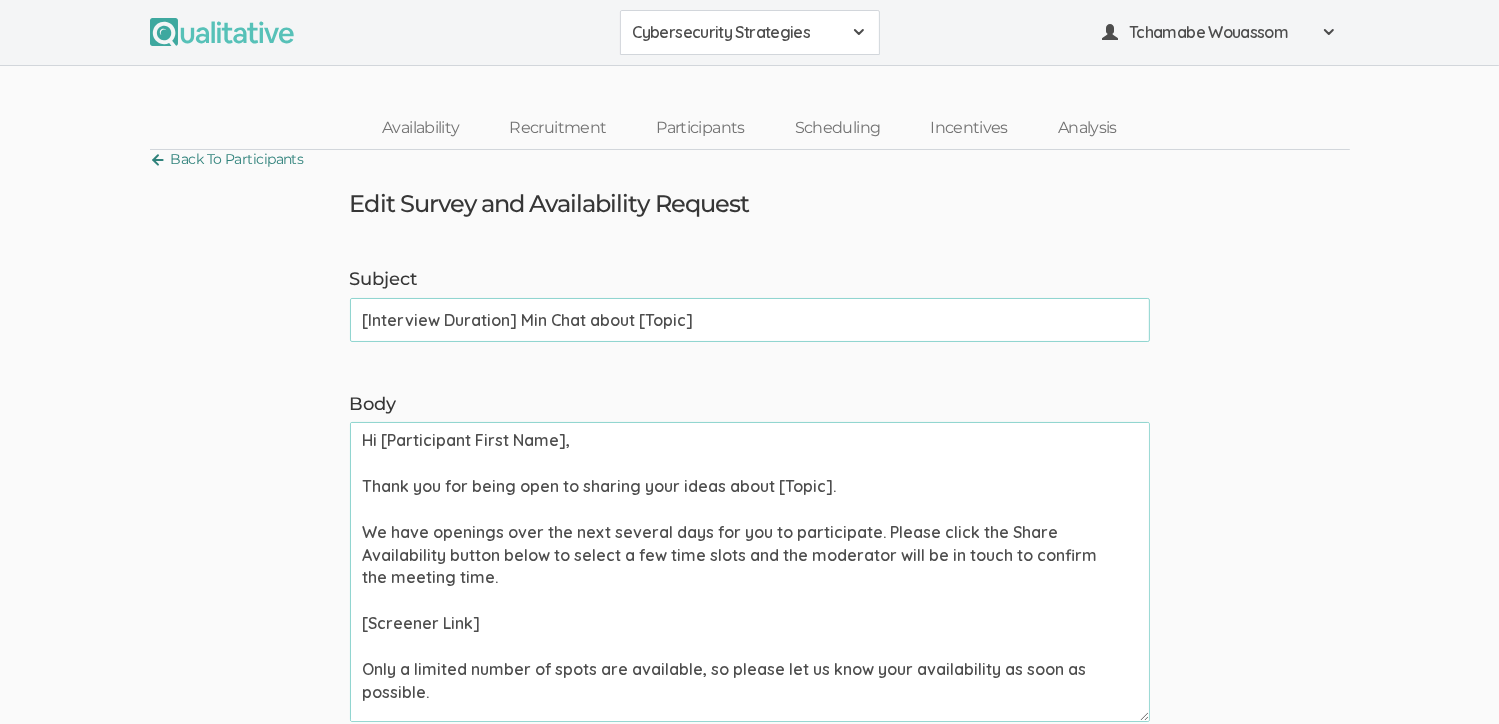 click on "Back To Participants" at bounding box center (227, 159) 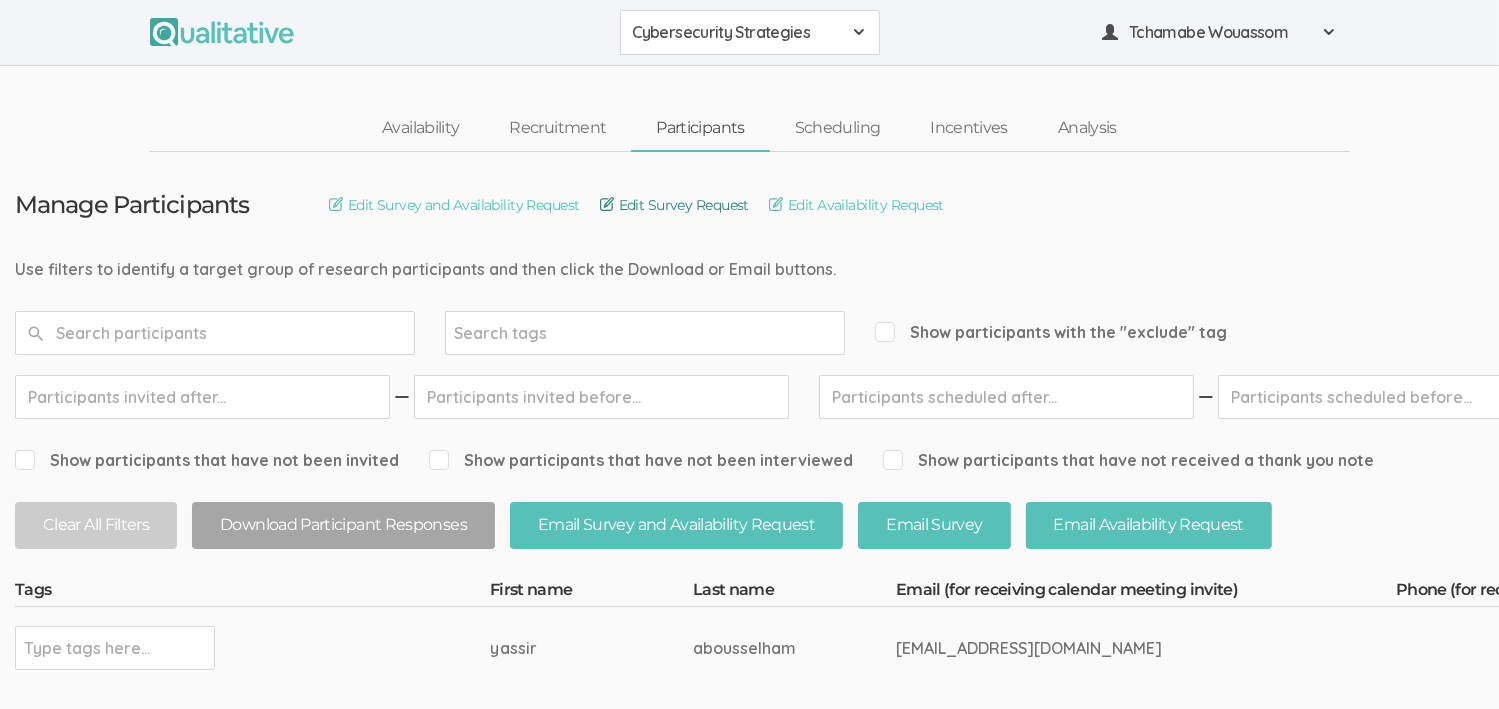click on "Edit Survey Request" at bounding box center [674, 205] 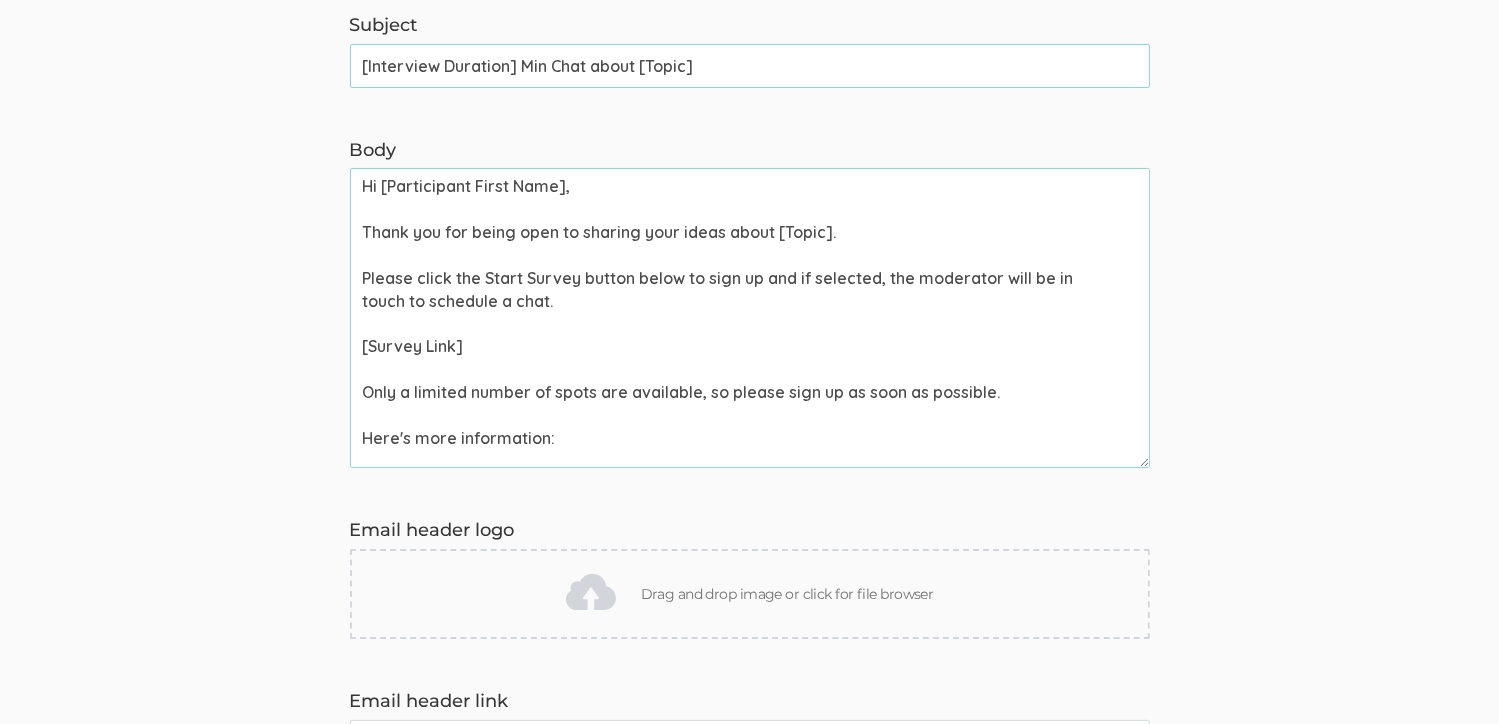 scroll, scrollTop: 300, scrollLeft: 0, axis: vertical 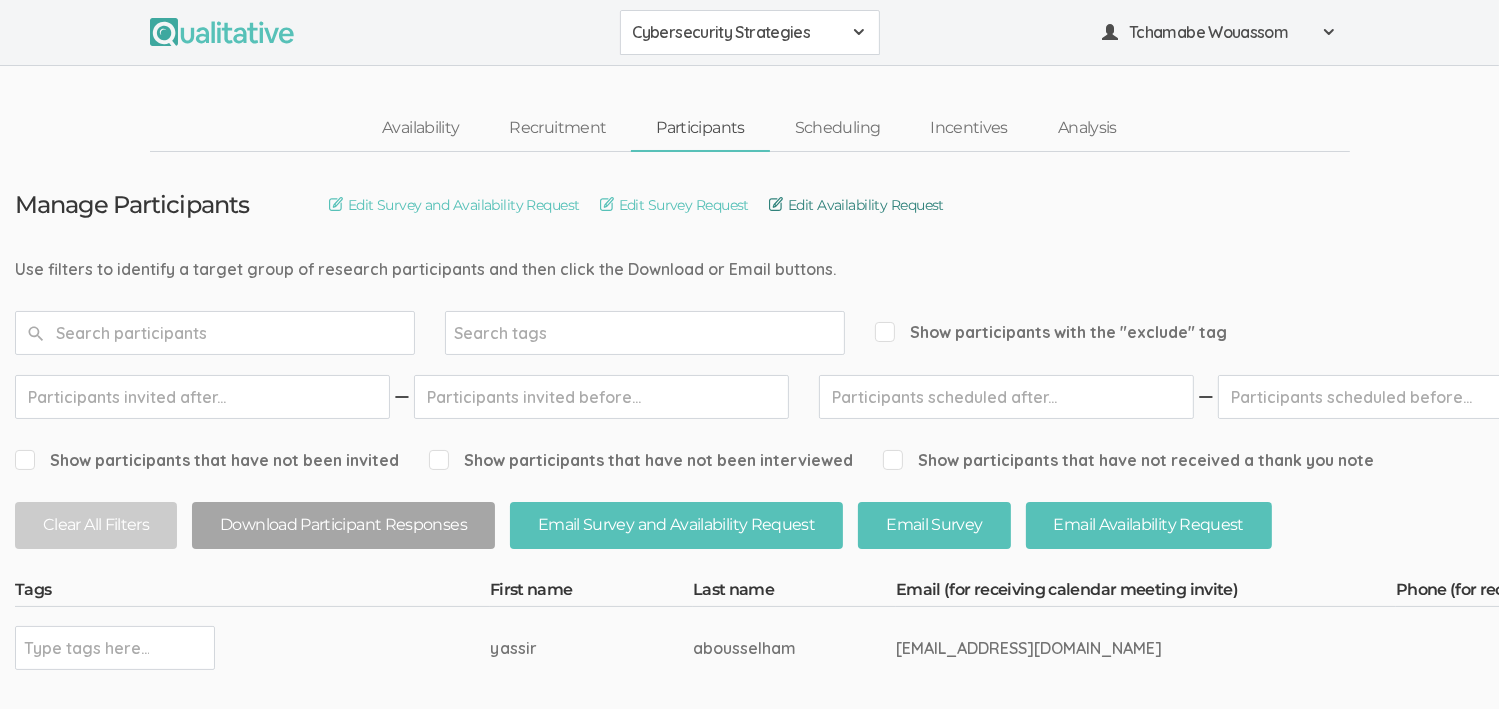 click on "Edit Availability Request" at bounding box center [856, 205] 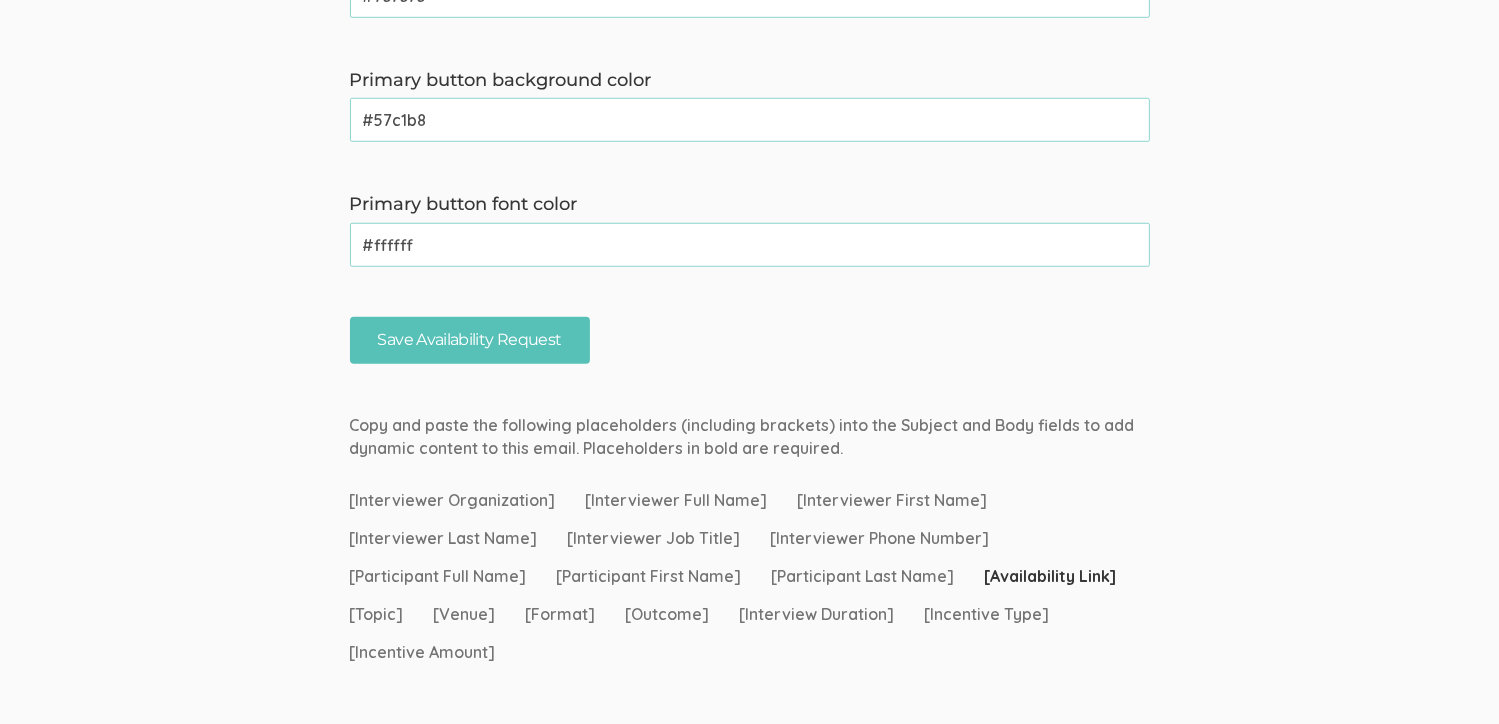 scroll, scrollTop: 1500, scrollLeft: 0, axis: vertical 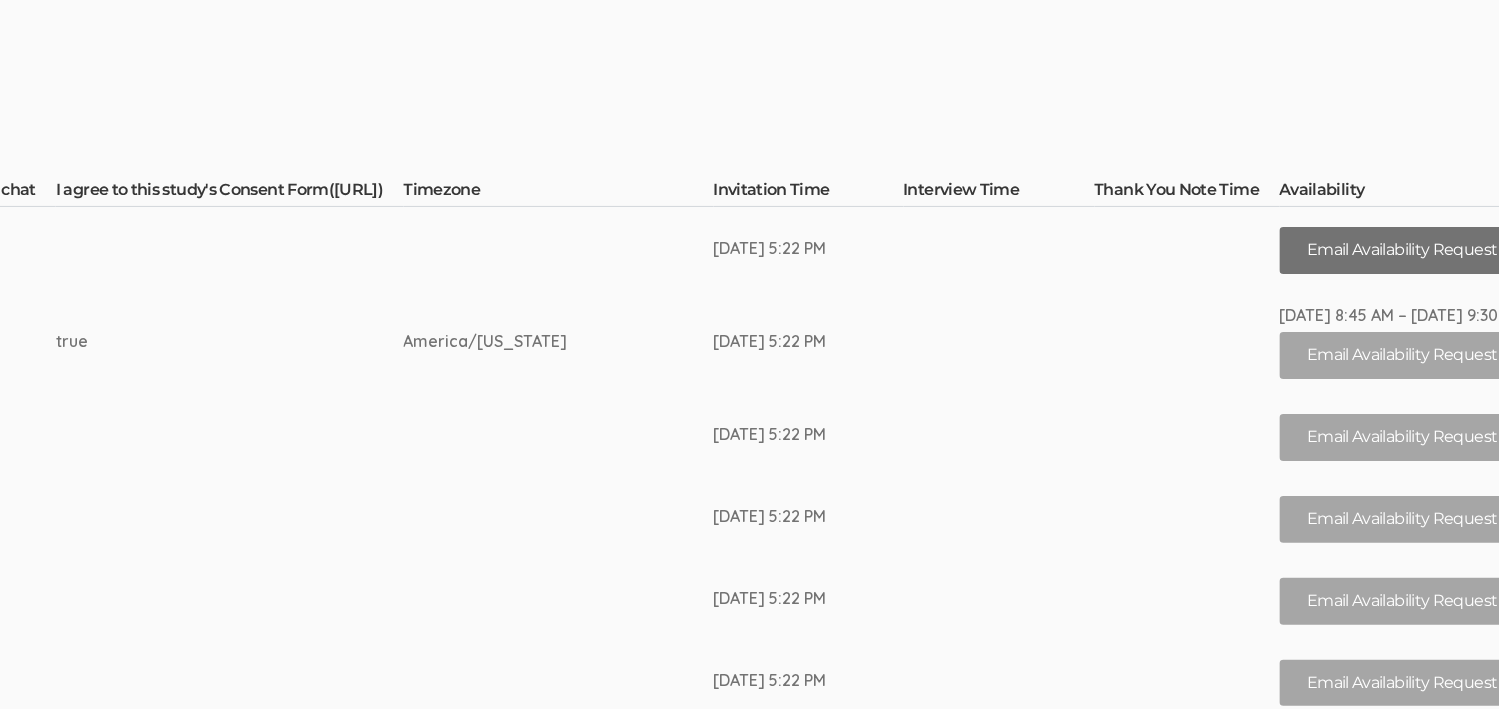 click on "Email Availability Request" at bounding box center [1403, 250] 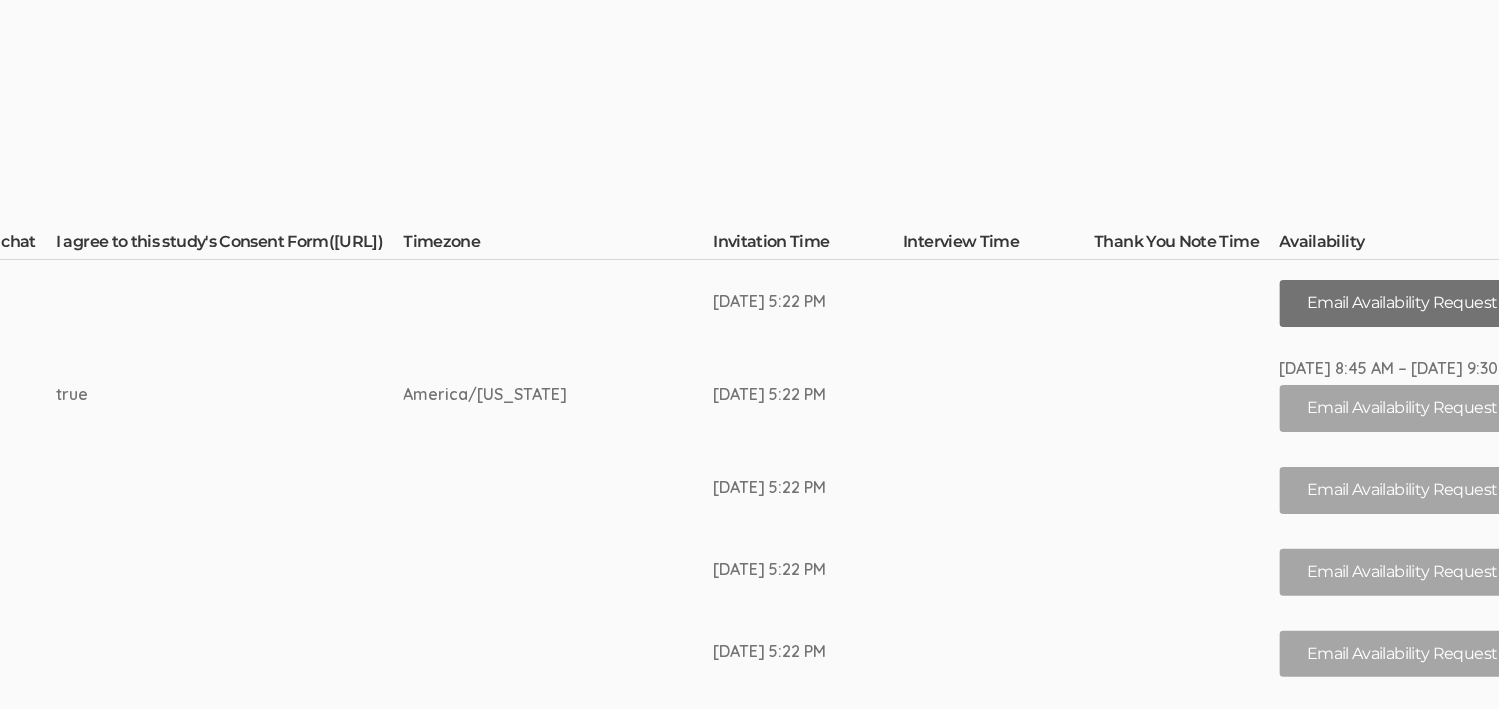 click on "Email Availability Request" at bounding box center (1403, 303) 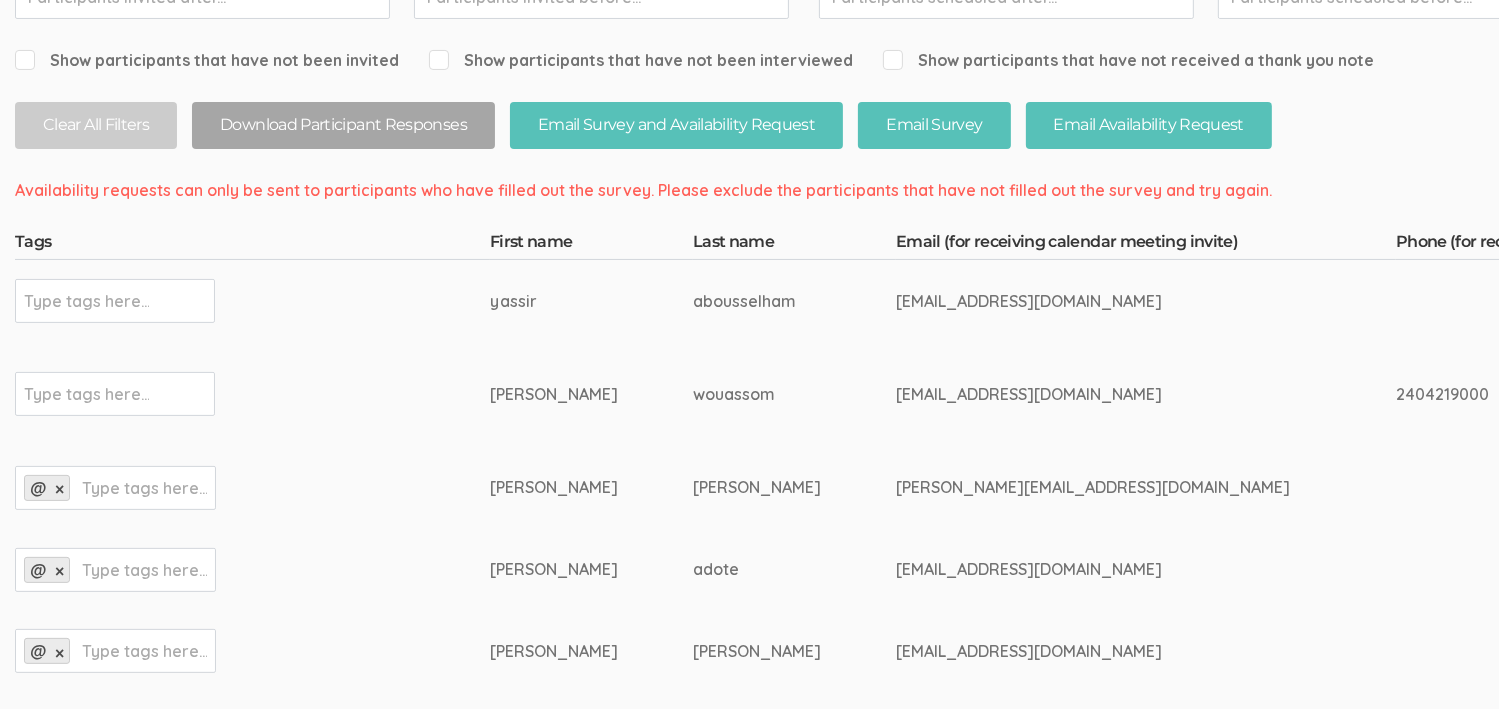 scroll, scrollTop: 400, scrollLeft: 3144, axis: both 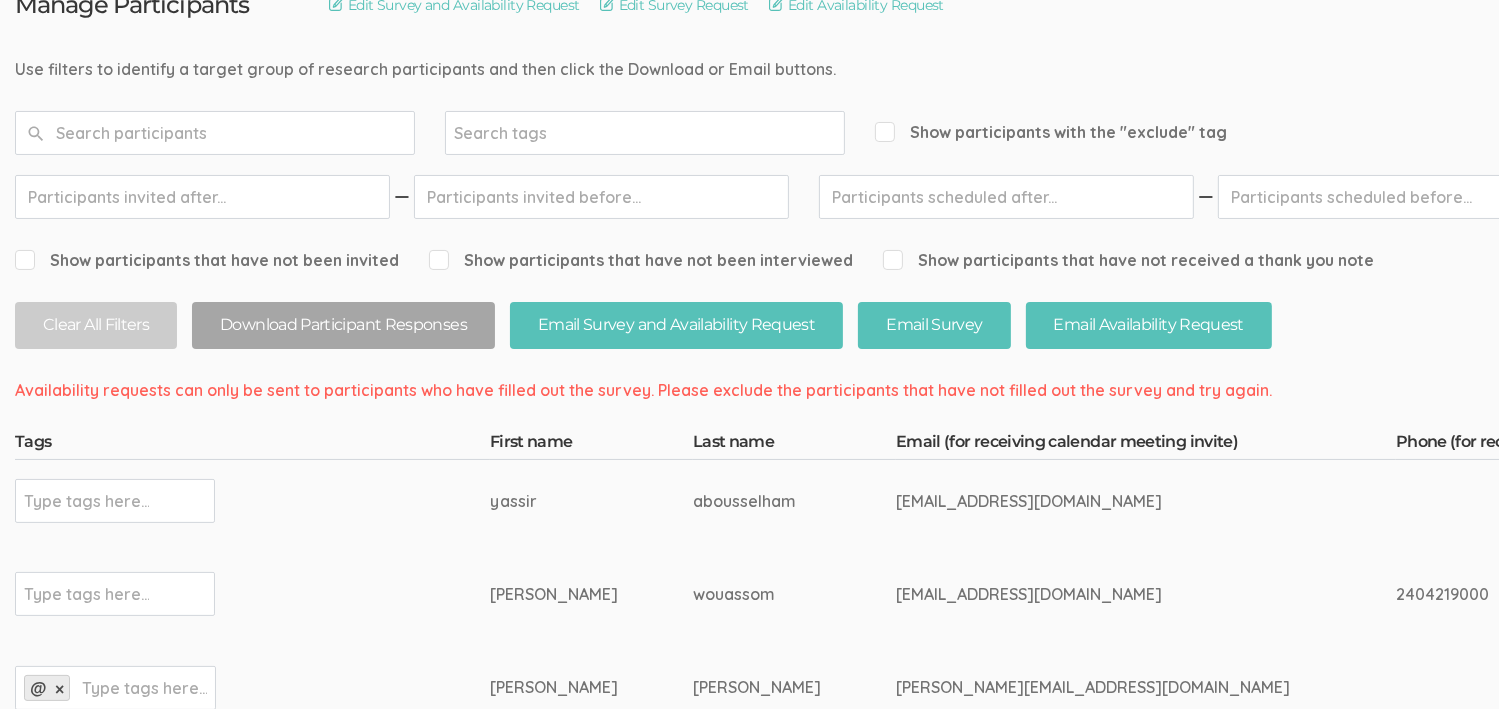 click on "Show participants that have not been invited" at bounding box center (207, 260) 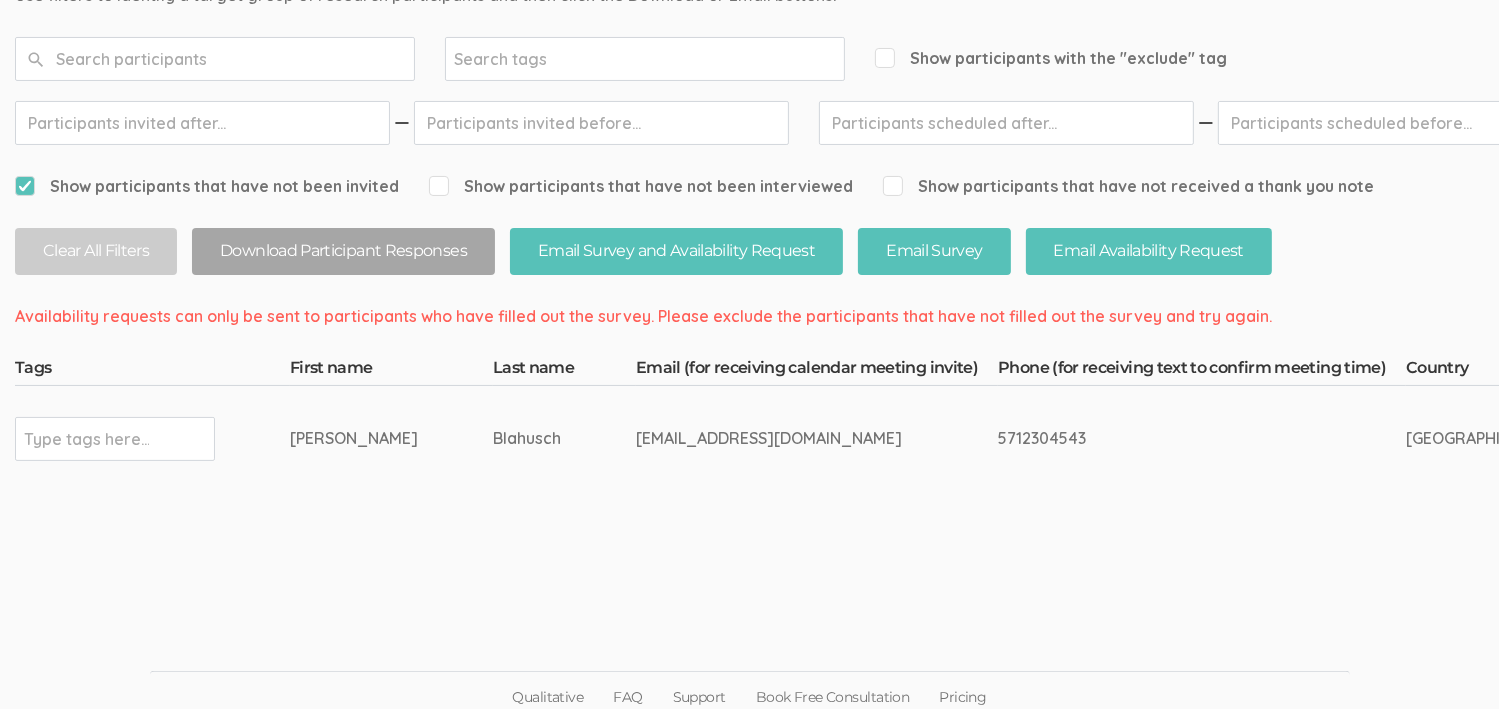 scroll, scrollTop: 285, scrollLeft: 0, axis: vertical 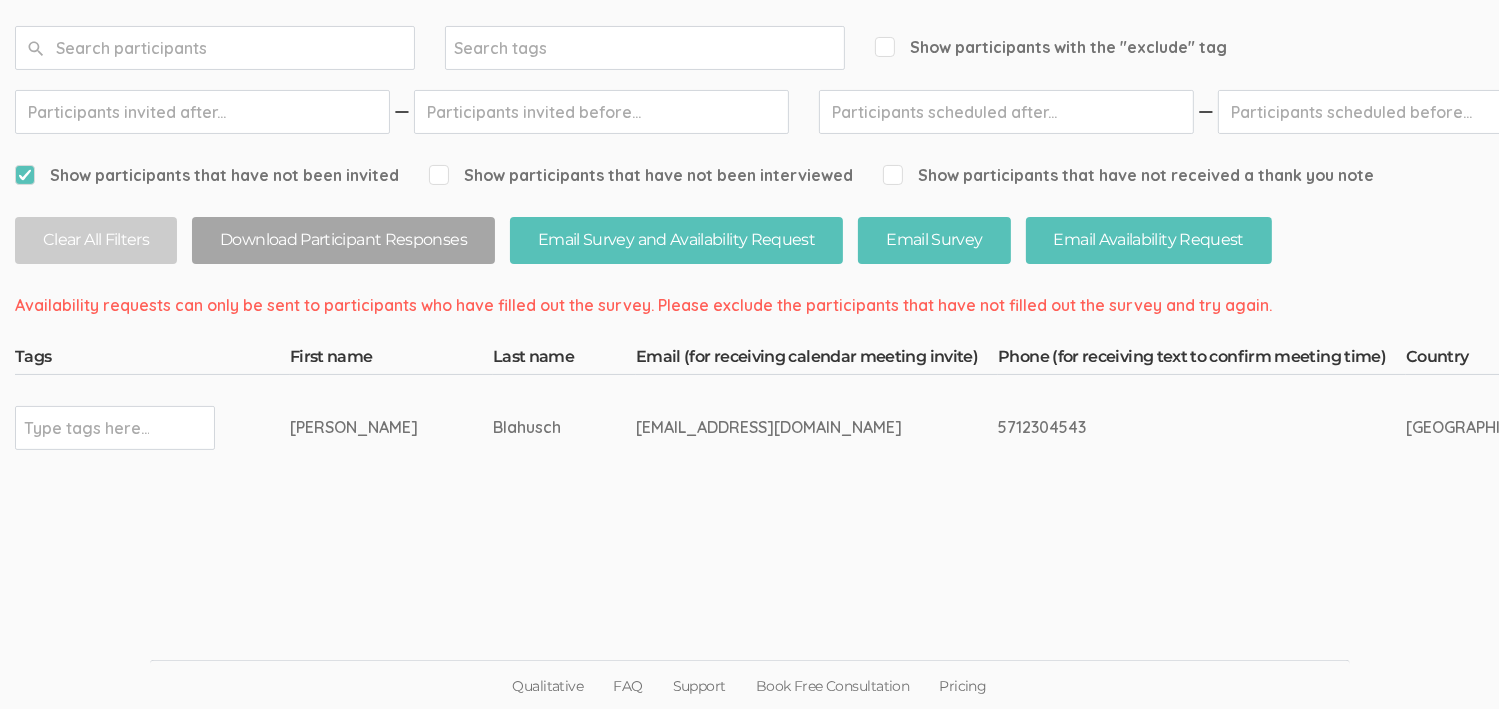 click on "Show participants that have not been interviewed" at bounding box center [435, 174] 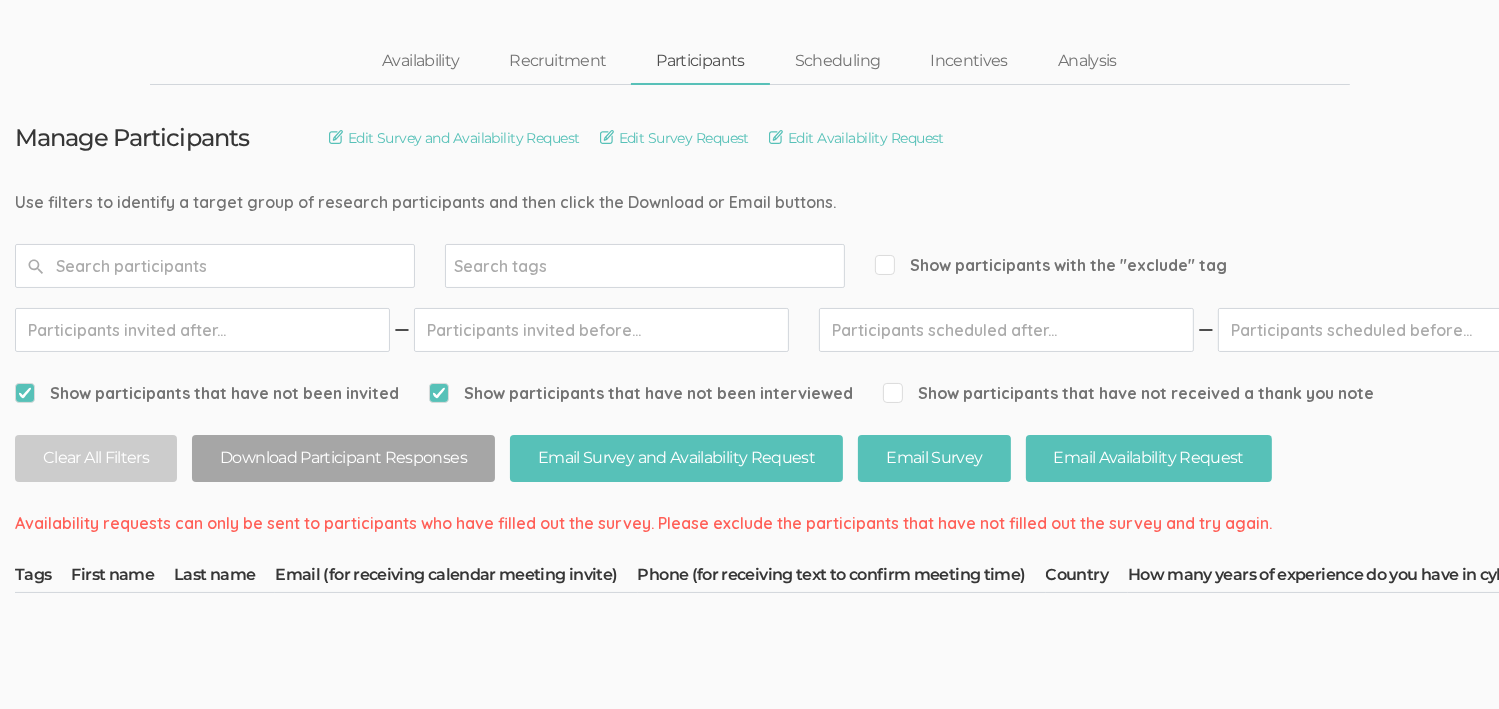 scroll, scrollTop: 180, scrollLeft: 0, axis: vertical 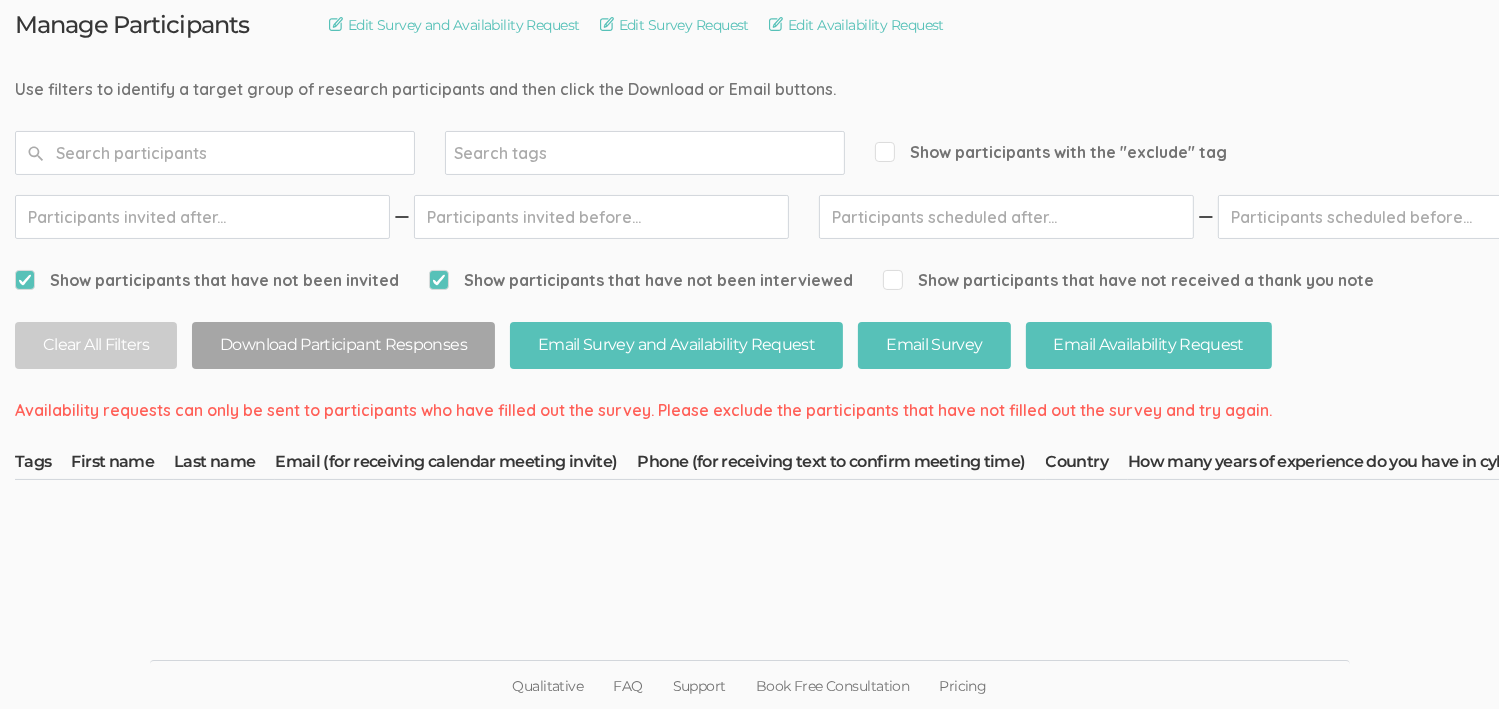 click on "Show participants that have not been invited" at bounding box center [21, 279] 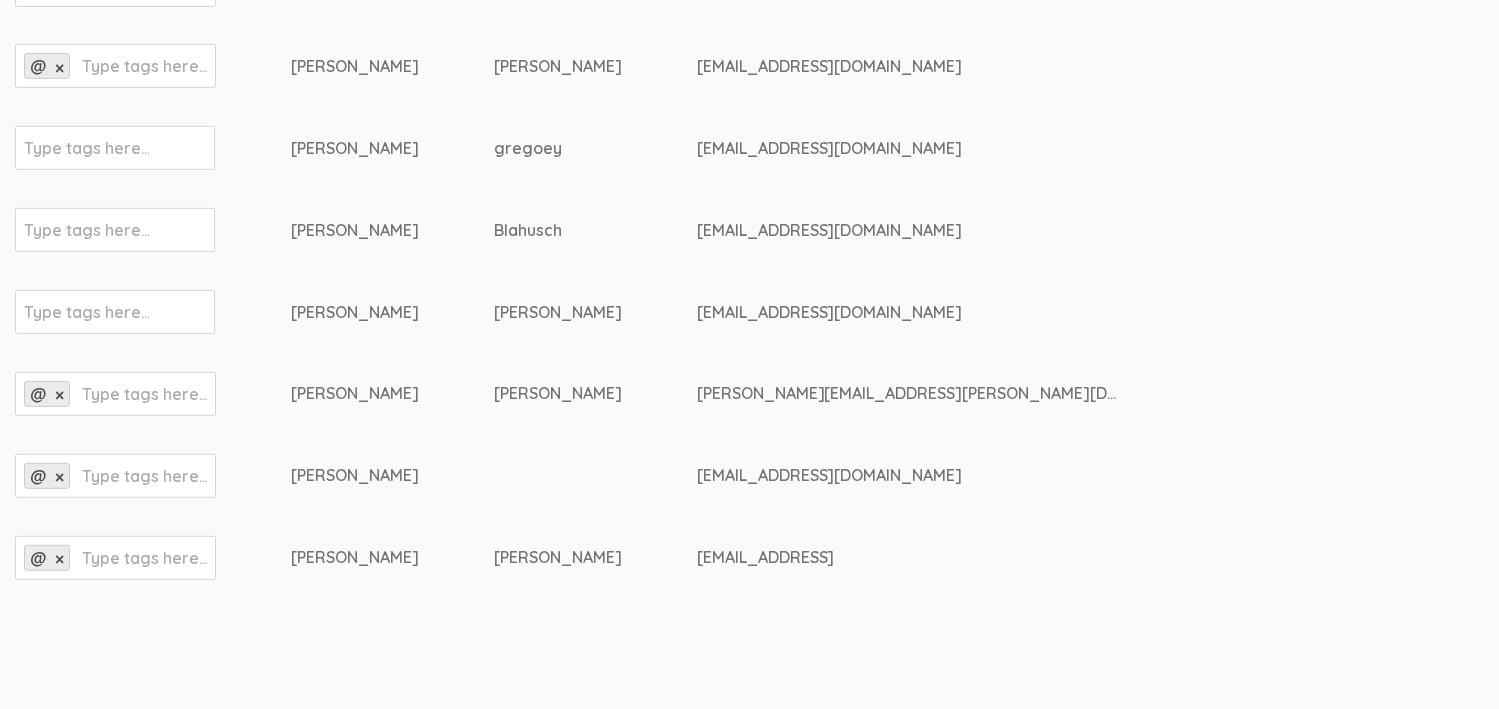 scroll, scrollTop: 1000, scrollLeft: 0, axis: vertical 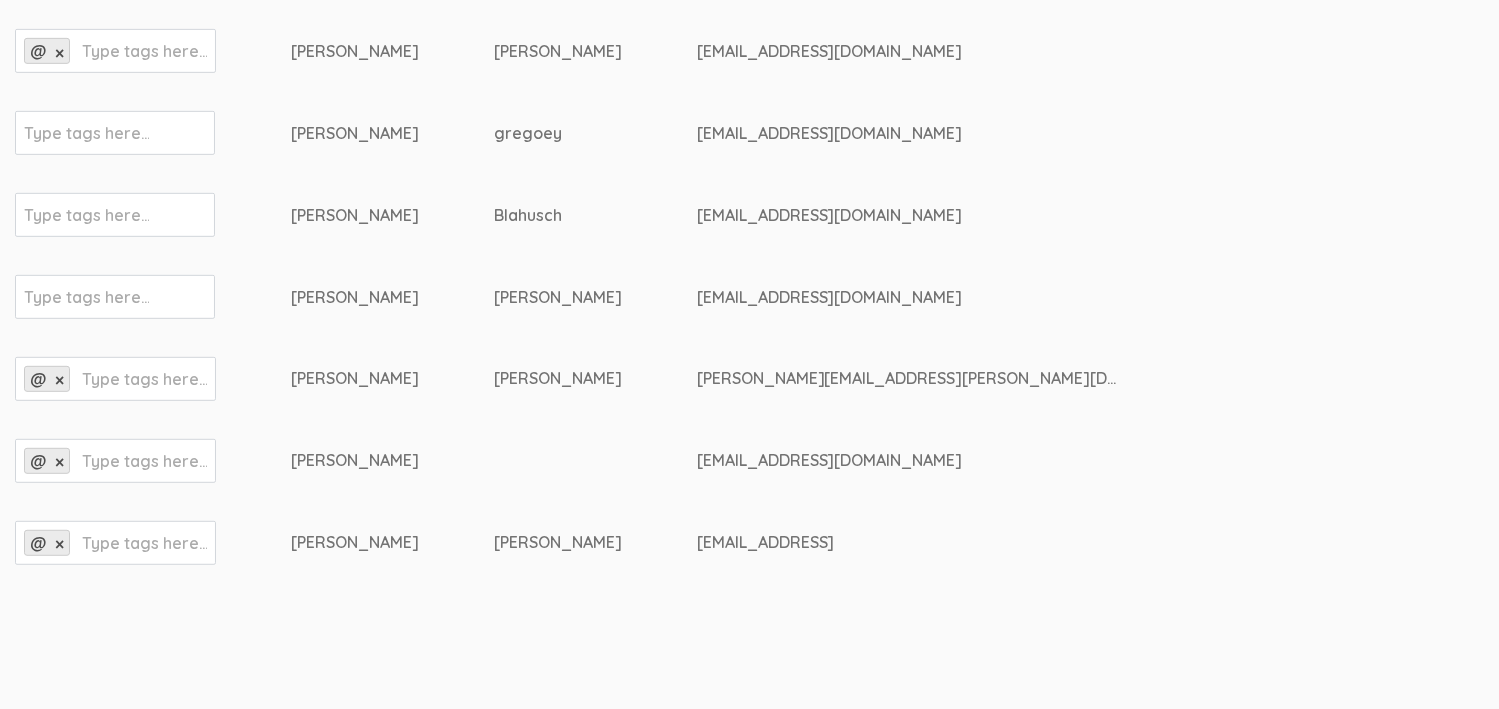 click on "@   × Type tags here..." at bounding box center [115, 379] 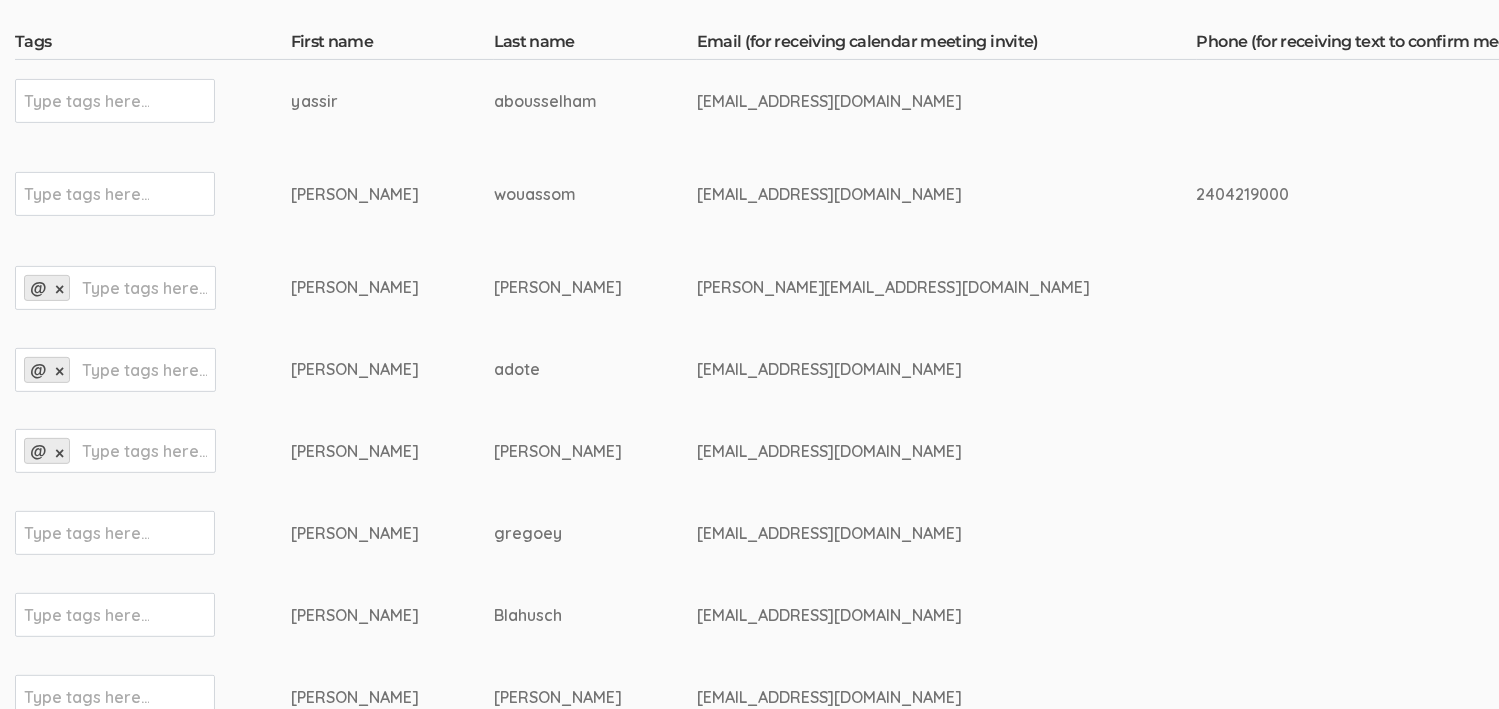scroll, scrollTop: 600, scrollLeft: 0, axis: vertical 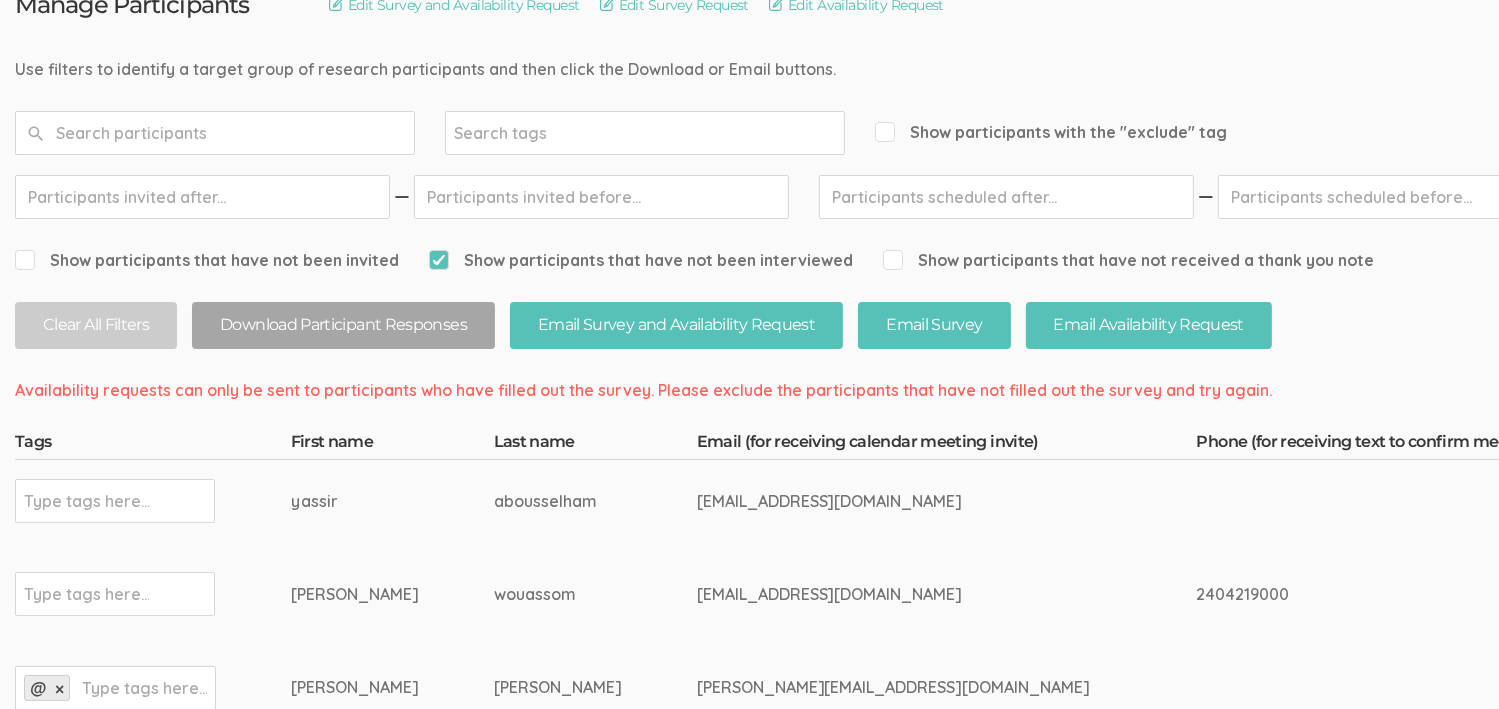 click on "Show participants that have not been interviewed" at bounding box center (641, 260) 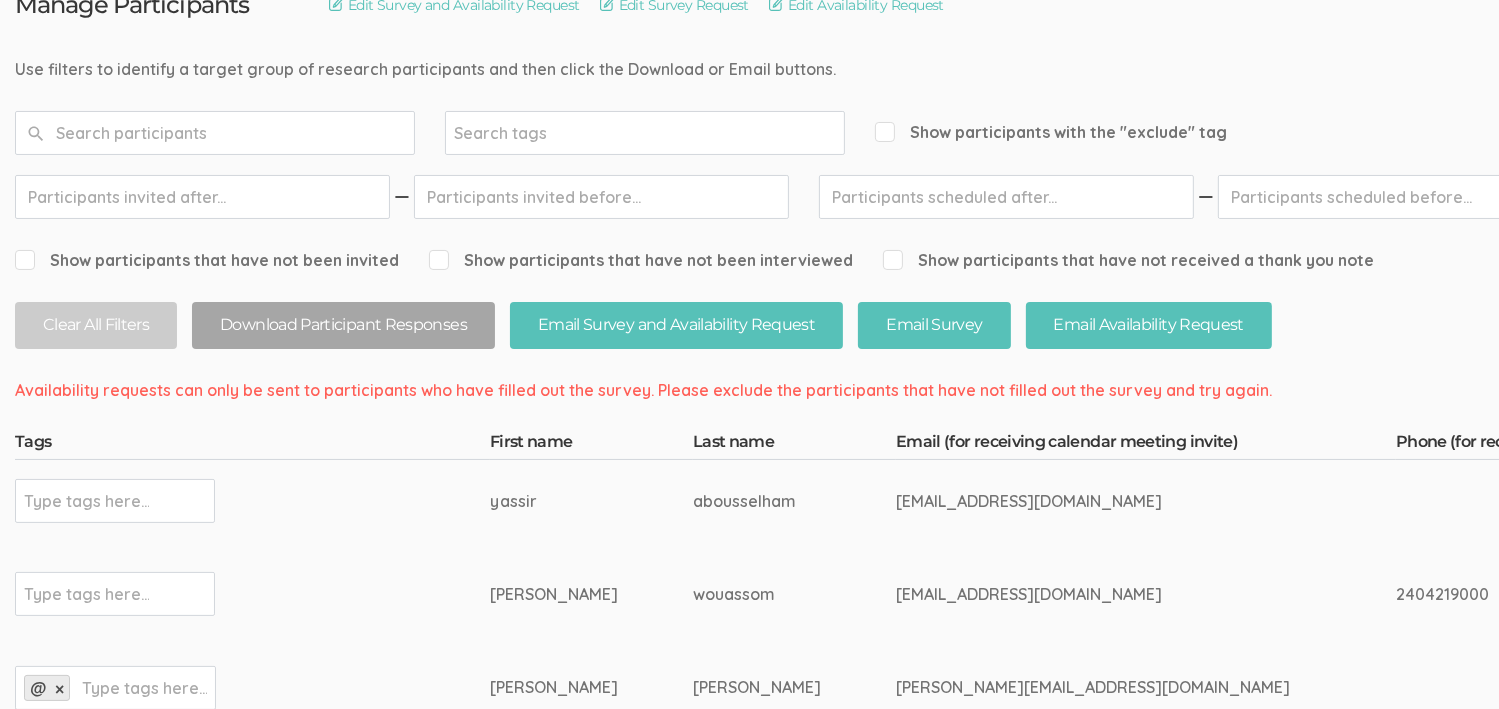 scroll, scrollTop: 0, scrollLeft: 0, axis: both 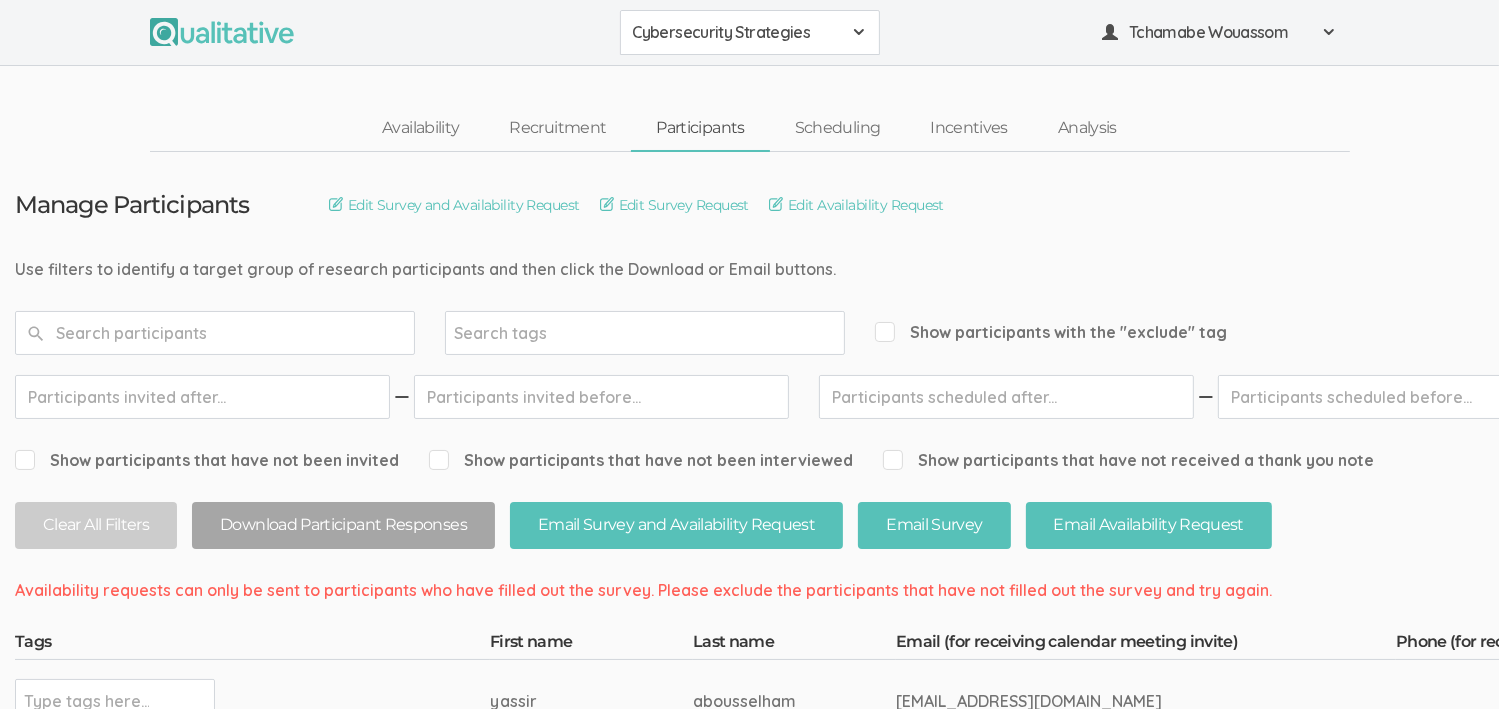click on "Show participants that have not received a thank you note" at bounding box center (889, 459) 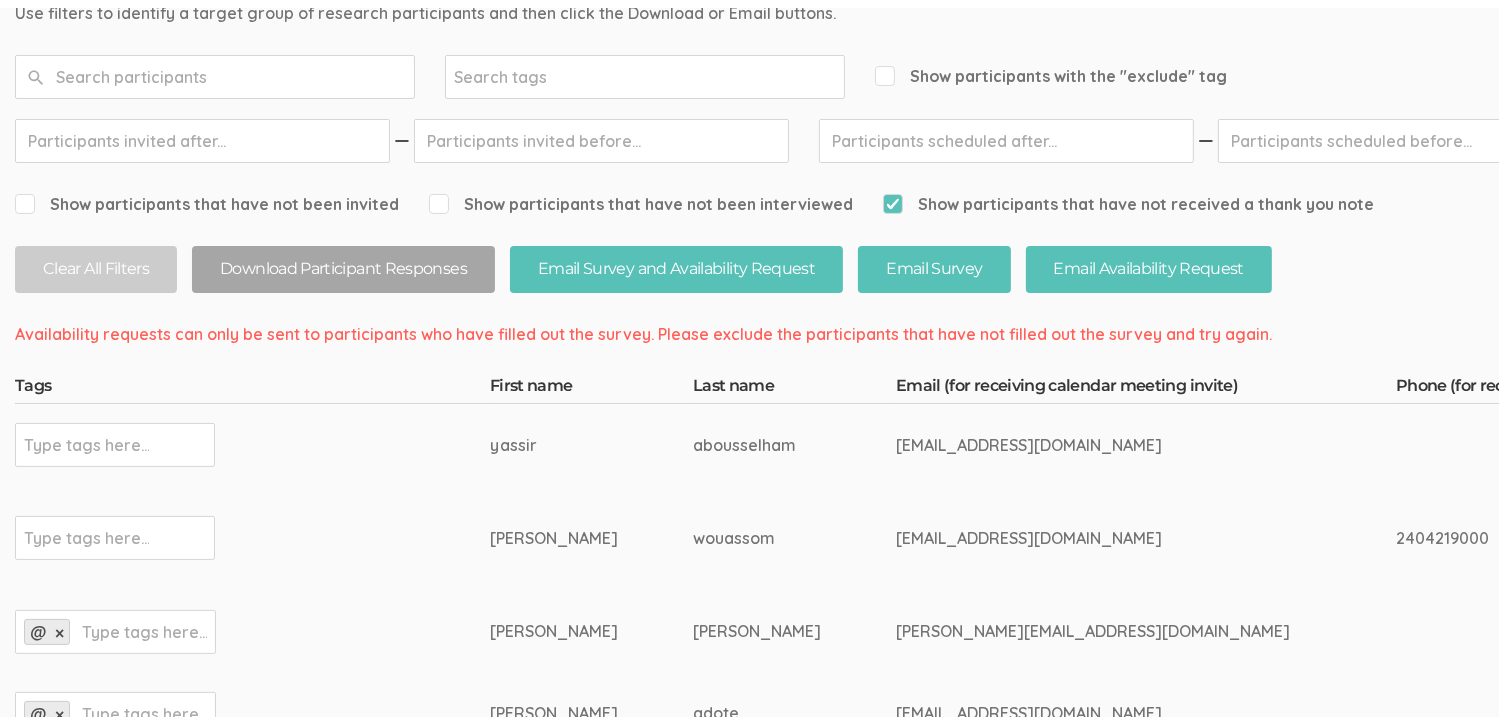 scroll, scrollTop: 0, scrollLeft: 0, axis: both 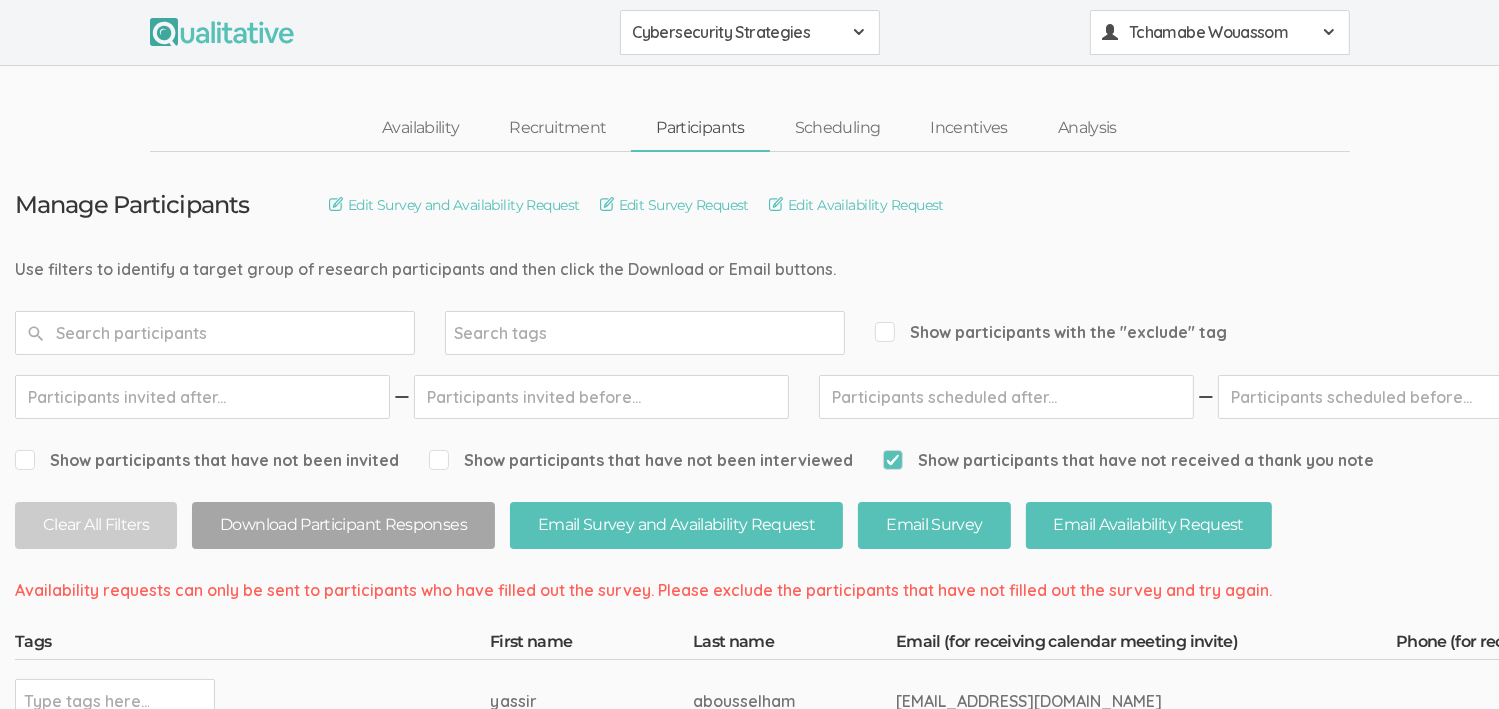 click at bounding box center (1329, 32) 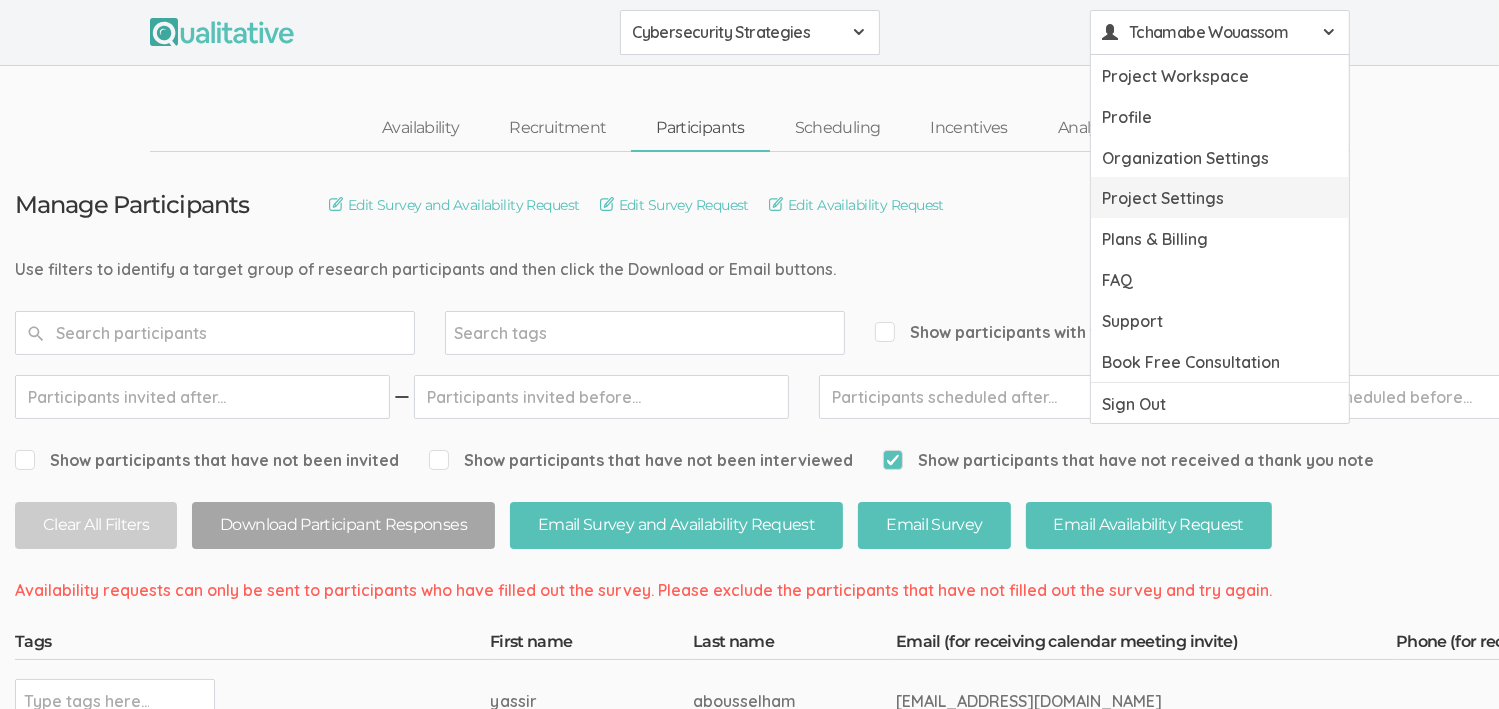 click on "Project Settings" at bounding box center (1220, 197) 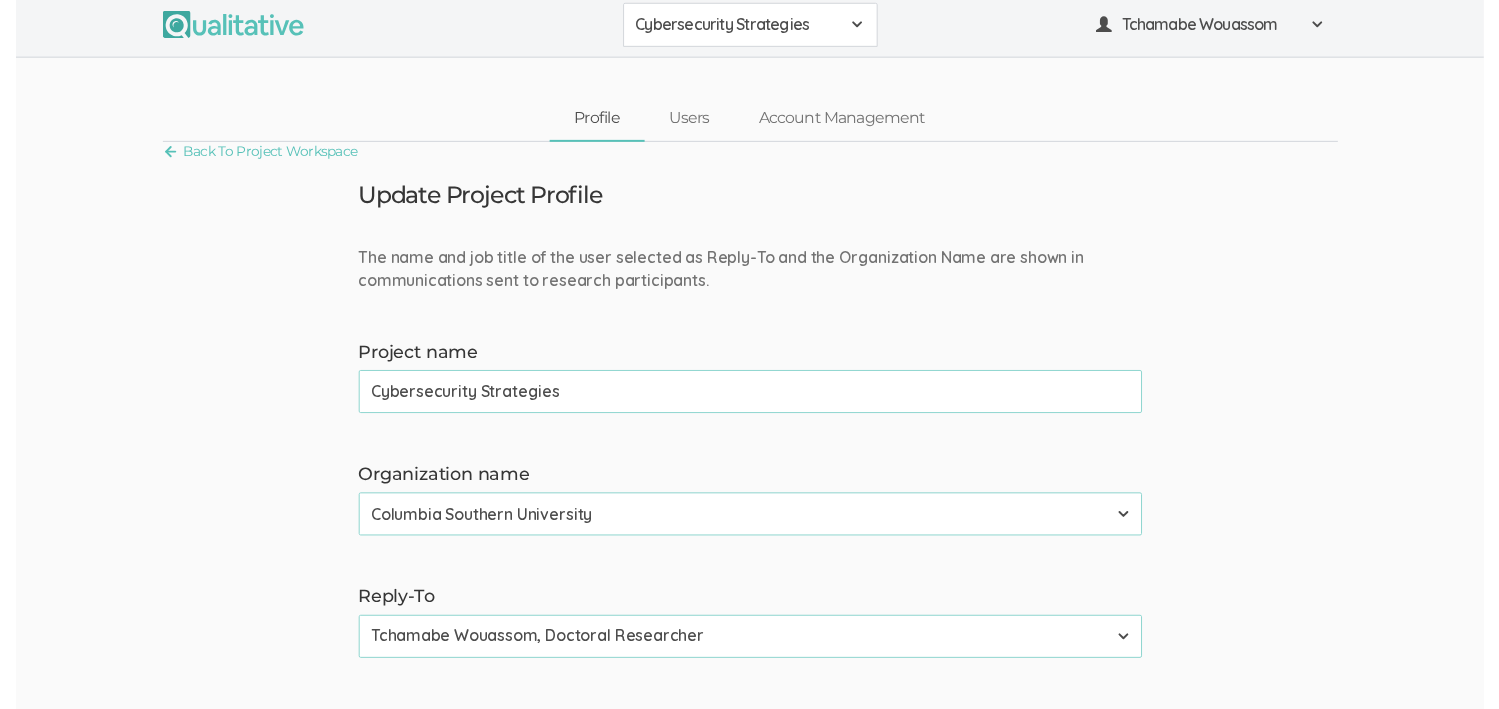 scroll, scrollTop: 0, scrollLeft: 0, axis: both 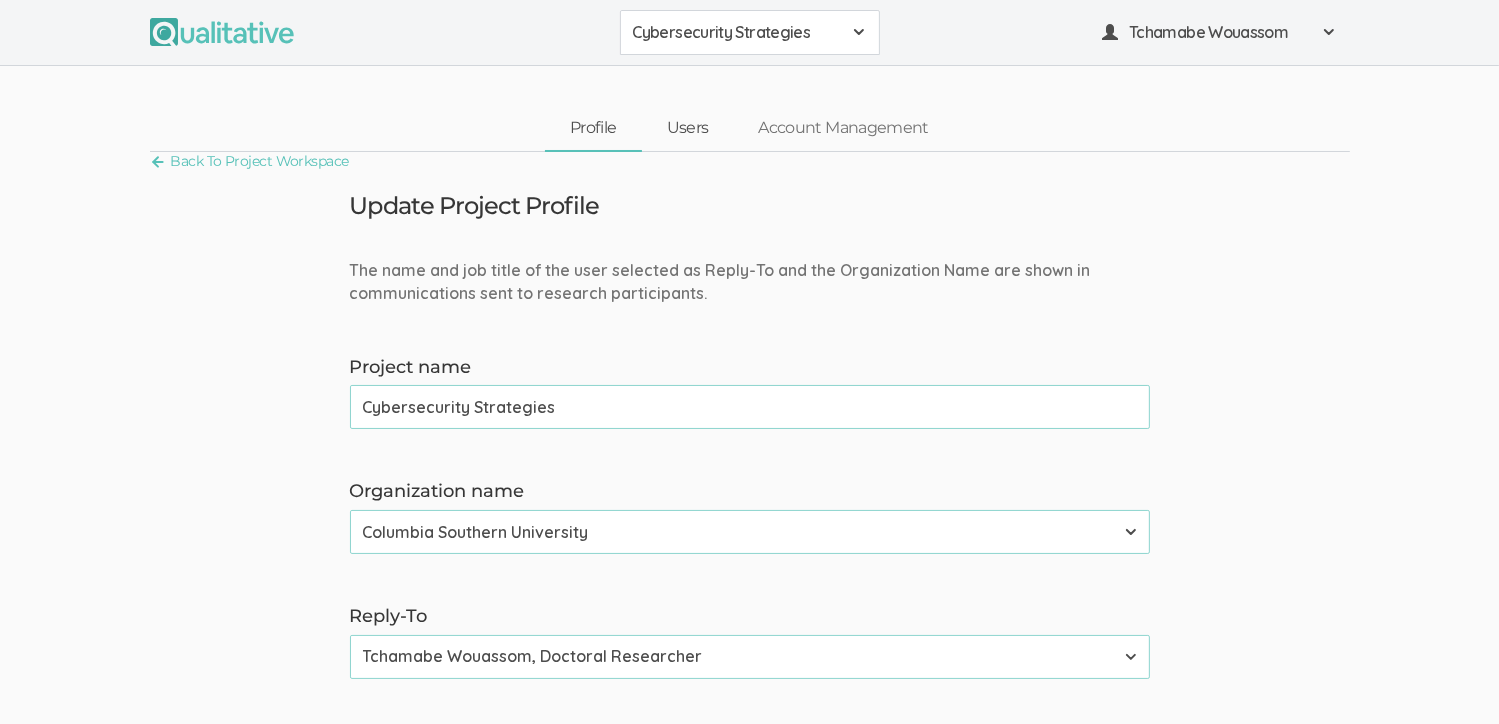 click on "Users" at bounding box center (688, 128) 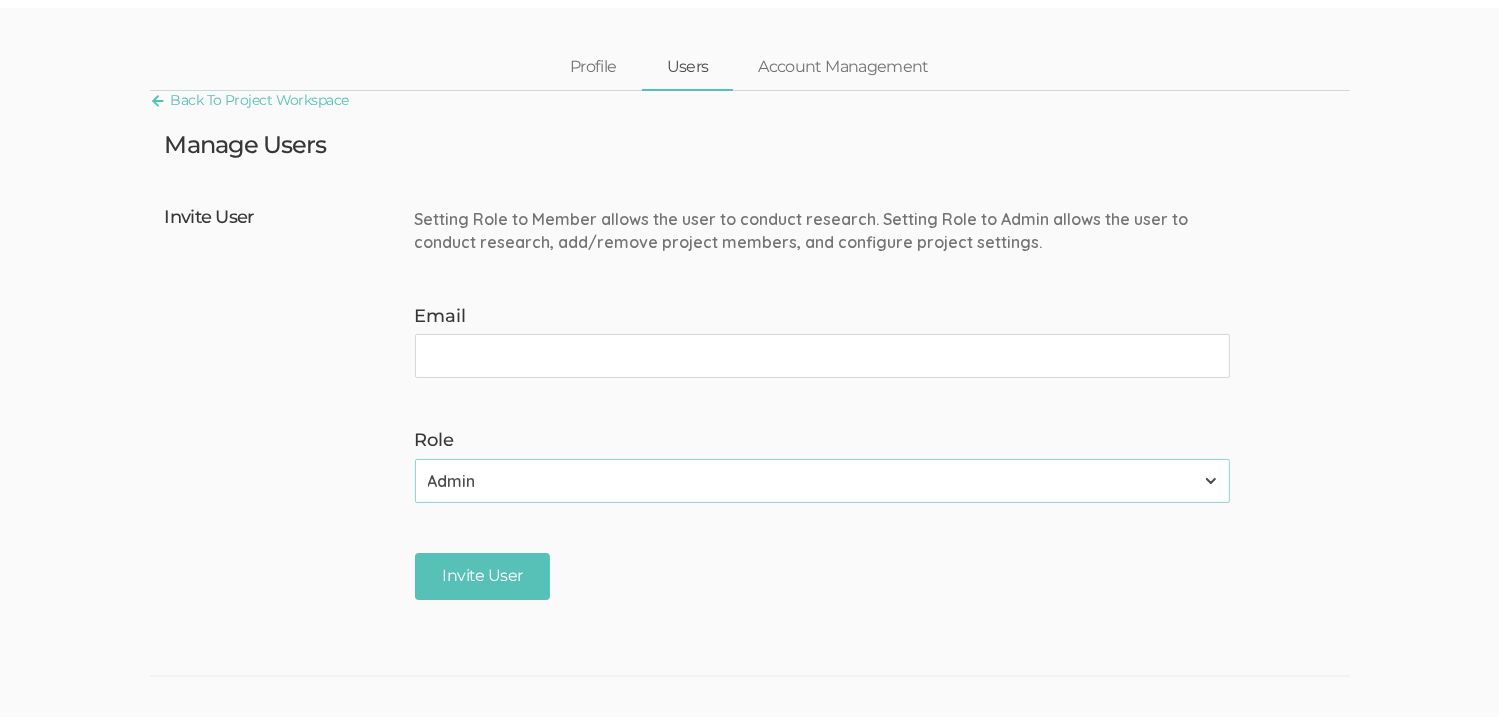 scroll, scrollTop: 0, scrollLeft: 0, axis: both 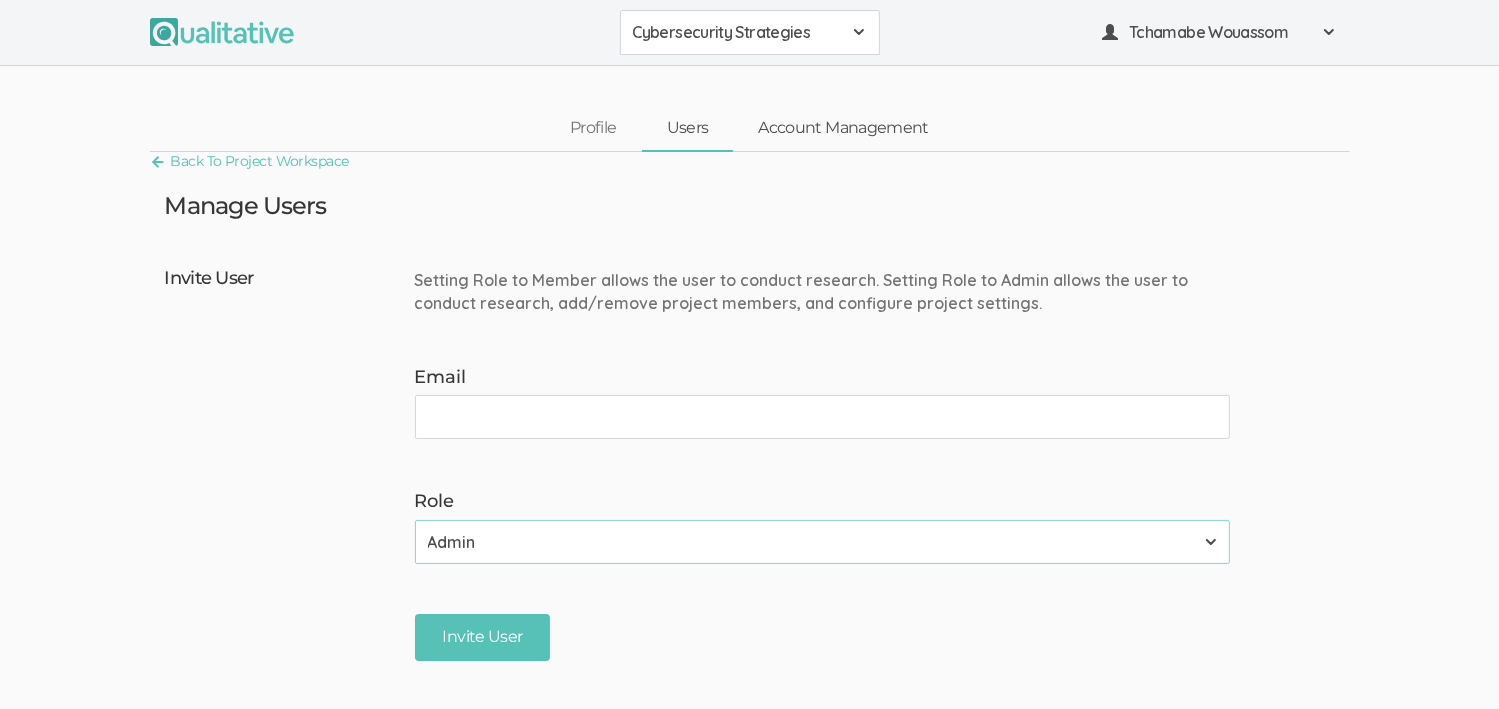 click on "Account Management" at bounding box center (843, 128) 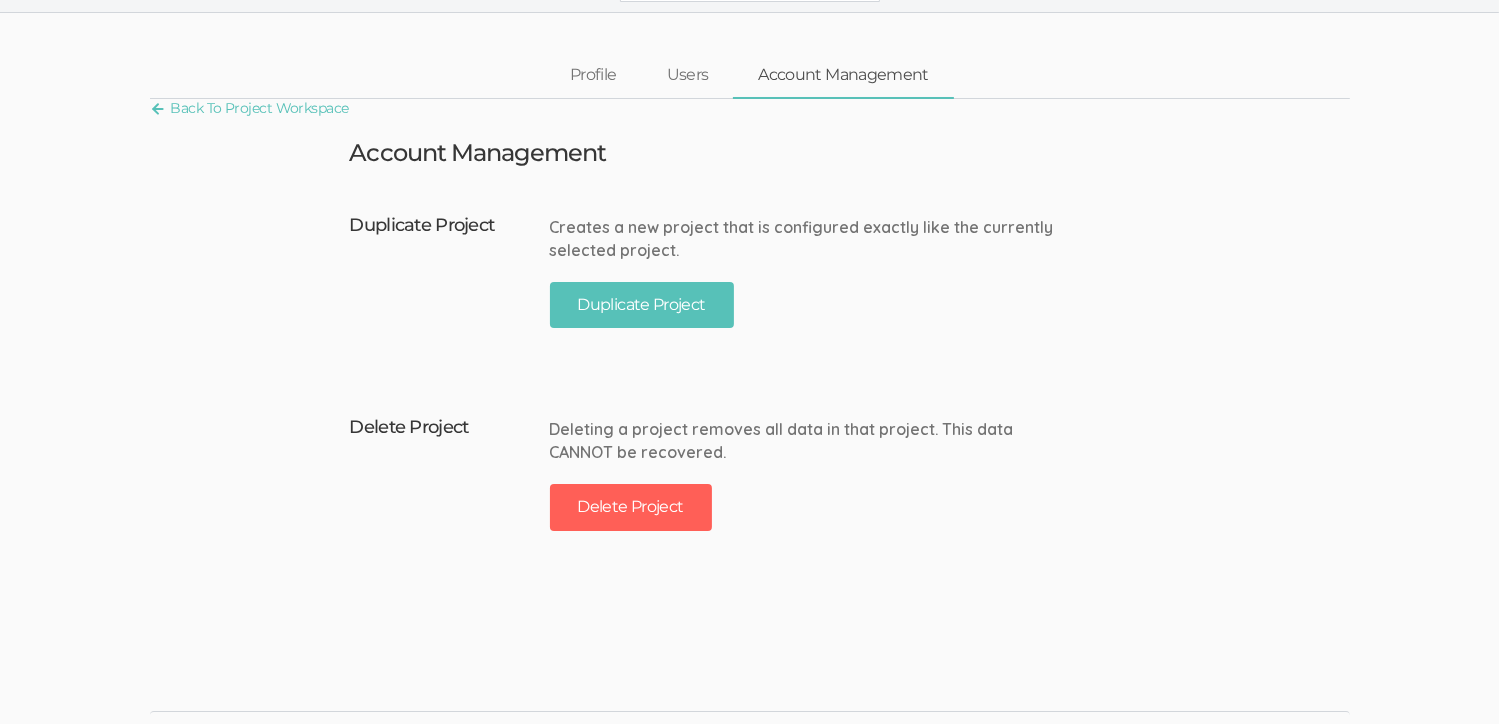 scroll, scrollTop: 89, scrollLeft: 0, axis: vertical 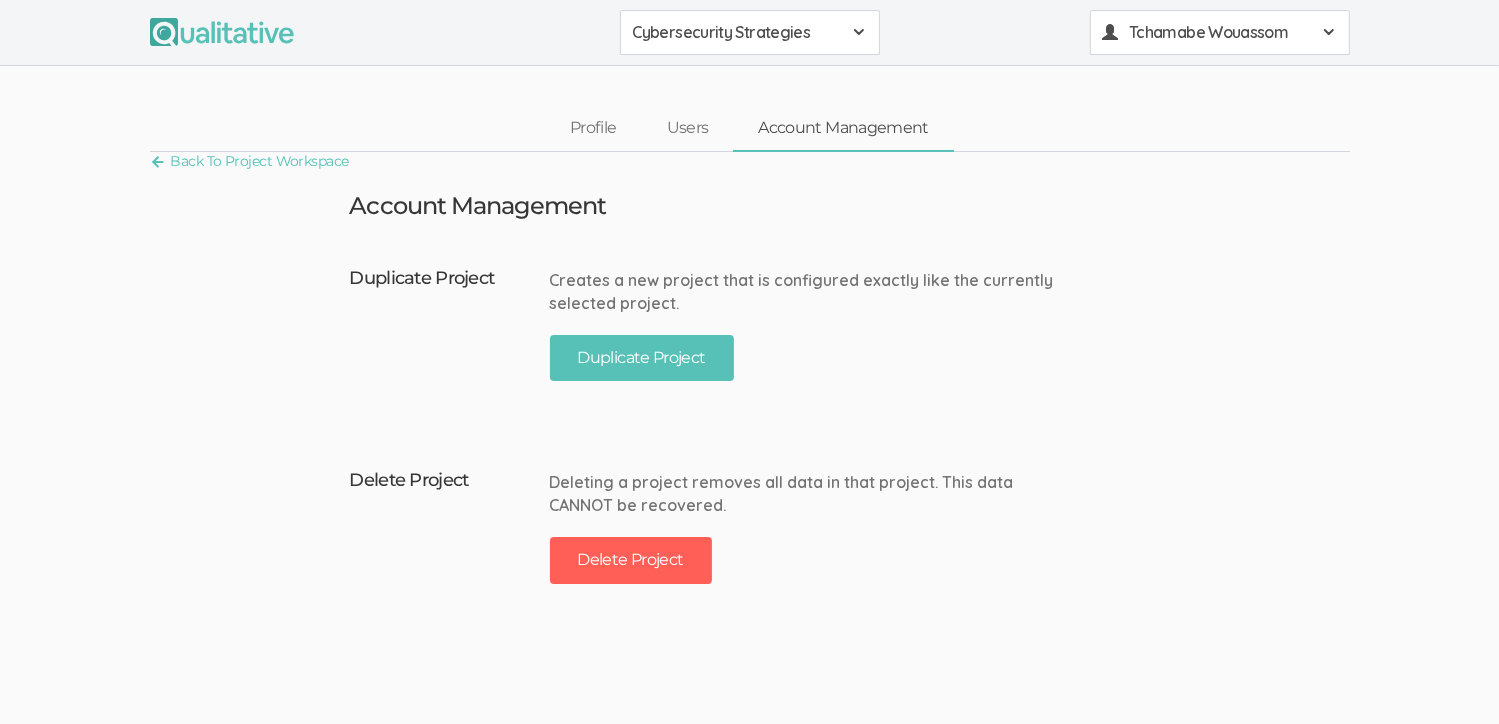 click at bounding box center (1329, 32) 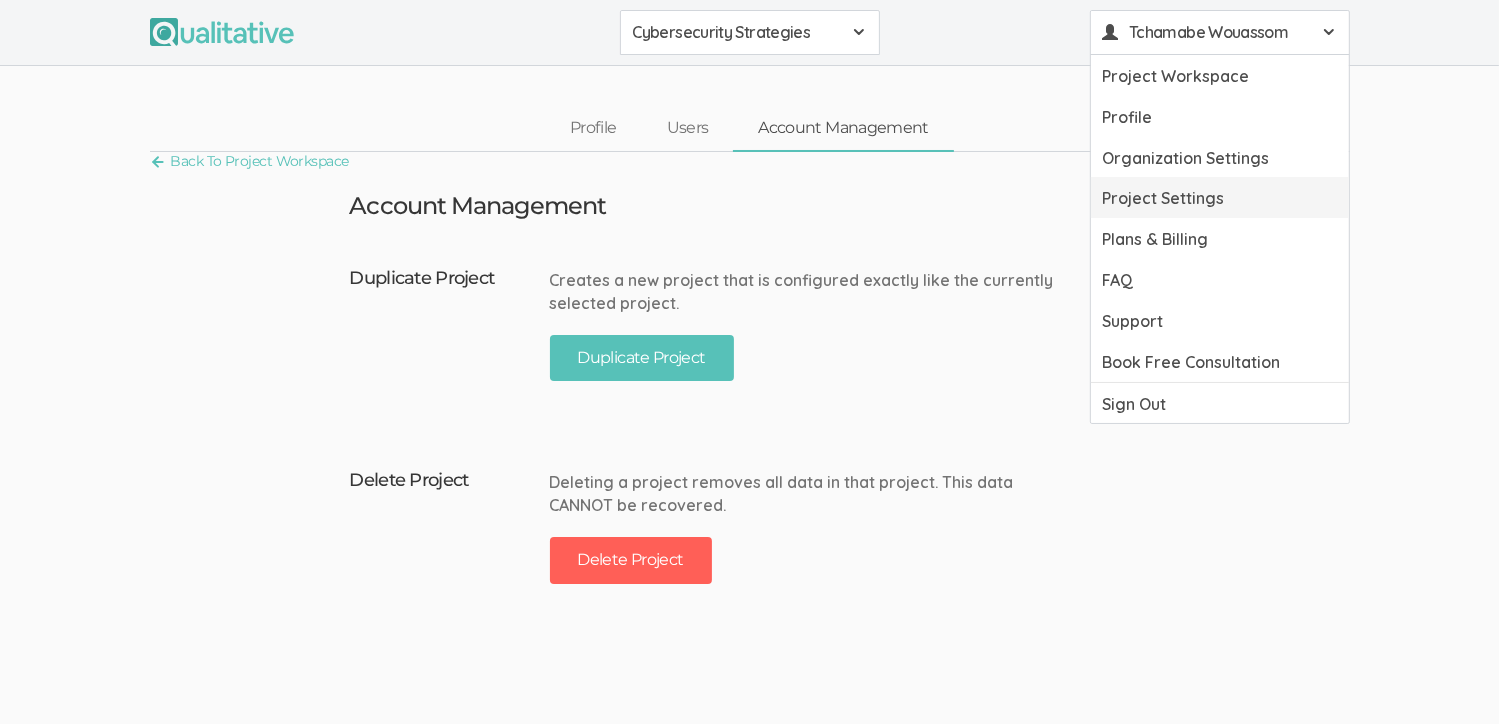 type 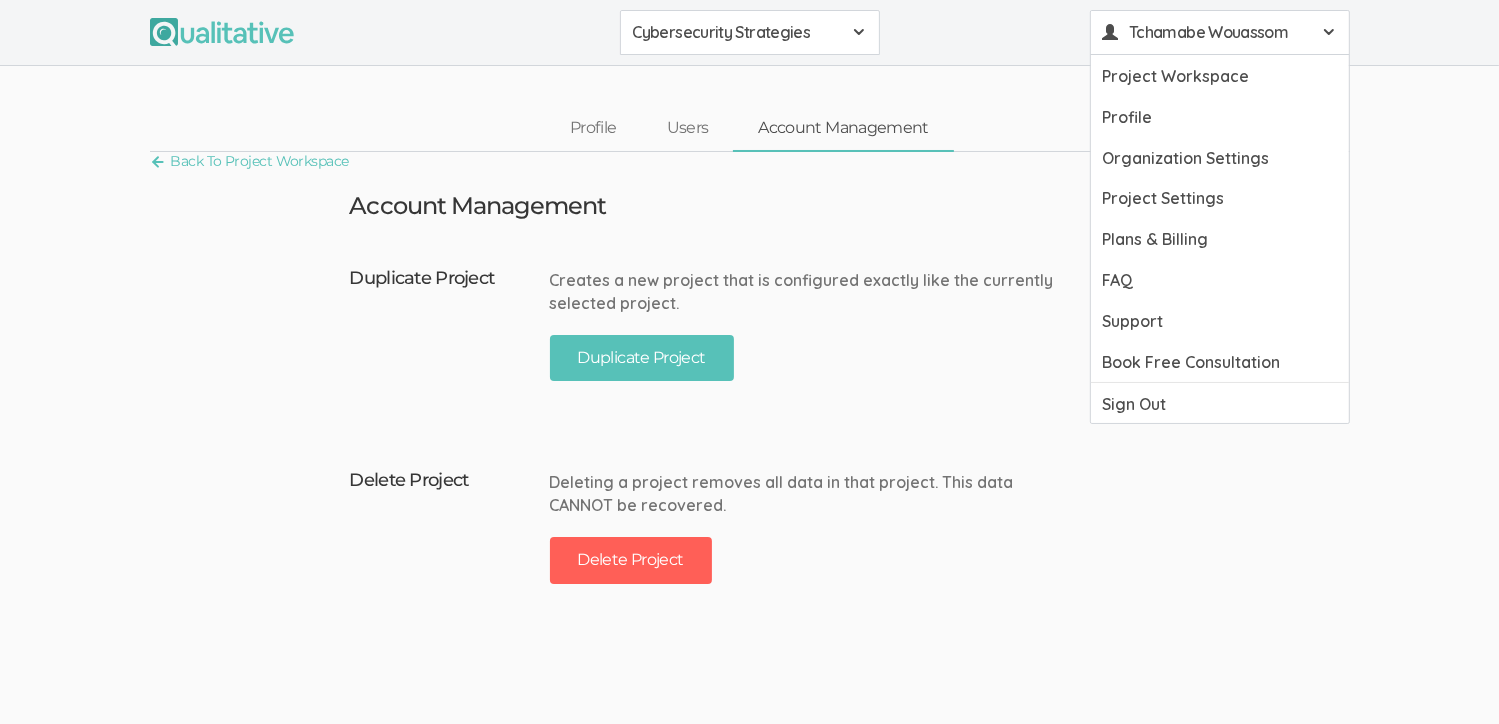 click at bounding box center (859, 32) 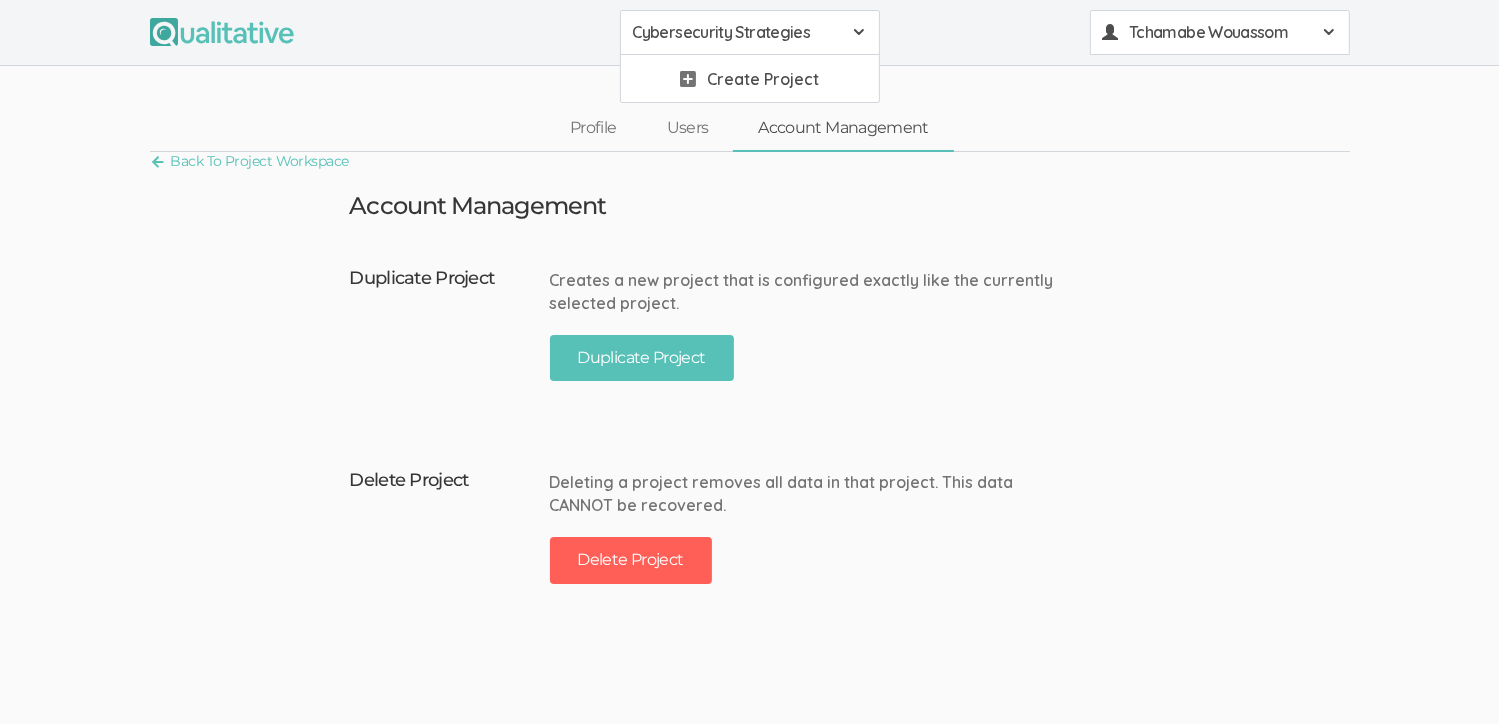 click on "Tchamabe Wouassom" at bounding box center (1219, 32) 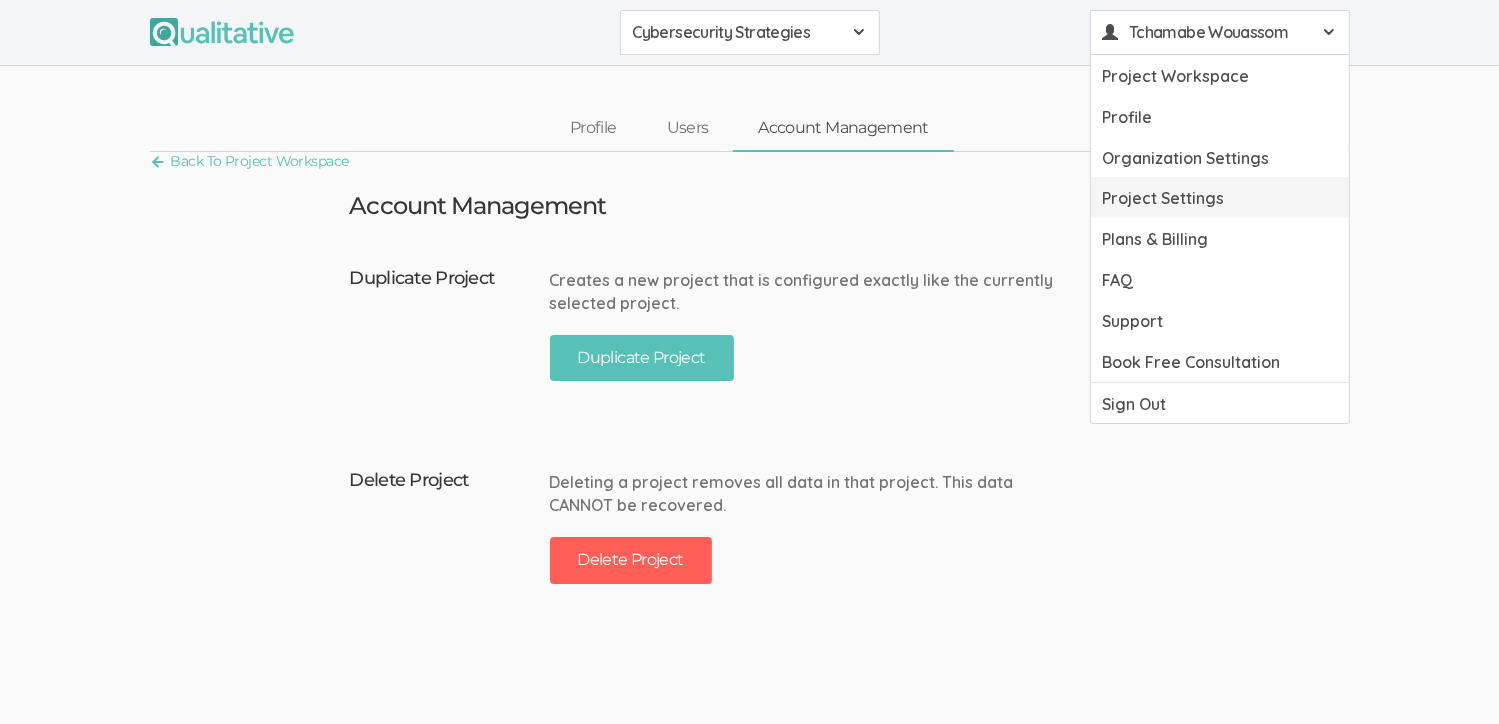 click on "Project Settings" at bounding box center (1220, 197) 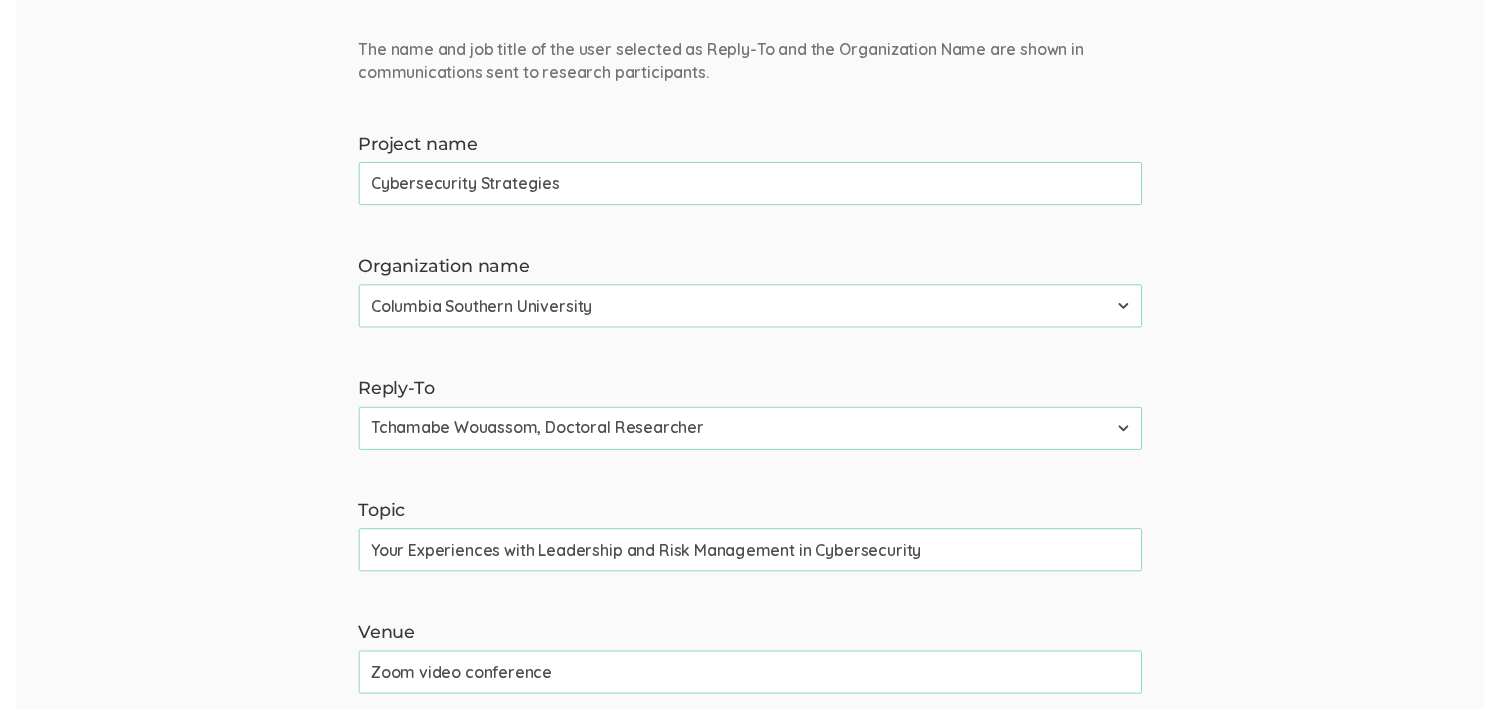 scroll, scrollTop: 0, scrollLeft: 0, axis: both 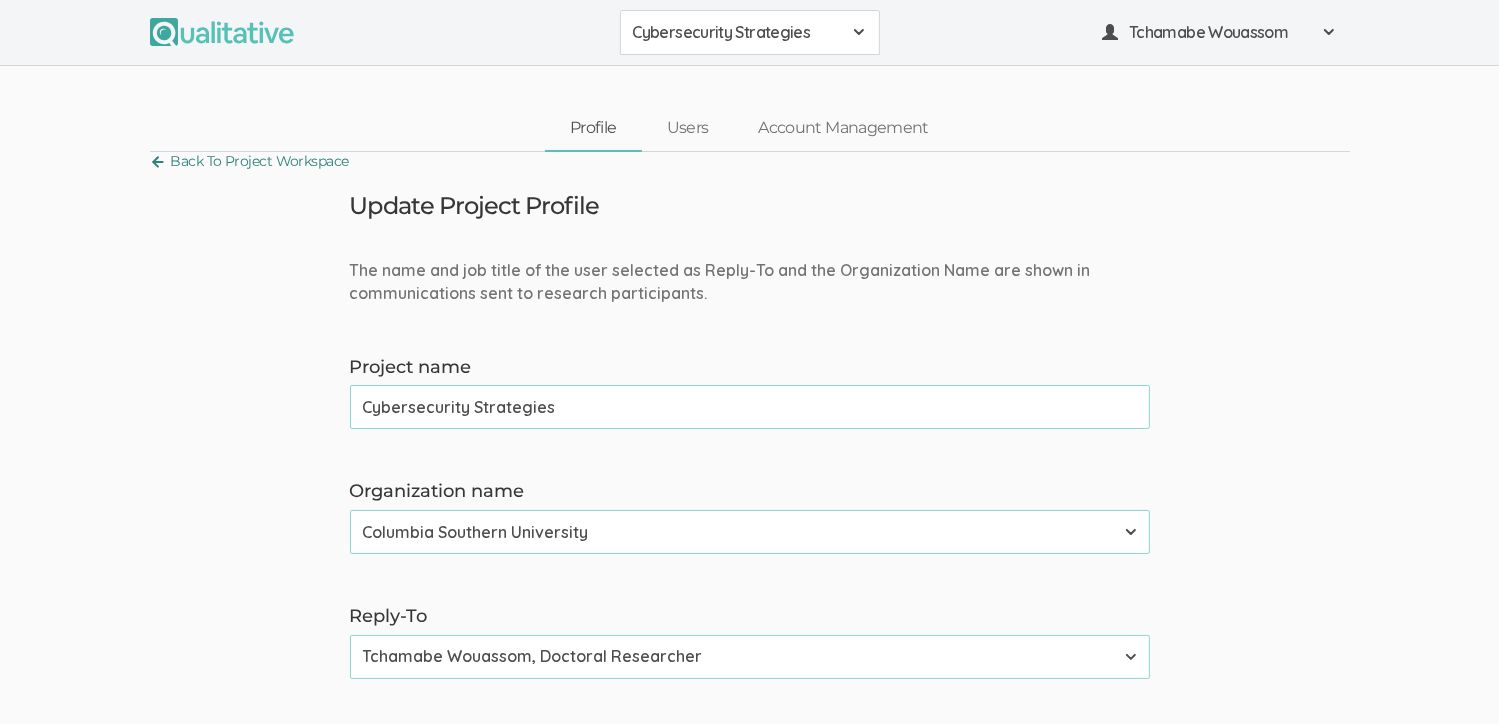 click on "Back To Project Workspace" at bounding box center [249, 161] 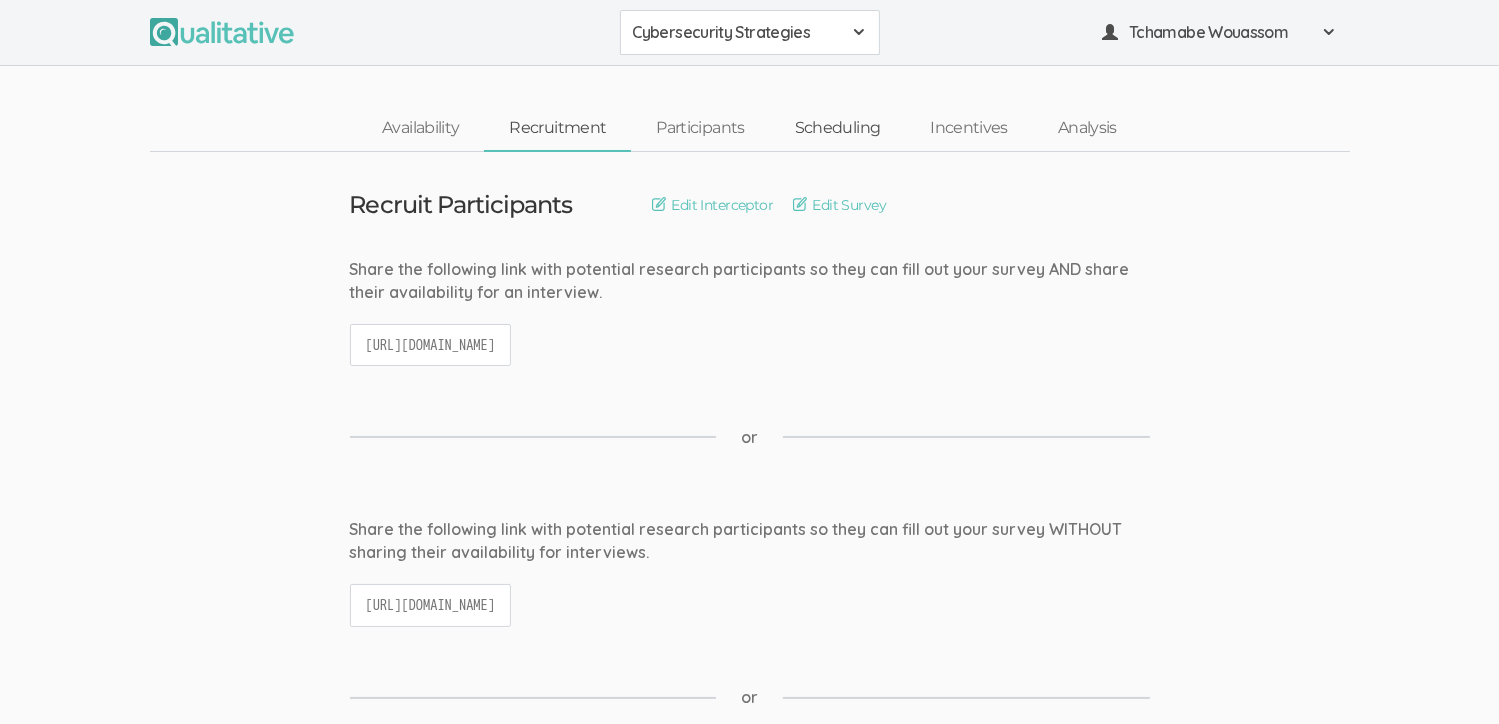 click on "Scheduling" at bounding box center (838, 128) 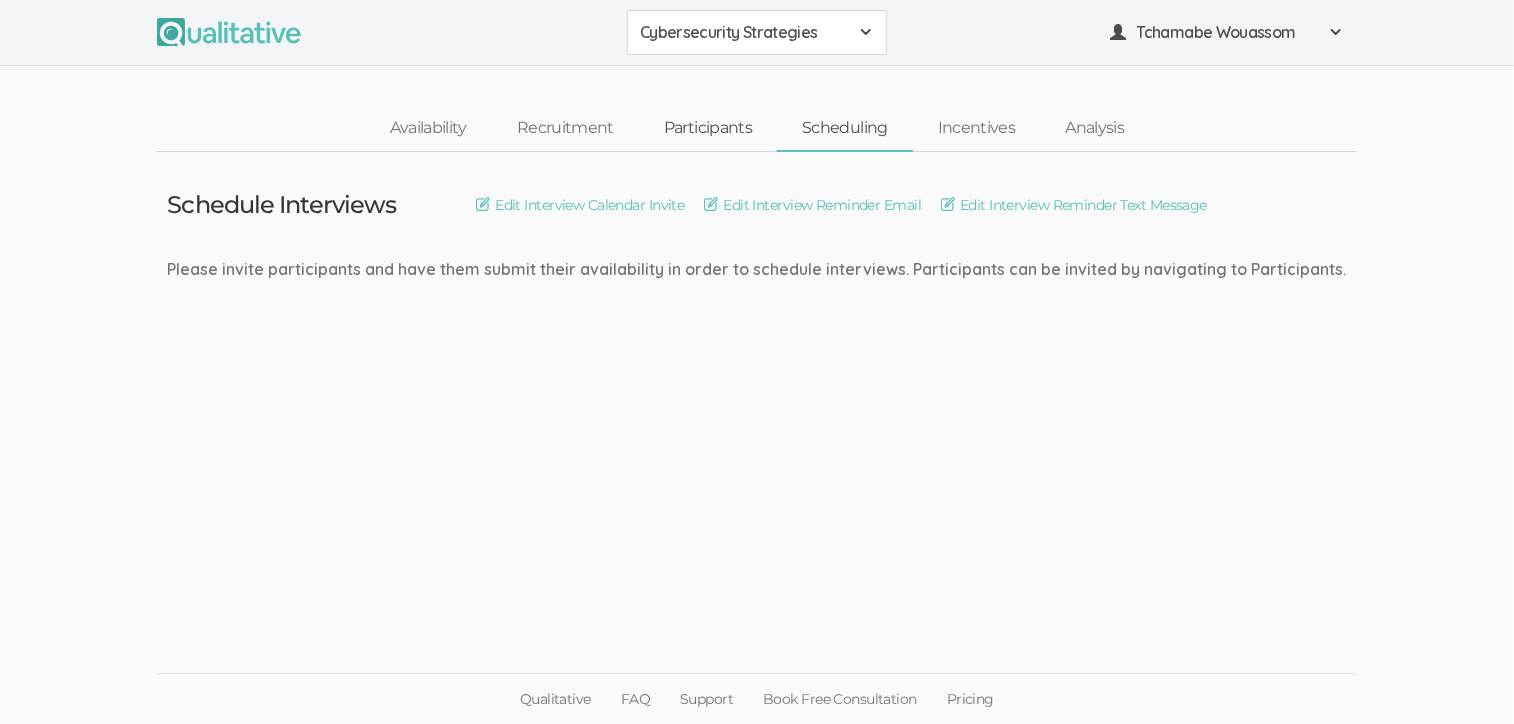 click on "Participants" at bounding box center [708, 128] 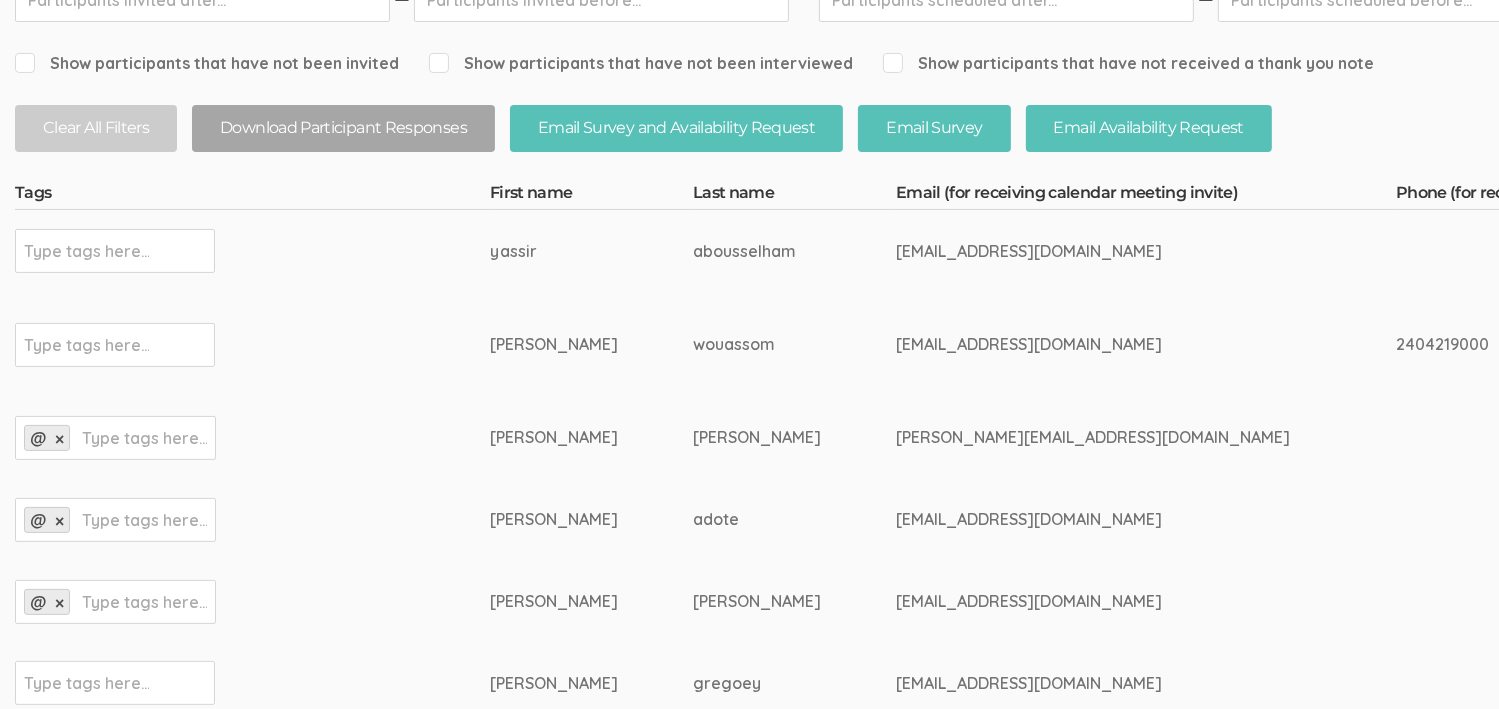 scroll, scrollTop: 400, scrollLeft: 0, axis: vertical 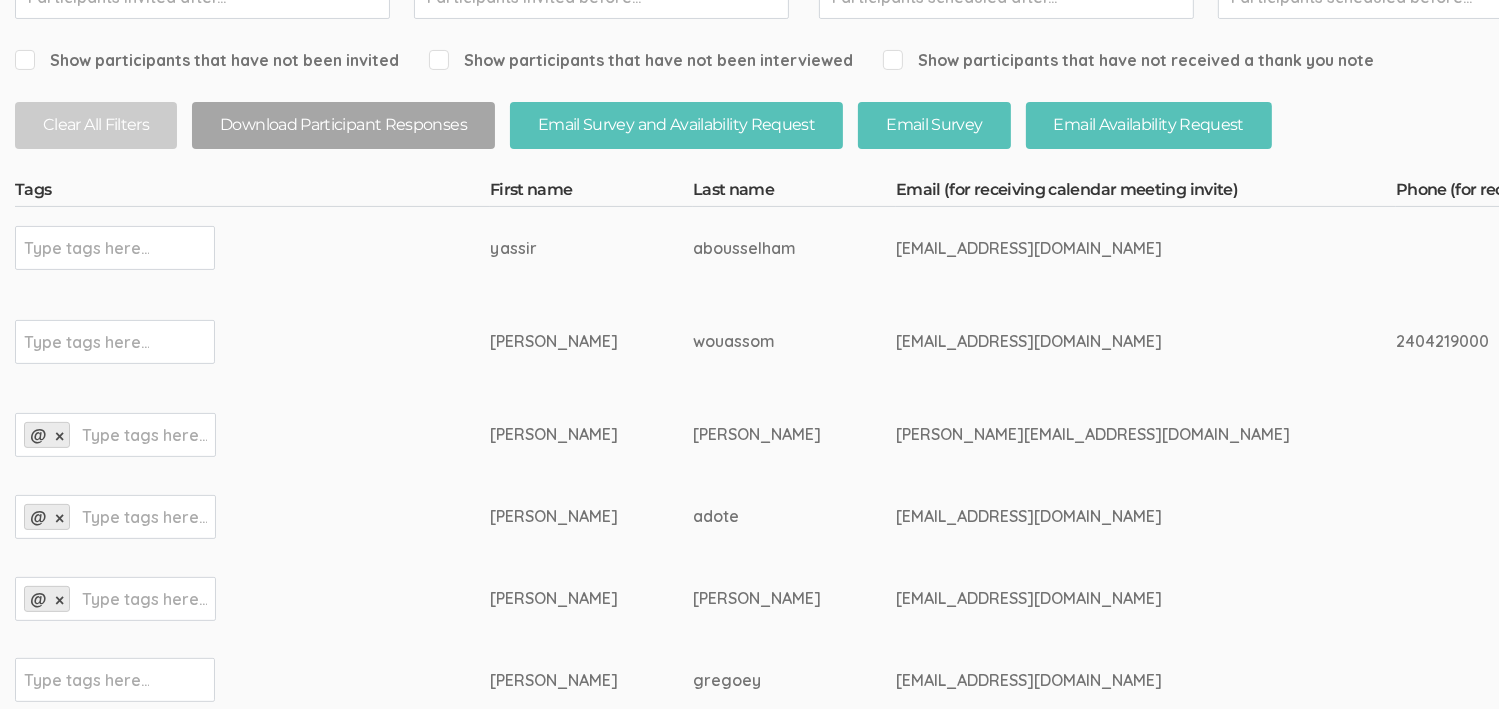 click on "×" at bounding box center (59, 436) 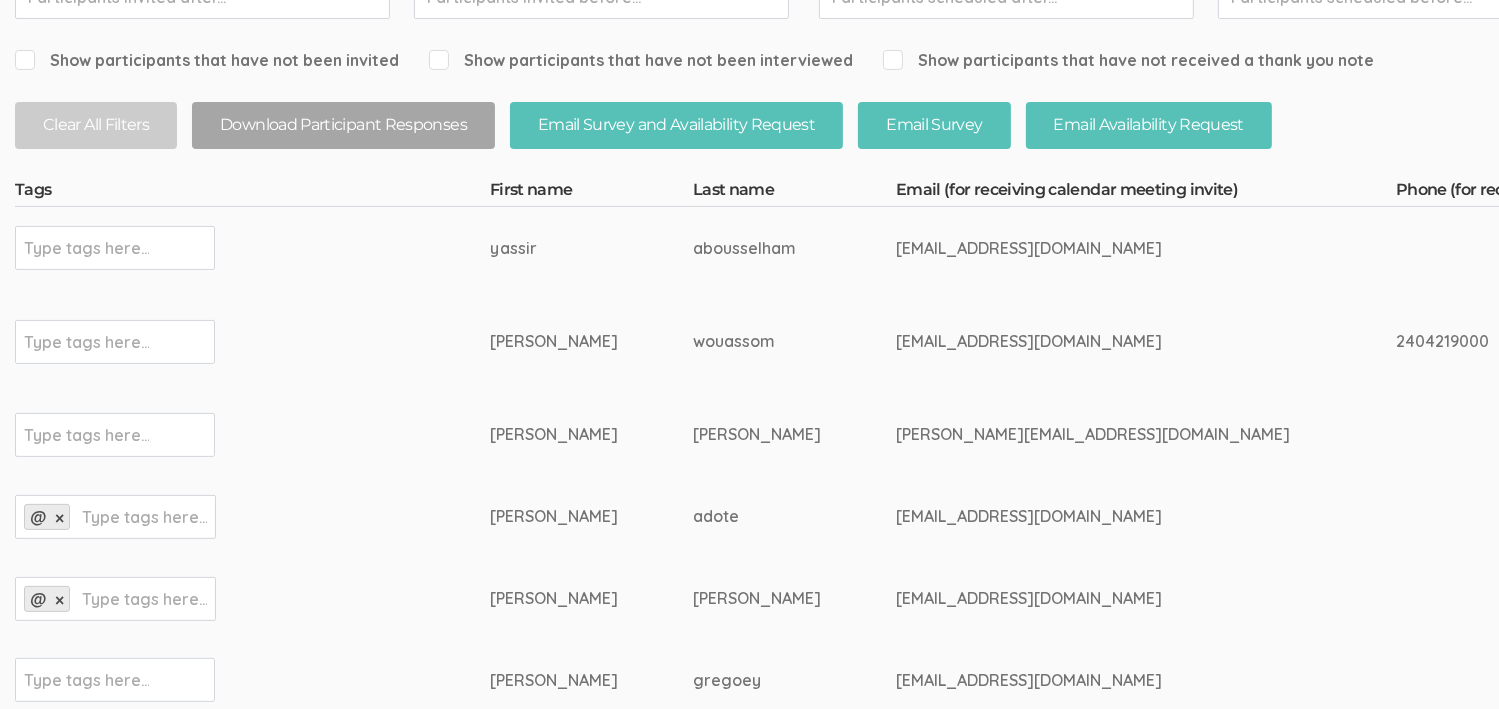 click on "×" at bounding box center [59, 518] 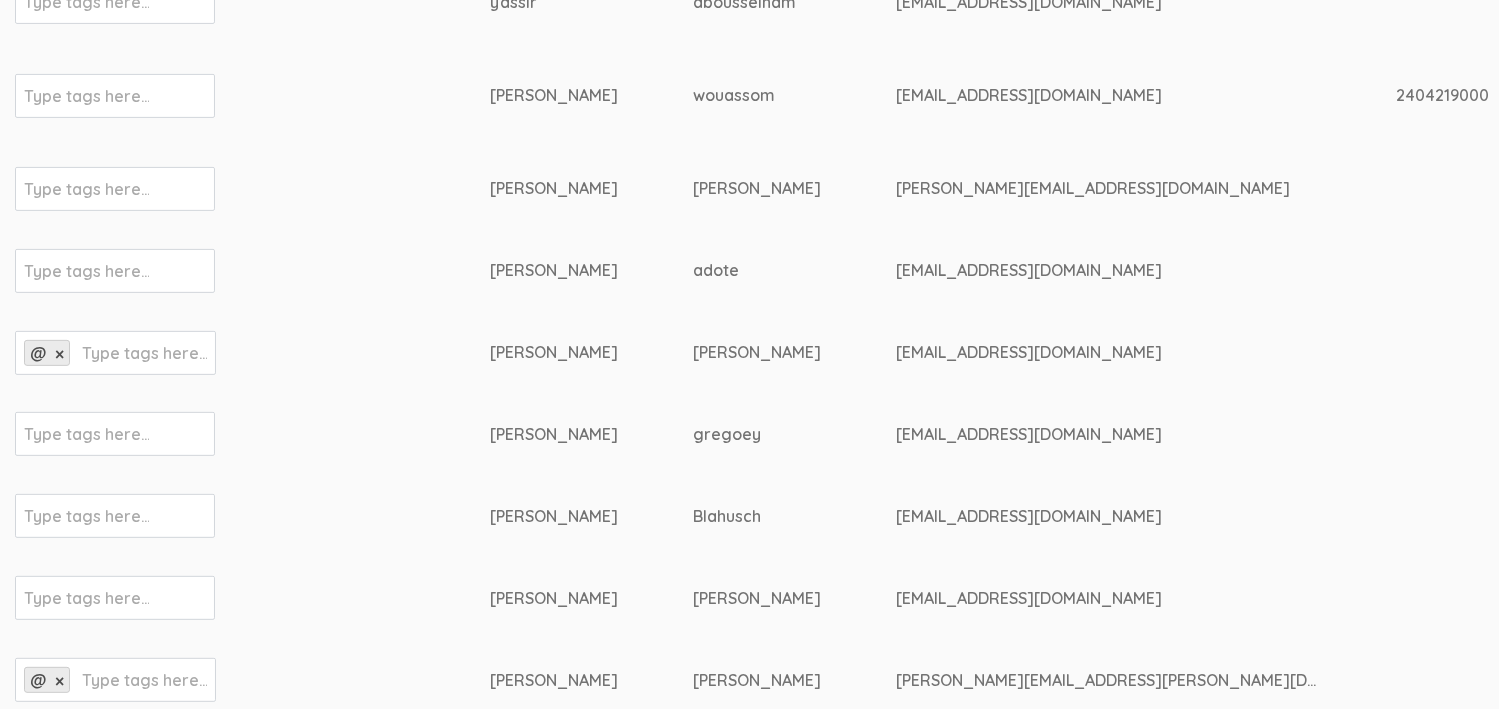 scroll, scrollTop: 700, scrollLeft: 0, axis: vertical 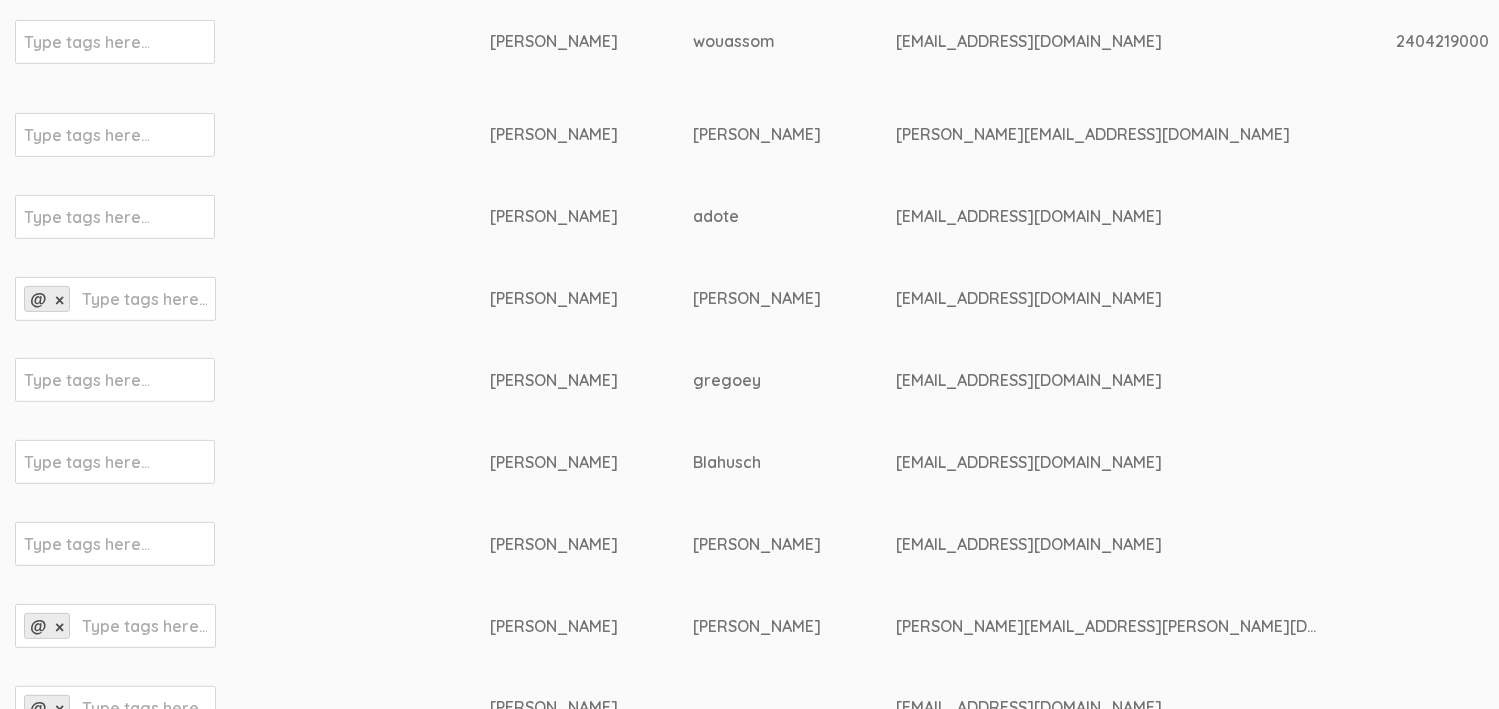 click on "×" at bounding box center [59, 300] 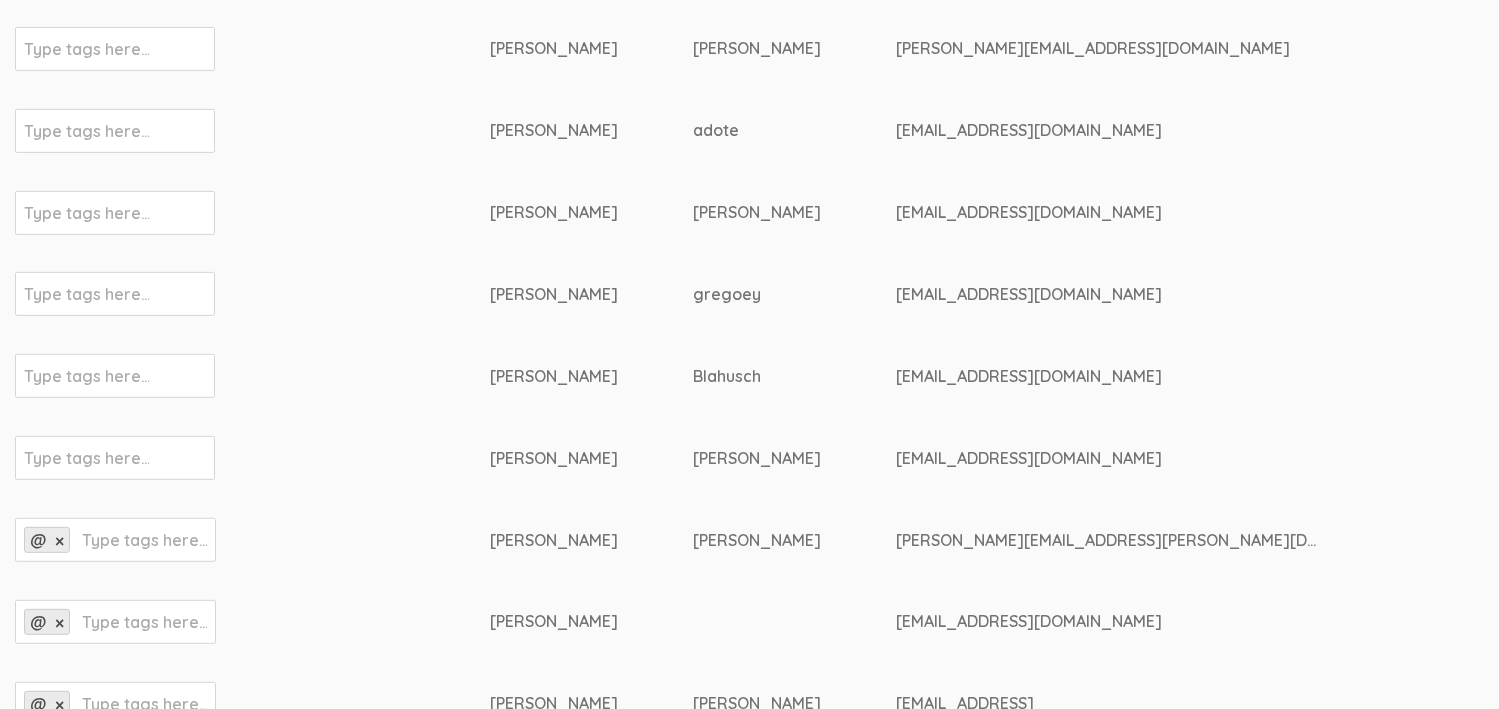scroll, scrollTop: 1100, scrollLeft: 0, axis: vertical 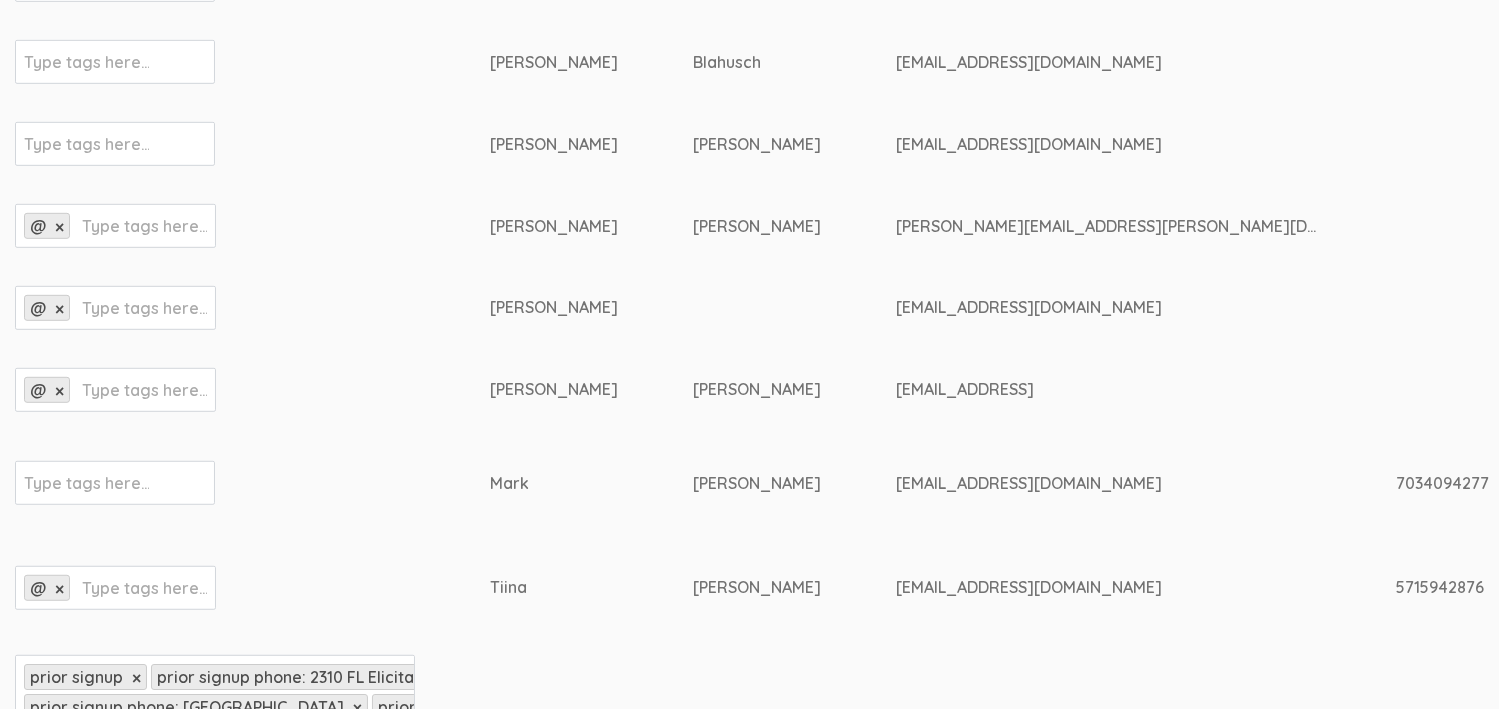 click on "×" at bounding box center [59, 227] 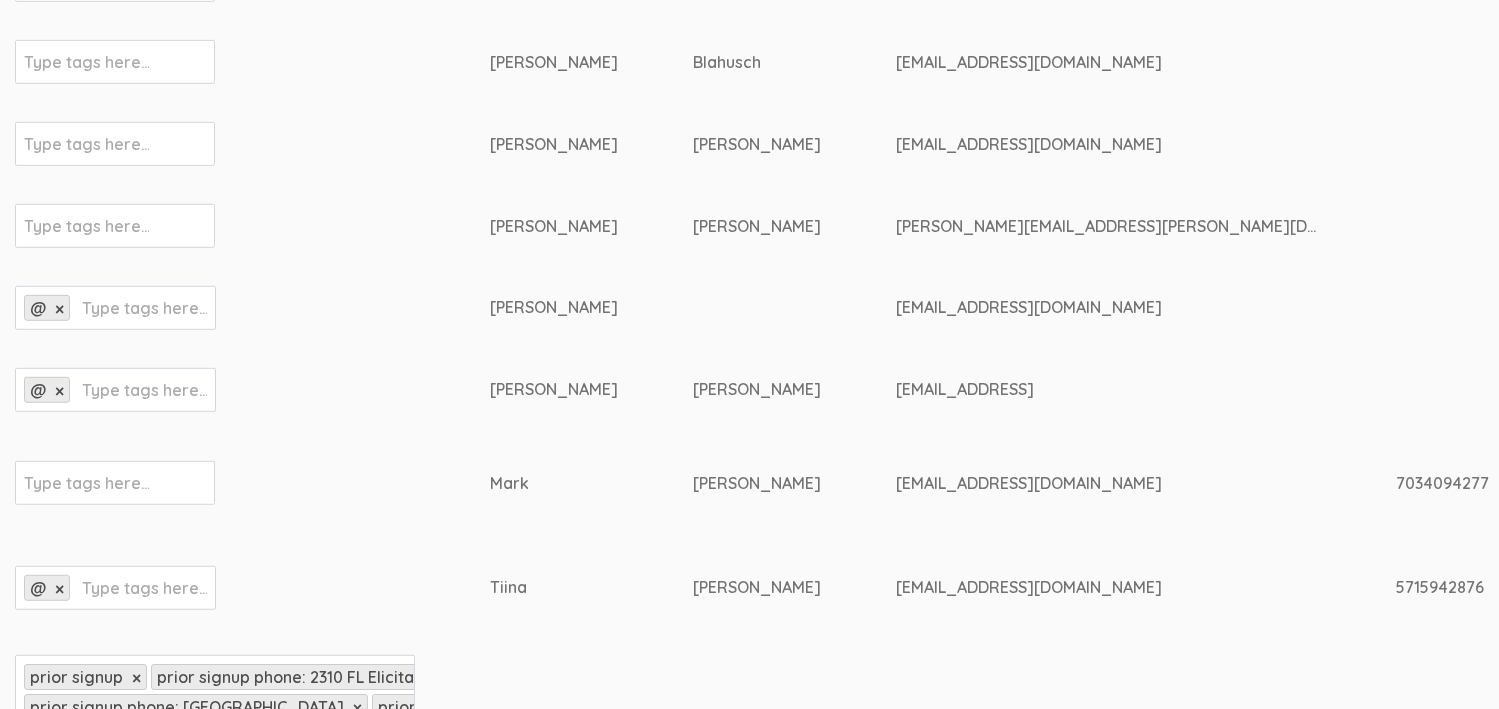 click on "×" at bounding box center (59, 309) 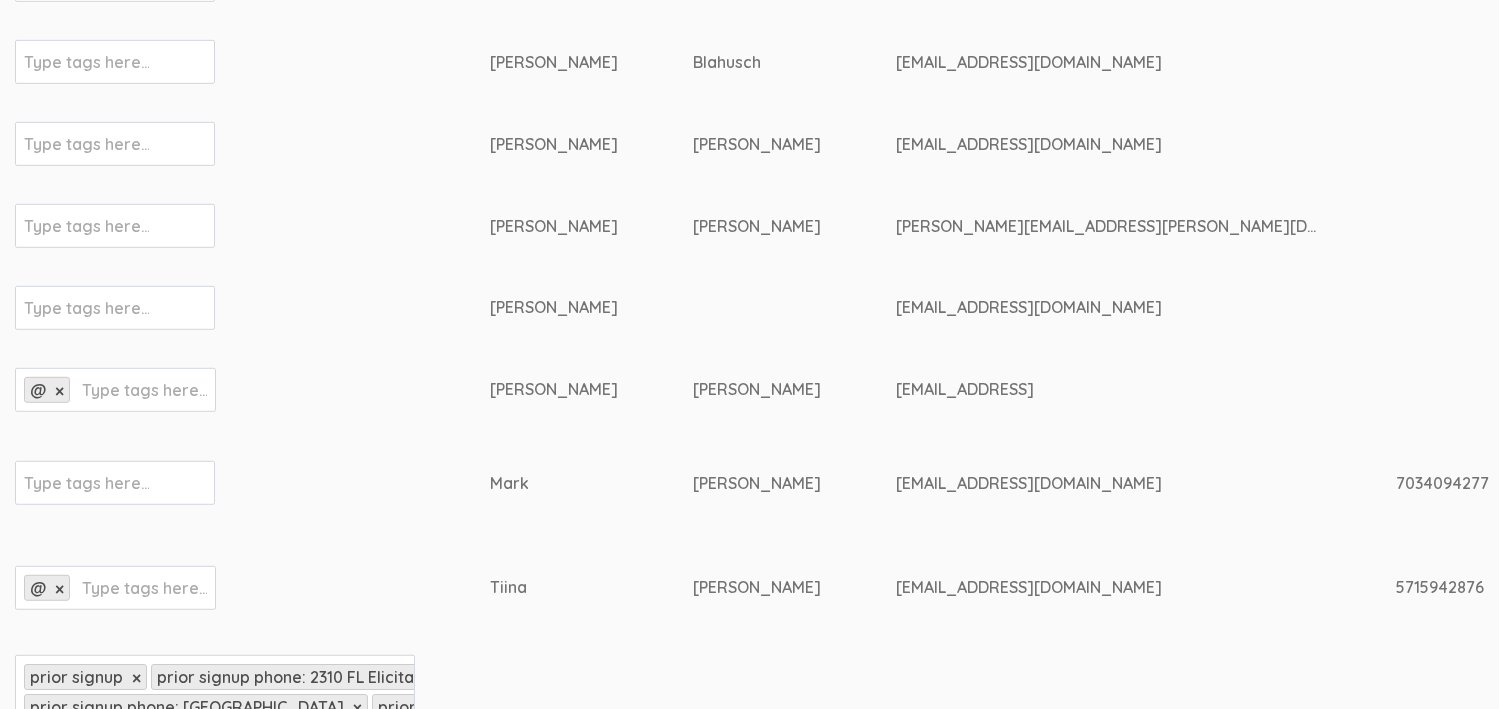 click on "×" at bounding box center (59, 391) 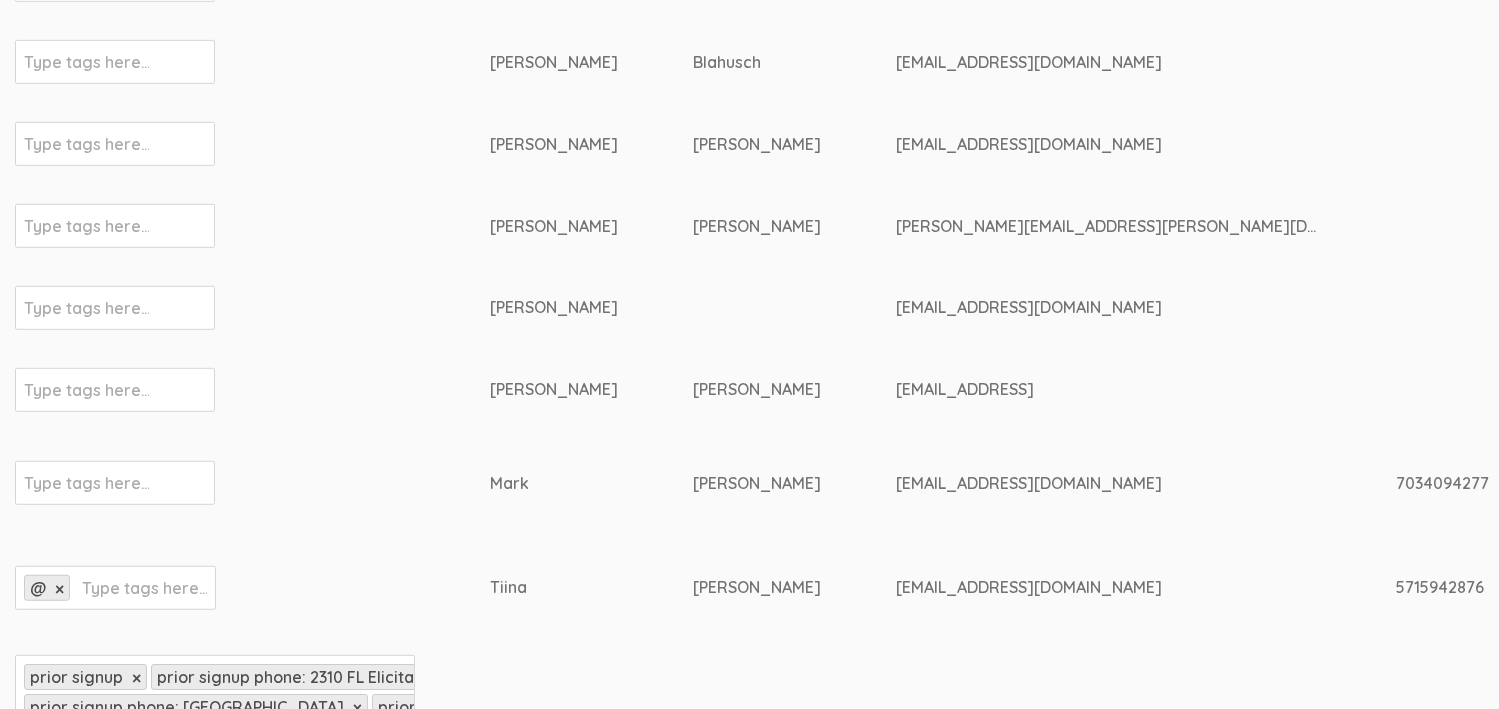 click on "×" at bounding box center (59, 589) 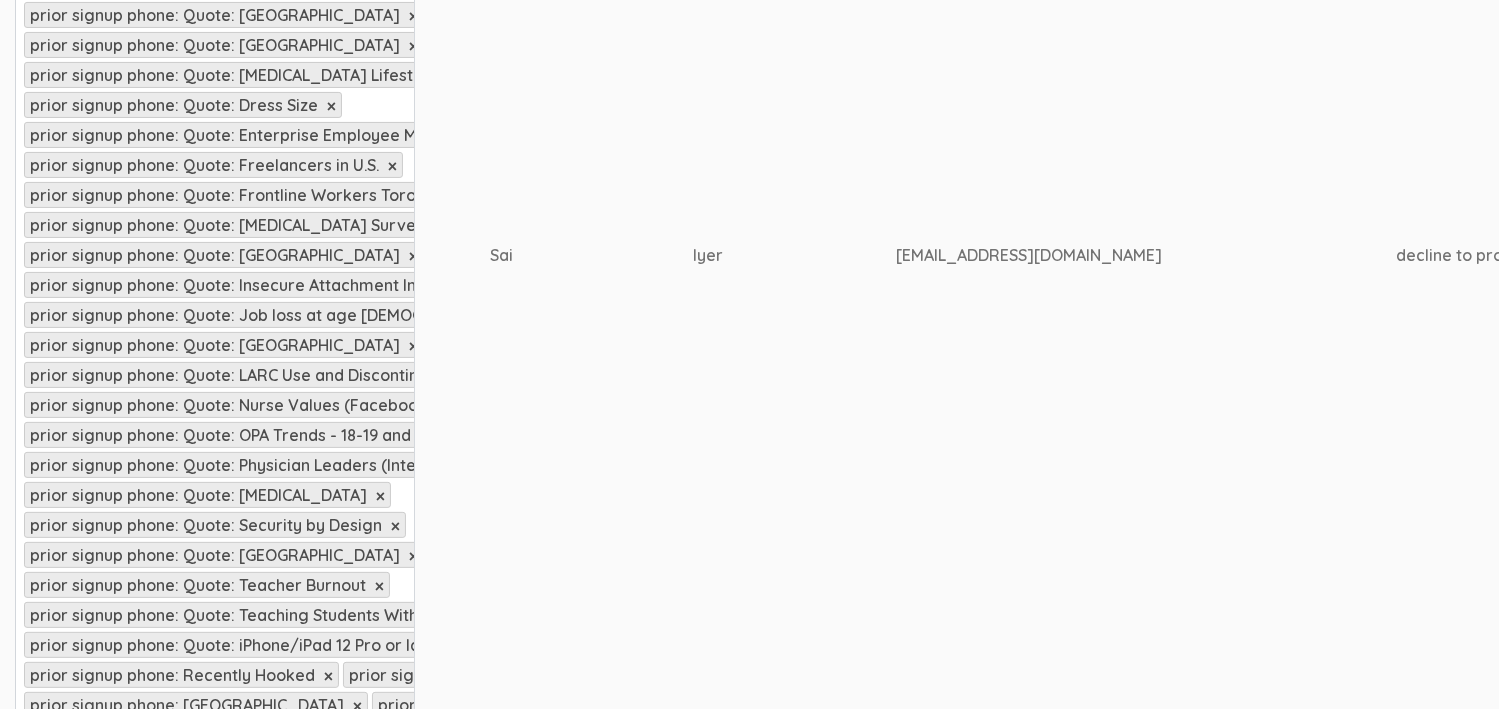 scroll, scrollTop: 2000, scrollLeft: 0, axis: vertical 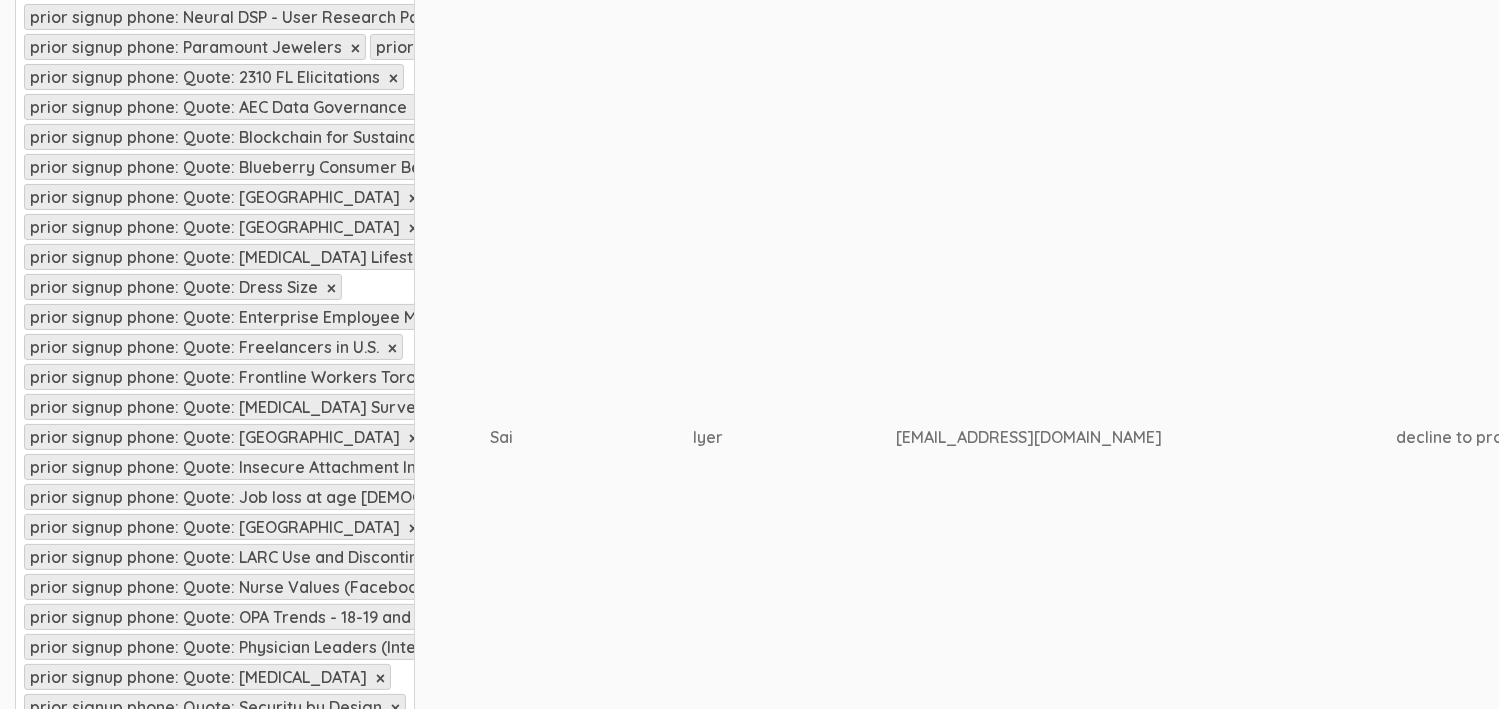 click on "prior signup phone: Quote: Insecure Attachment Interviews   ×" at bounding box center [265, 467] 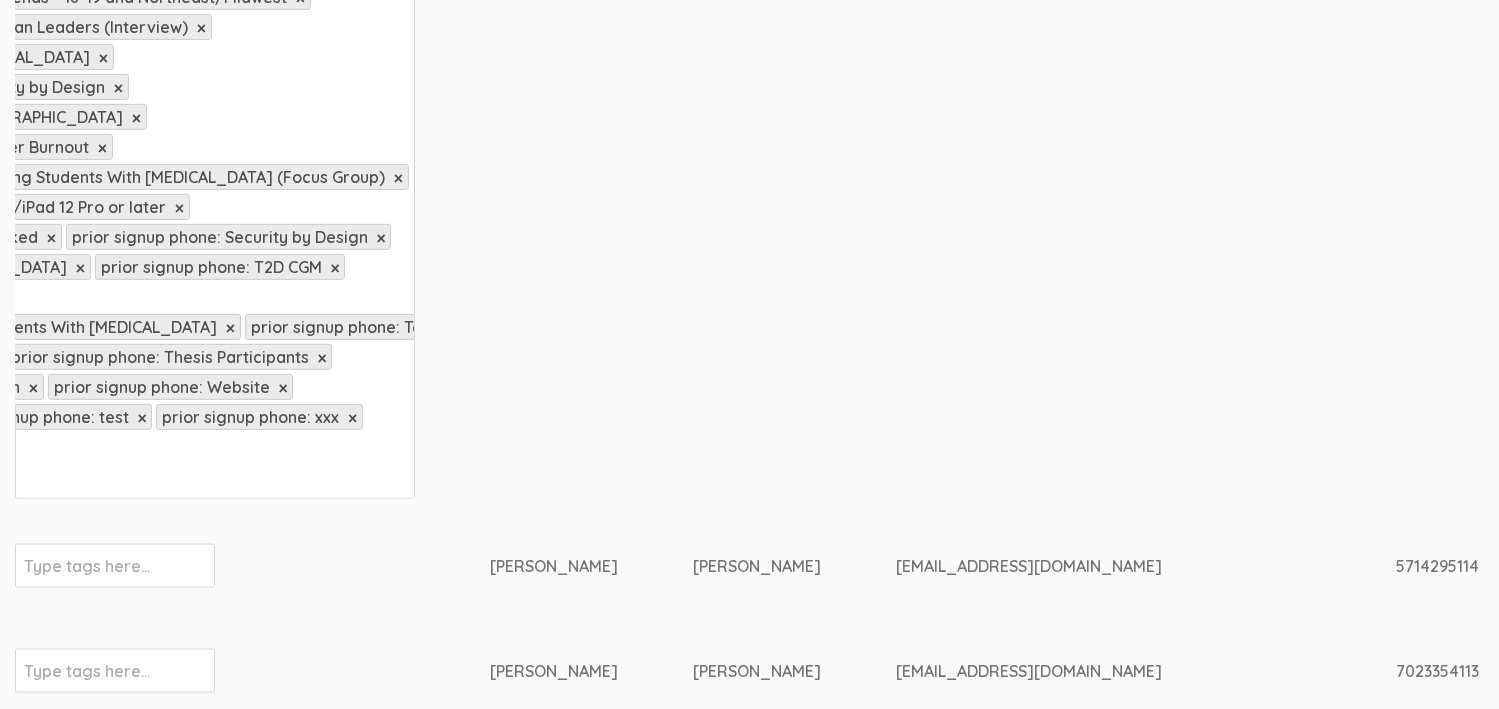 scroll, scrollTop: 0, scrollLeft: 332, axis: horizontal 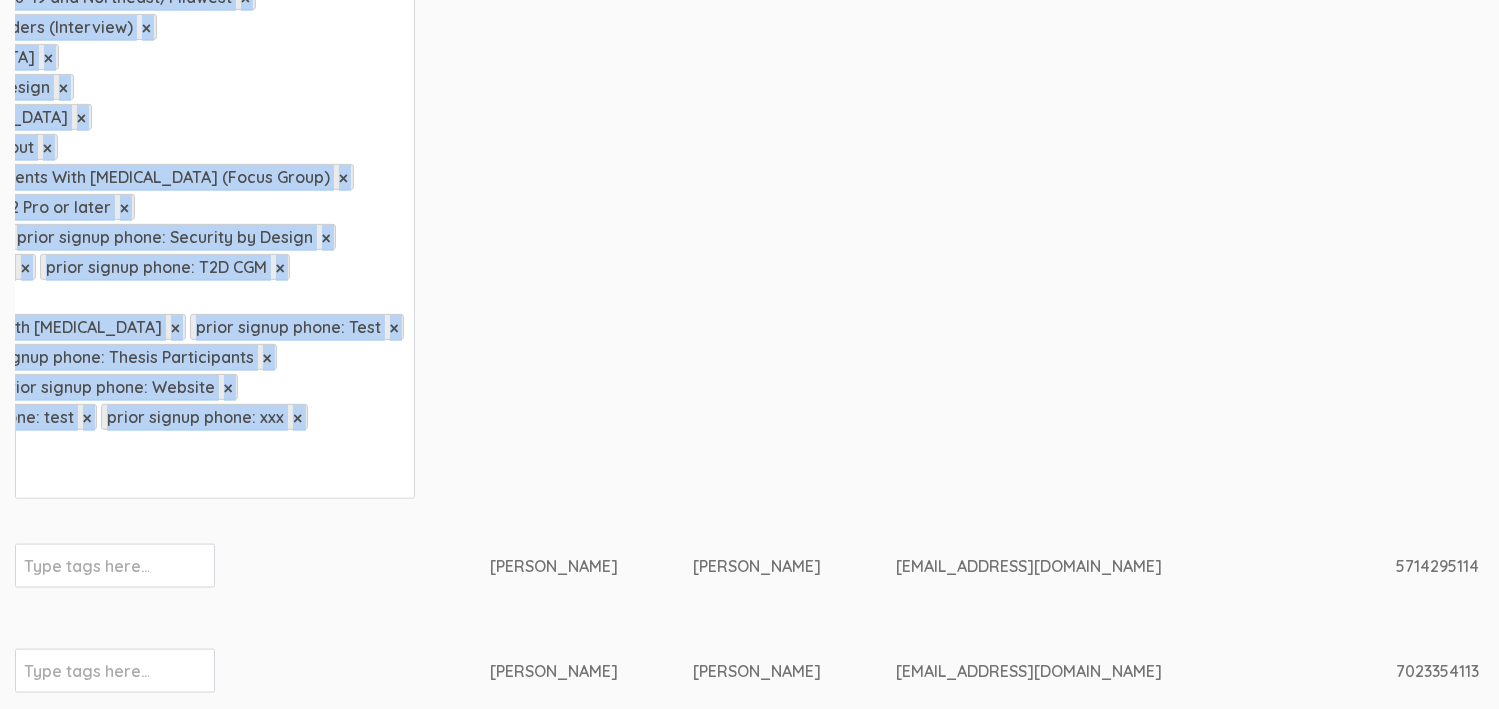 drag, startPoint x: 212, startPoint y: 364, endPoint x: 144, endPoint y: 326, distance: 77.89737 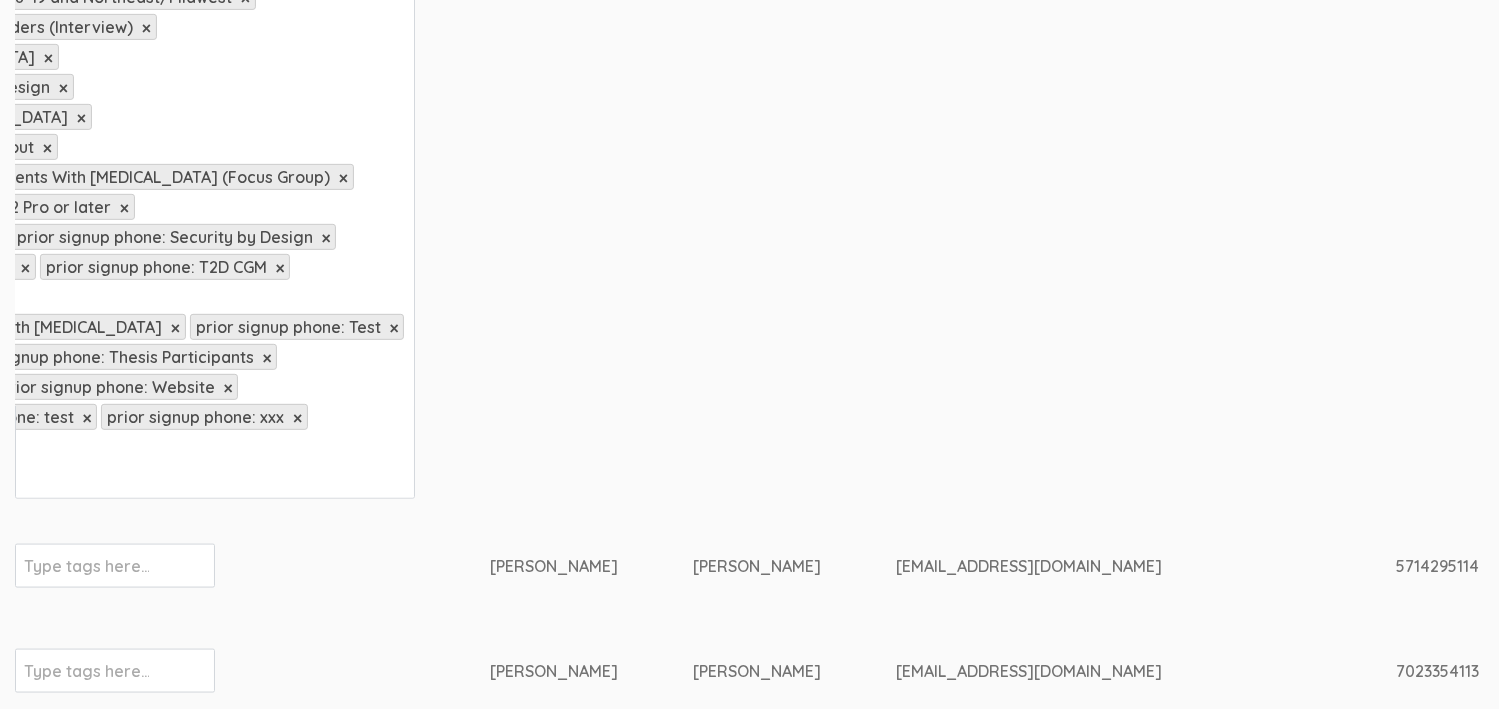 scroll, scrollTop: 0, scrollLeft: 0, axis: both 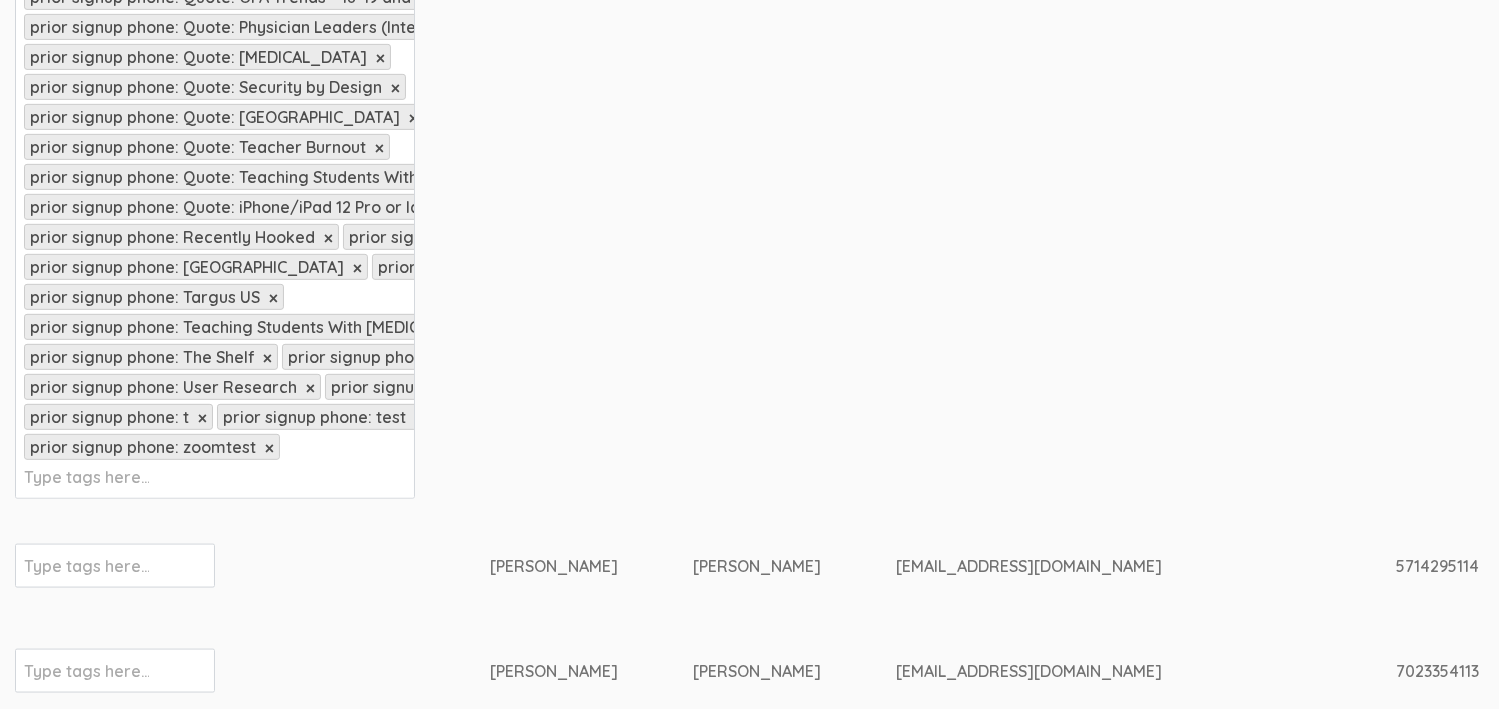 drag, startPoint x: 144, startPoint y: 326, endPoint x: 214, endPoint y: 329, distance: 70.064255 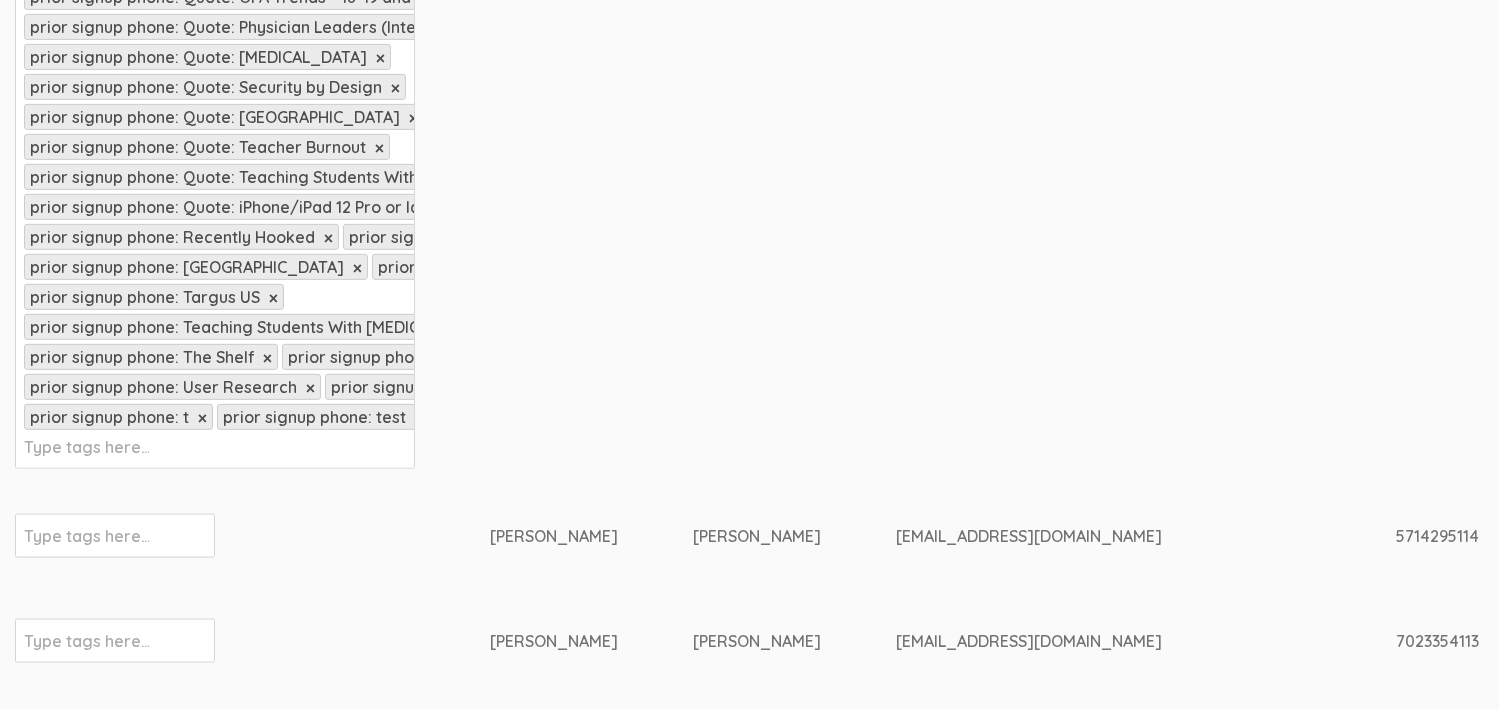click on "prior signup   × prior signup phone: 2310 FL Elicitations   × prior signup phone: Brazil   × prior signup phone: China   × prior signup phone: Cybersecurity Strategies   × prior signup phone: Danielle Gerber Freedom Jewelry   × prior signup phone: Default   × prior signup phone: Default to delete   × prior signup phone: Frontline Workers Toronto   × prior signup phone: Furnace Prices CA   × prior signup phone: India   × prior signup phone: Kenya   × prior signup phone: Mathematics Professors   × prior signup phone: Nella Fitbiomics   × prior signup phone: Neural DSP - User Research Panel   × prior signup phone: Paramount Jewelers   × prior signup phone: Participant Recruitment   × prior signup phone: Quote: 2310 FL Elicitations   × prior signup phone: Quote: AEC Data Governance   × prior signup phone: Quote: Blockchain for Sustainable Fashion: The Case of Fashion Rental   × prior signup phone: Quote: Blueberry Consumer Behavior Project   × prior signup phone: Quote: Brazil   ×   ×   ×" at bounding box center [384, -213] 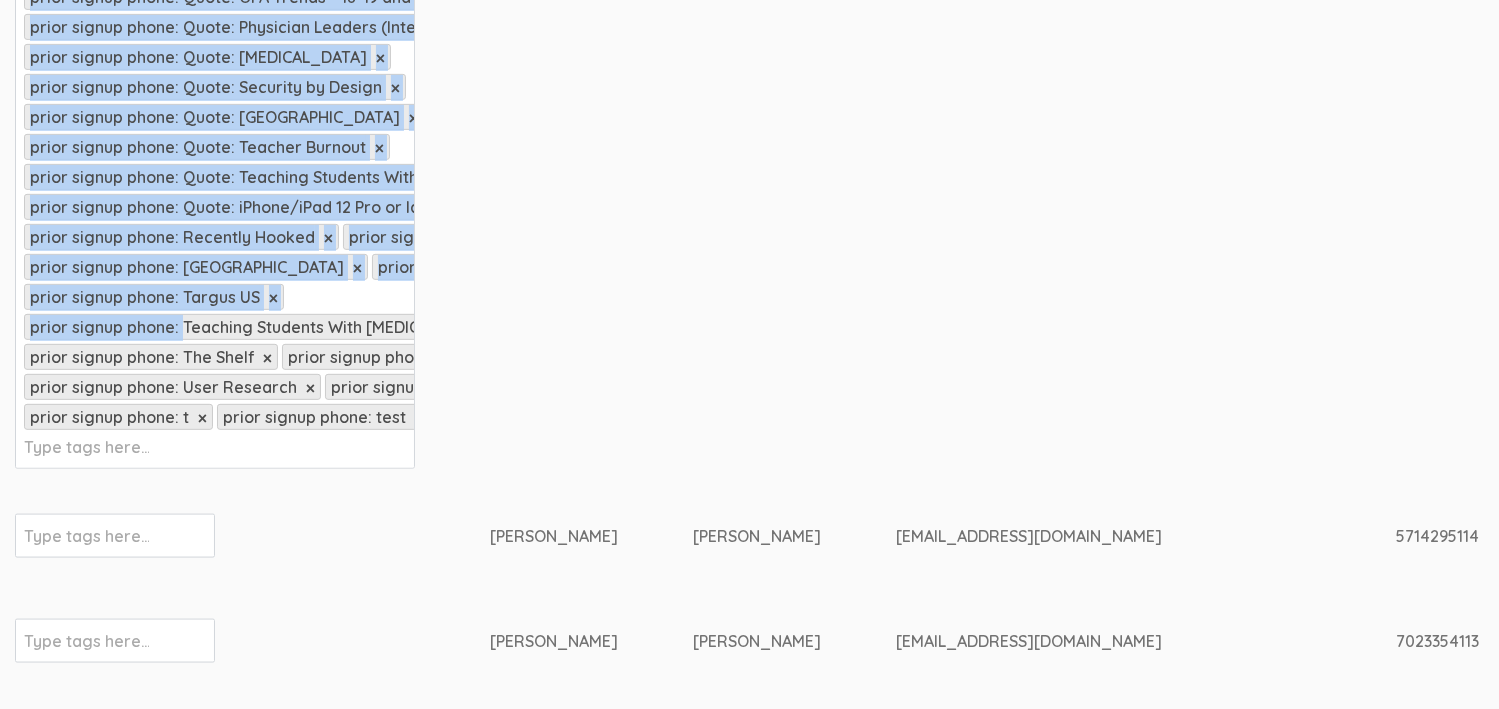 drag, startPoint x: 282, startPoint y: 327, endPoint x: 180, endPoint y: 198, distance: 164.45364 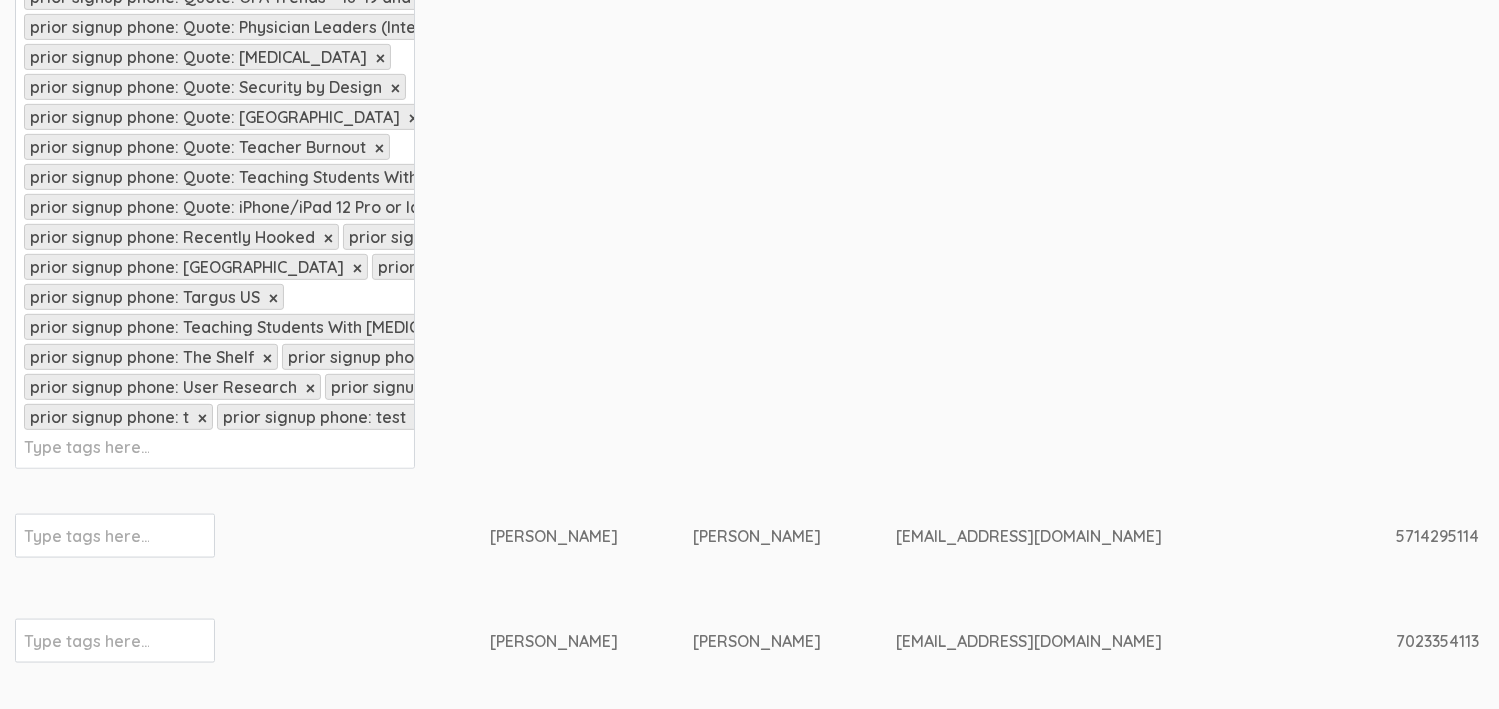 click on "prior signup   × prior signup phone: 2310 FL Elicitations   × prior signup phone: Brazil   × prior signup phone: China   × prior signup phone: Cybersecurity Strategies   × prior signup phone: Danielle Gerber Freedom Jewelry   × prior signup phone: Default   × prior signup phone: Default to delete   × prior signup phone: Frontline Workers Toronto   × prior signup phone: Furnace Prices CA   × prior signup phone: India   × prior signup phone: Kenya   × prior signup phone: Mathematics Professors   × prior signup phone: Nella Fitbiomics   × prior signup phone: Neural DSP - User Research Panel   × prior signup phone: Paramount Jewelers   × prior signup phone: Participant Recruitment   × prior signup phone: Quote: 2310 FL Elicitations   × prior signup phone: Quote: AEC Data Governance   × prior signup phone: Quote: Blockchain for Sustainable Fashion: The Case of Fashion Rental   × prior signup phone: Quote: Blueberry Consumer Behavior Project   × prior signup phone: Quote: Brazil   ×   ×   ×" at bounding box center (384, -213) 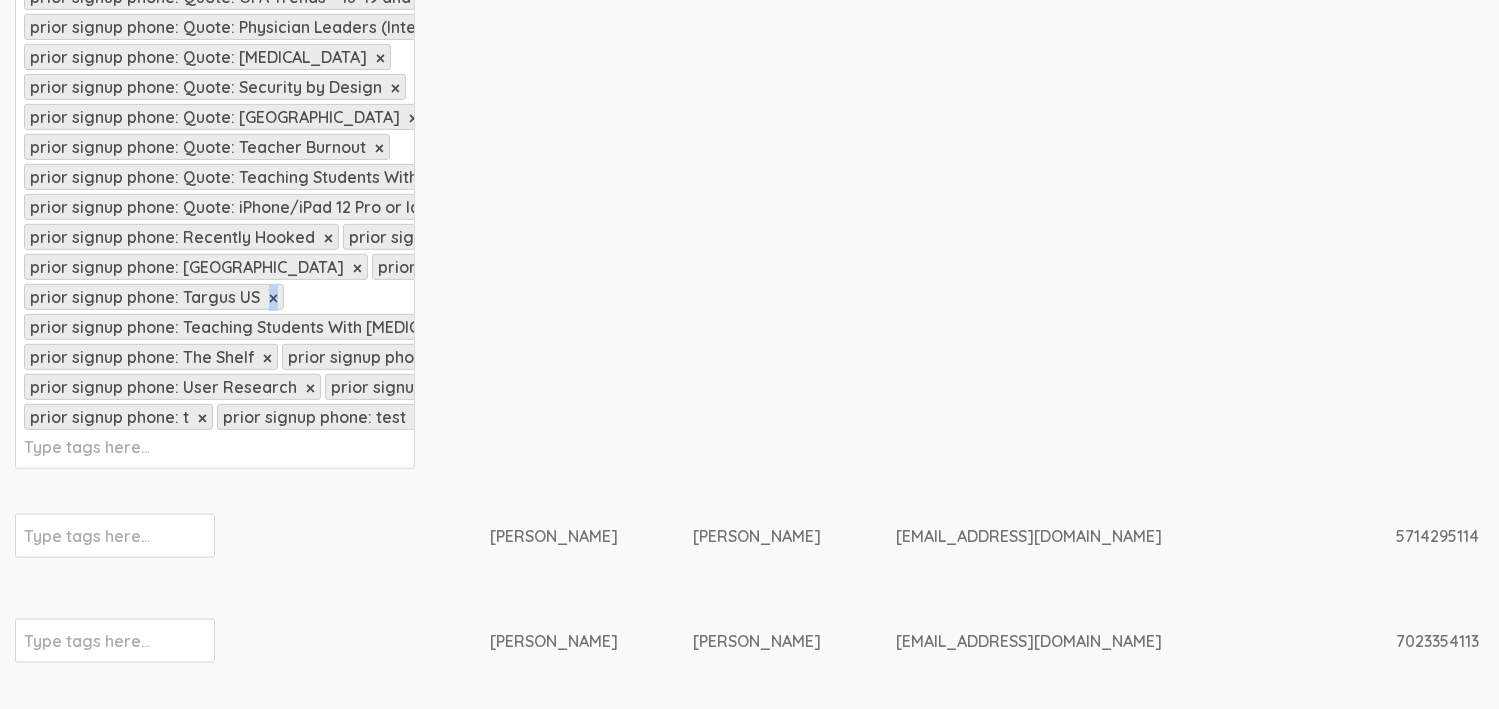 click on "×" at bounding box center (273, 298) 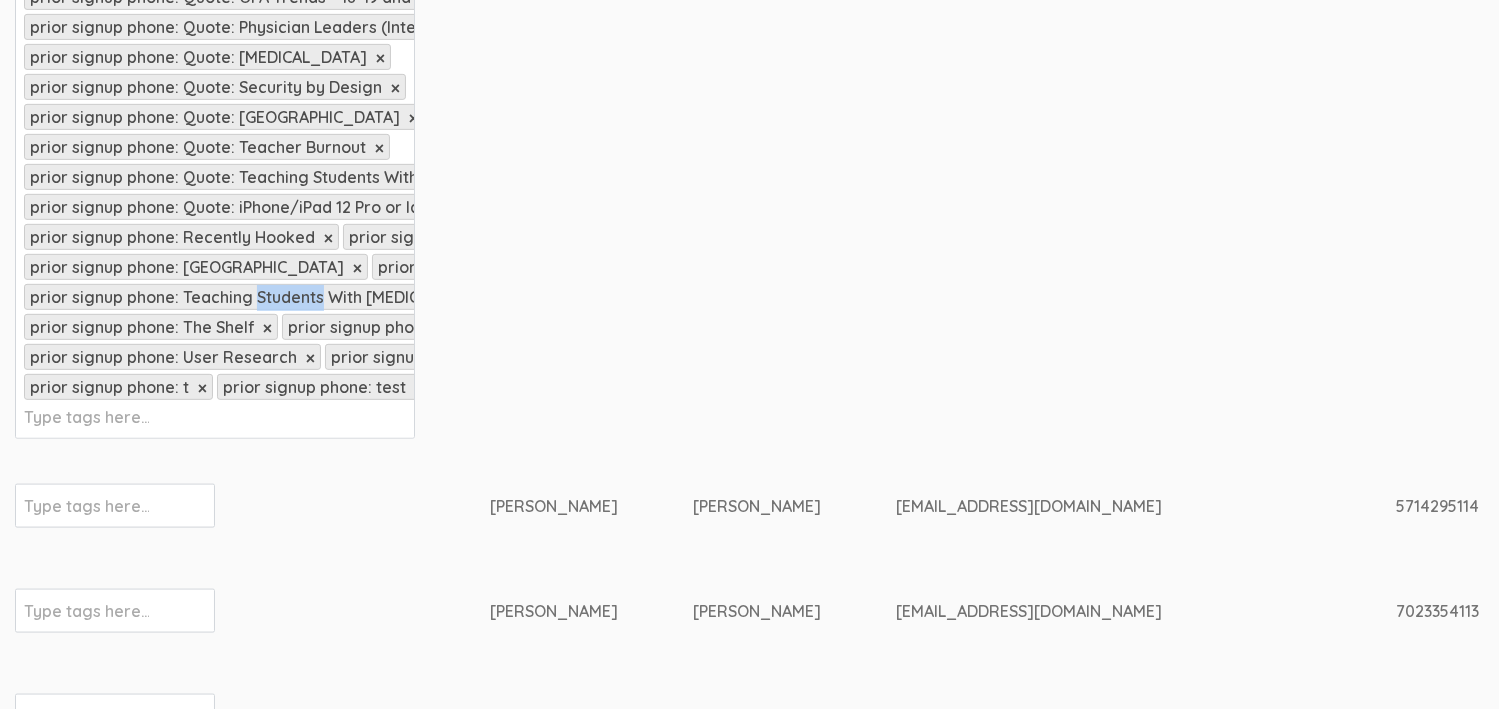 click on "prior signup phone: Teaching Students With Learning Disabilities" at bounding box center (262, 297) 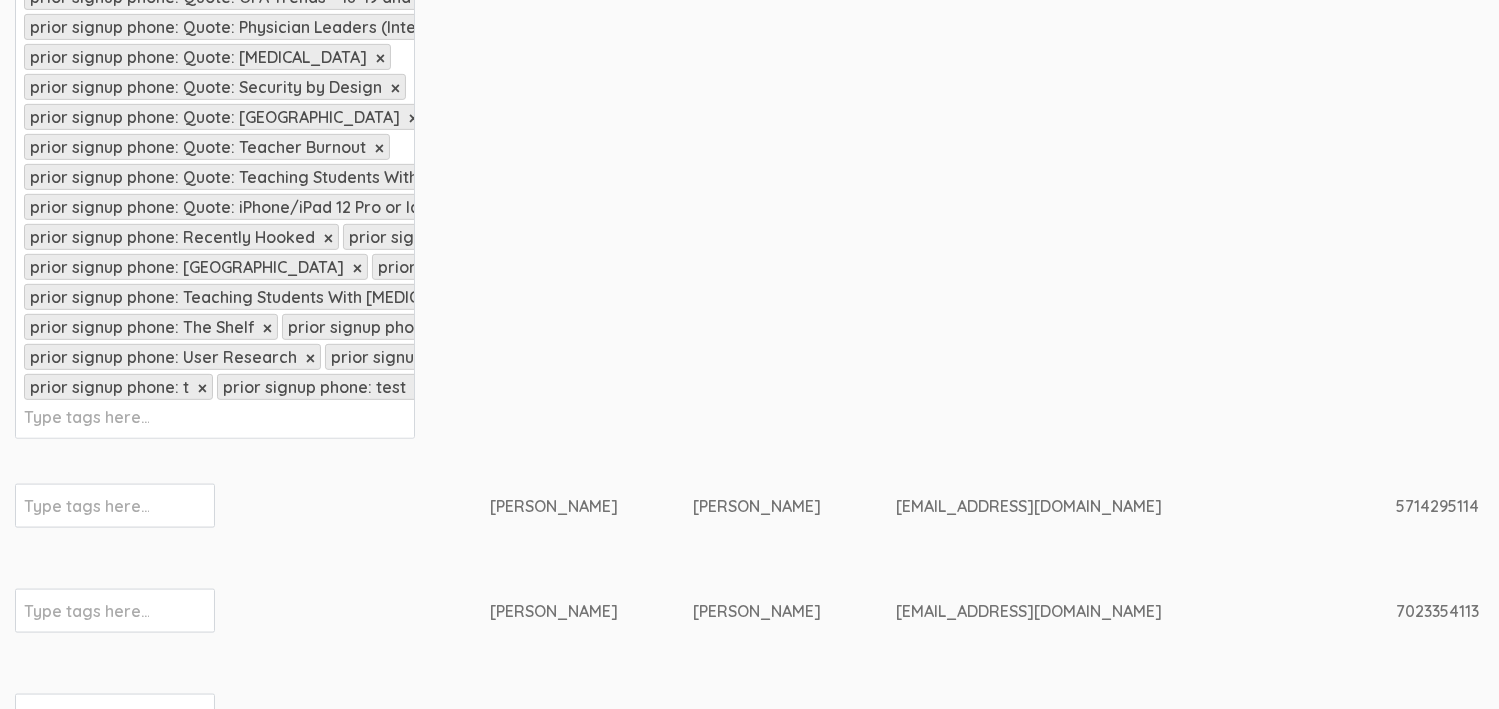 click on "prior signup phone: Teaching Students With Learning Disabilities" at bounding box center (262, 297) 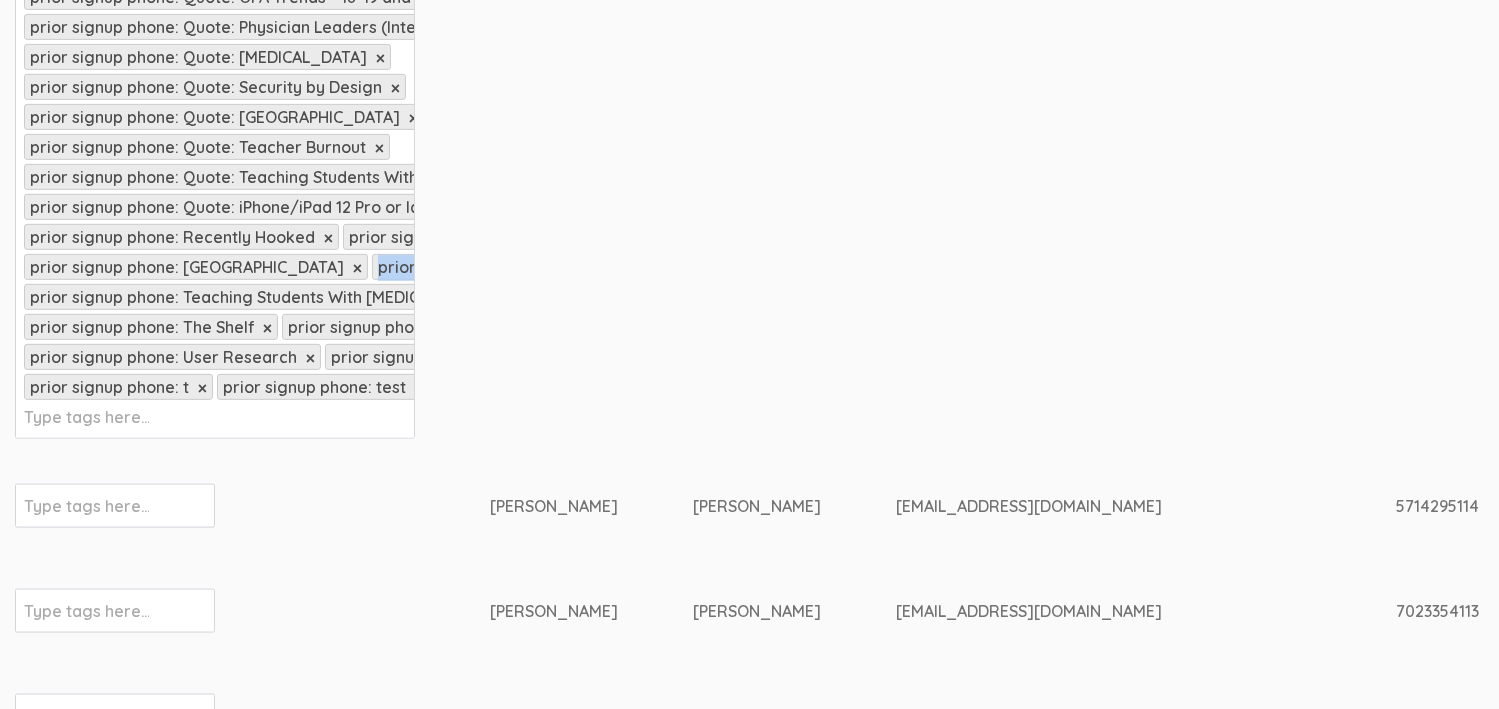 click on "prior signup phone: T2D CGM   ×" at bounding box center [497, 267] 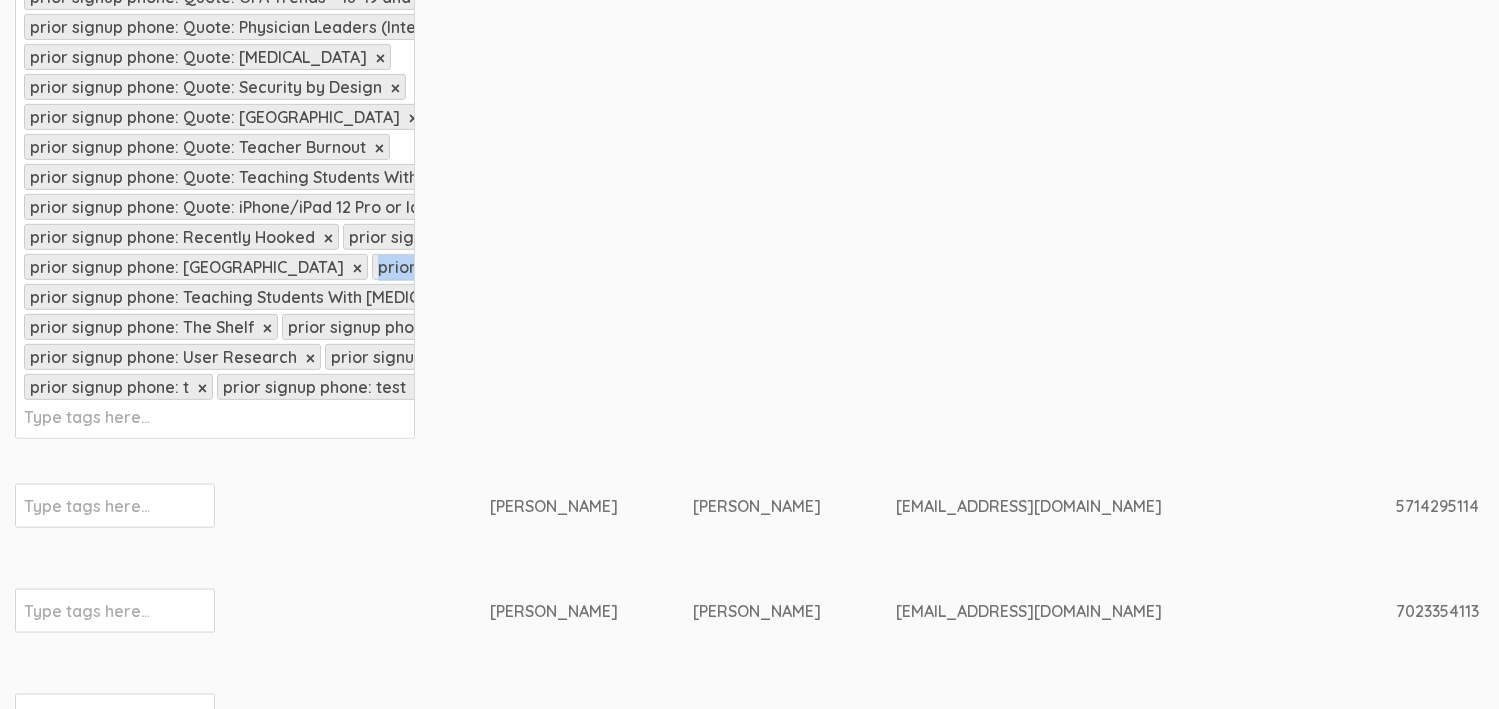 click on "prior signup phone: T2D CGM   ×" at bounding box center (497, 267) 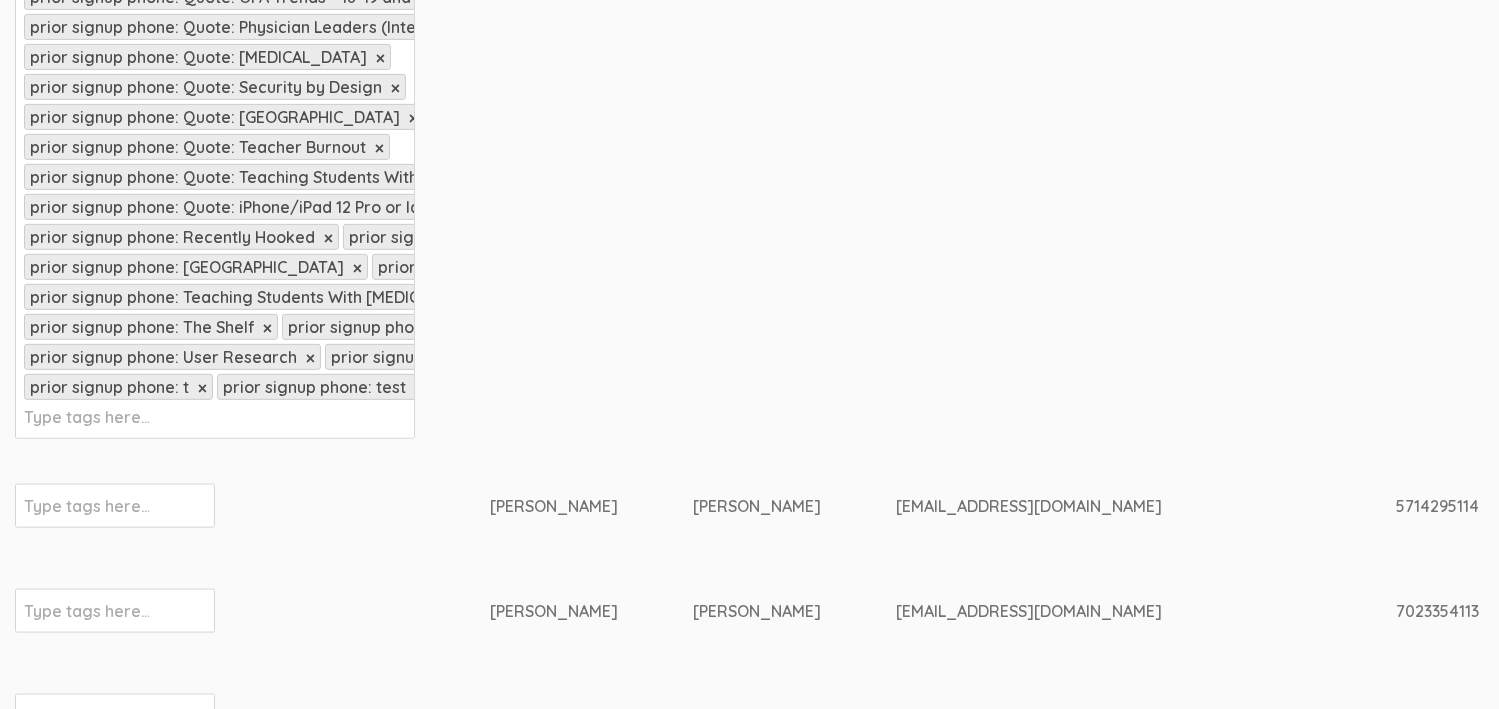 click on "prior signup phone: T2D CGM   ×" at bounding box center (497, 267) 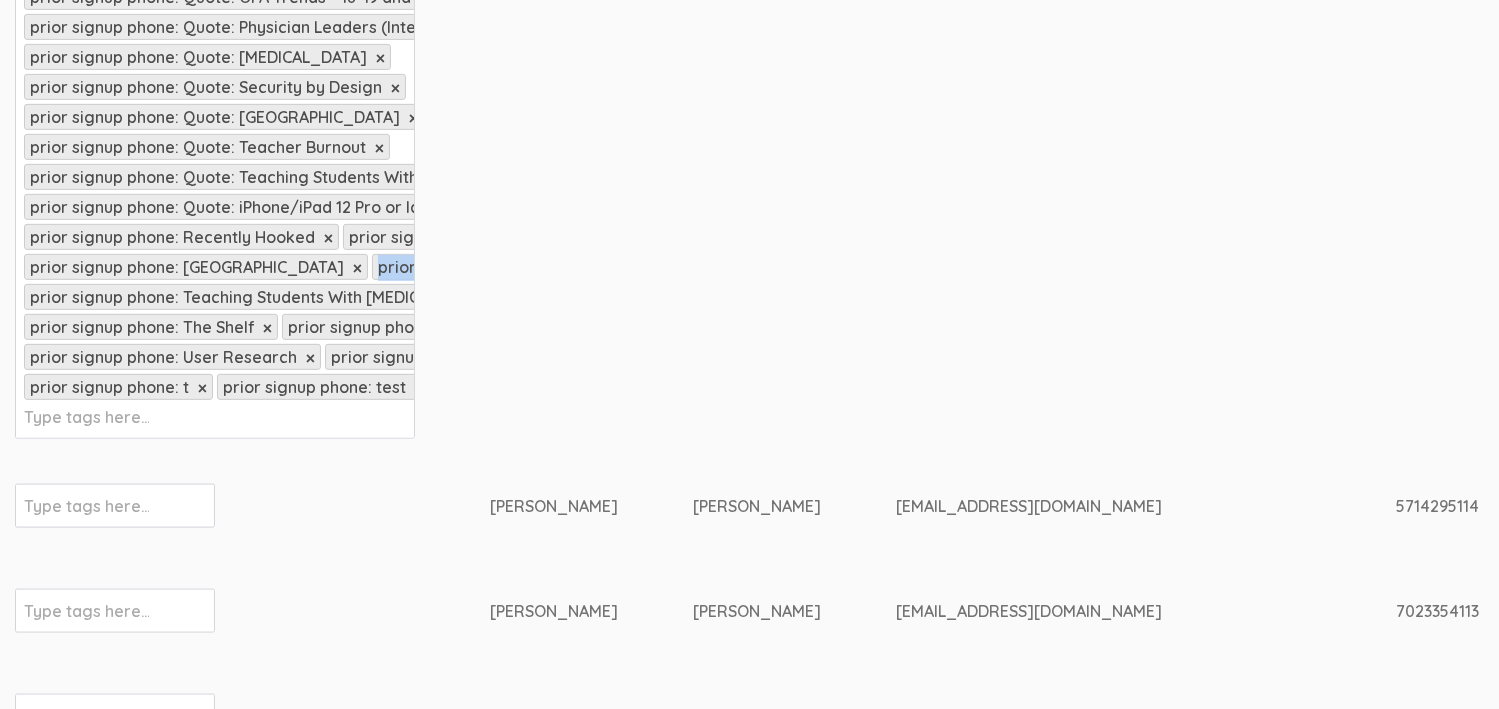 click on "prior signup phone: T2D CGM   ×" at bounding box center (497, 267) 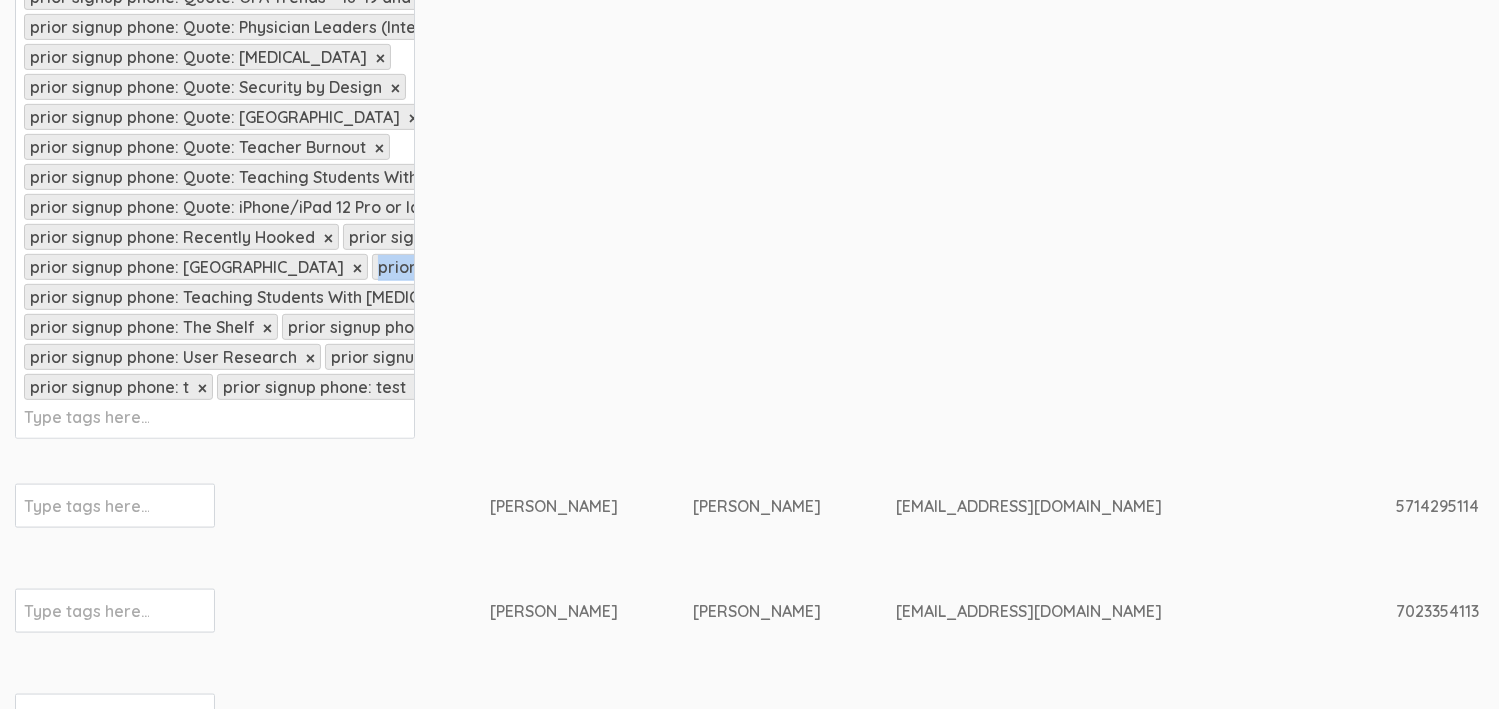 click on "prior signup phone: T2D CGM   ×" at bounding box center [497, 267] 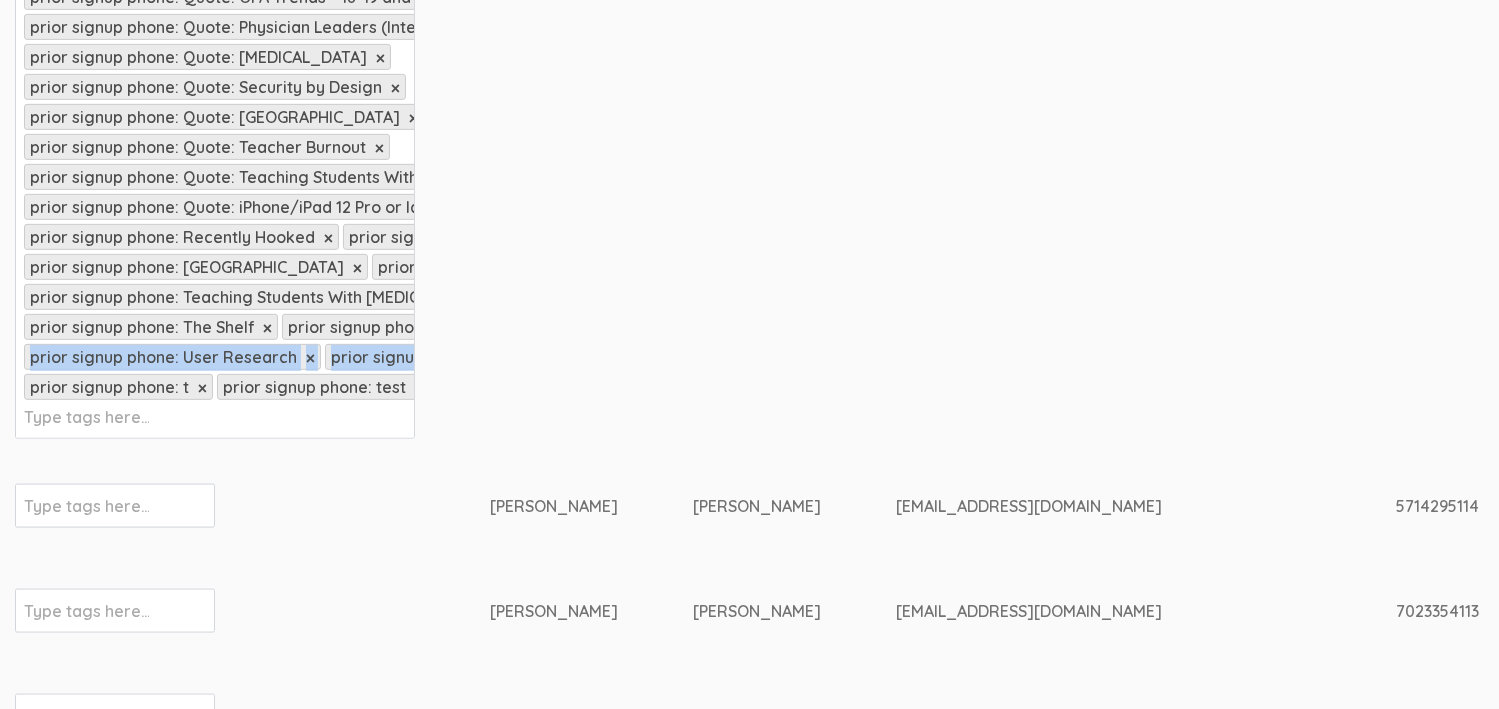 drag, startPoint x: 270, startPoint y: 156, endPoint x: 168, endPoint y: 224, distance: 122.588745 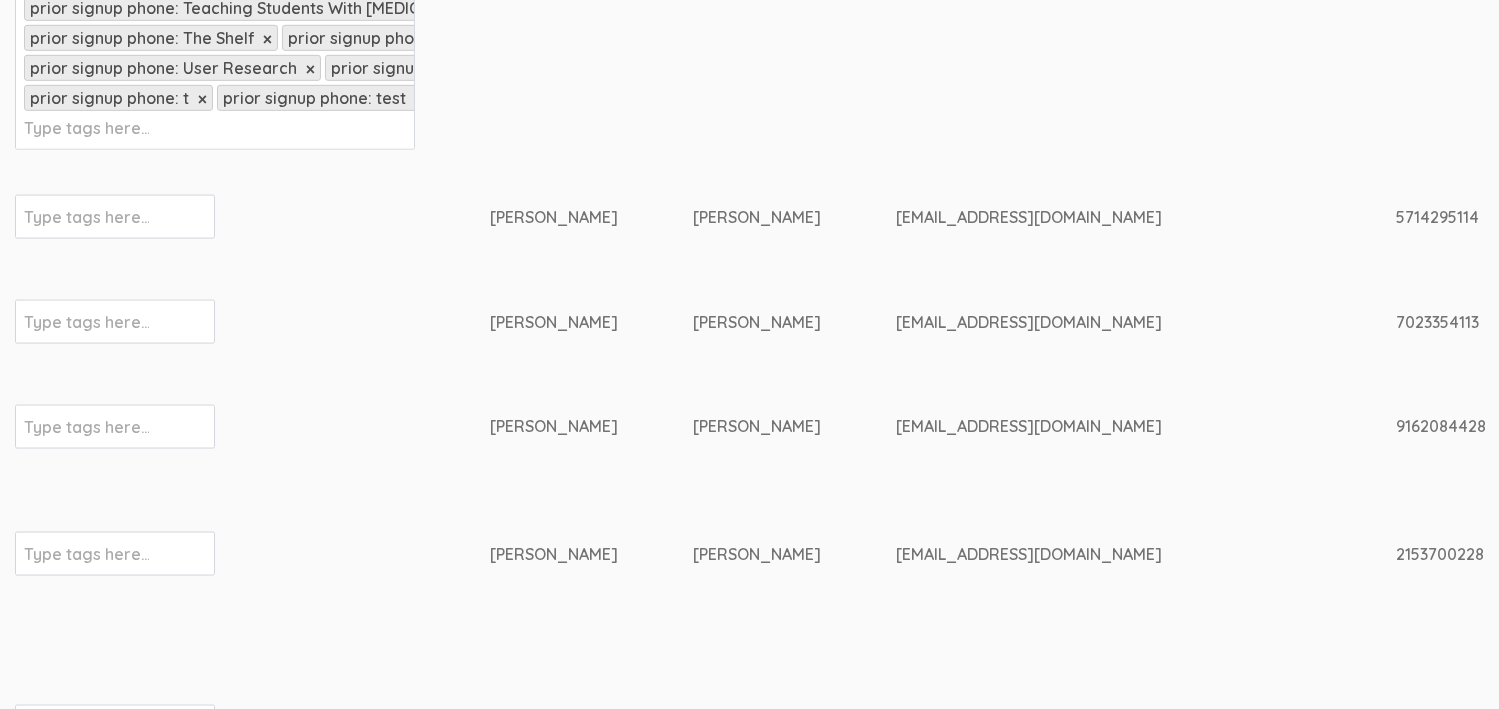 scroll, scrollTop: 2908, scrollLeft: 0, axis: vertical 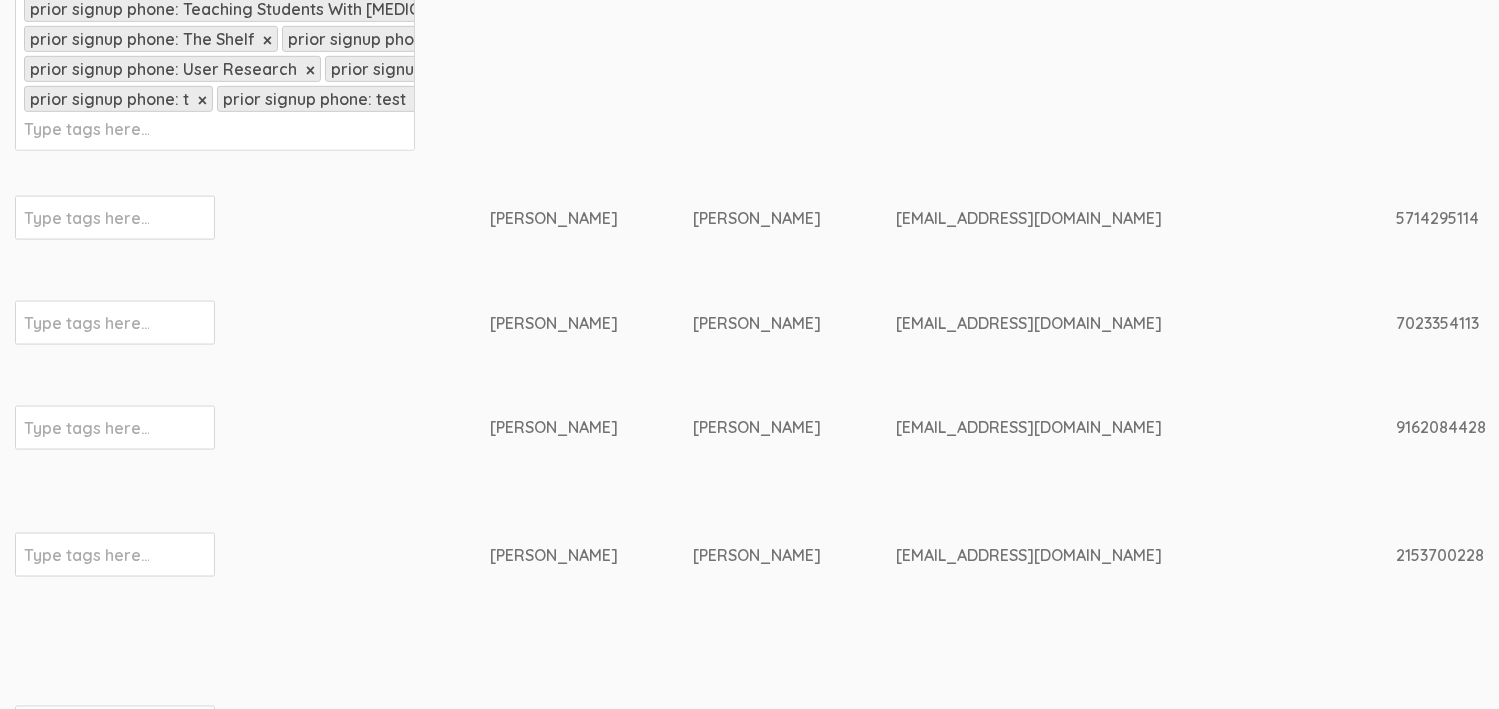 click on "Abukar" at bounding box center [554, 218] 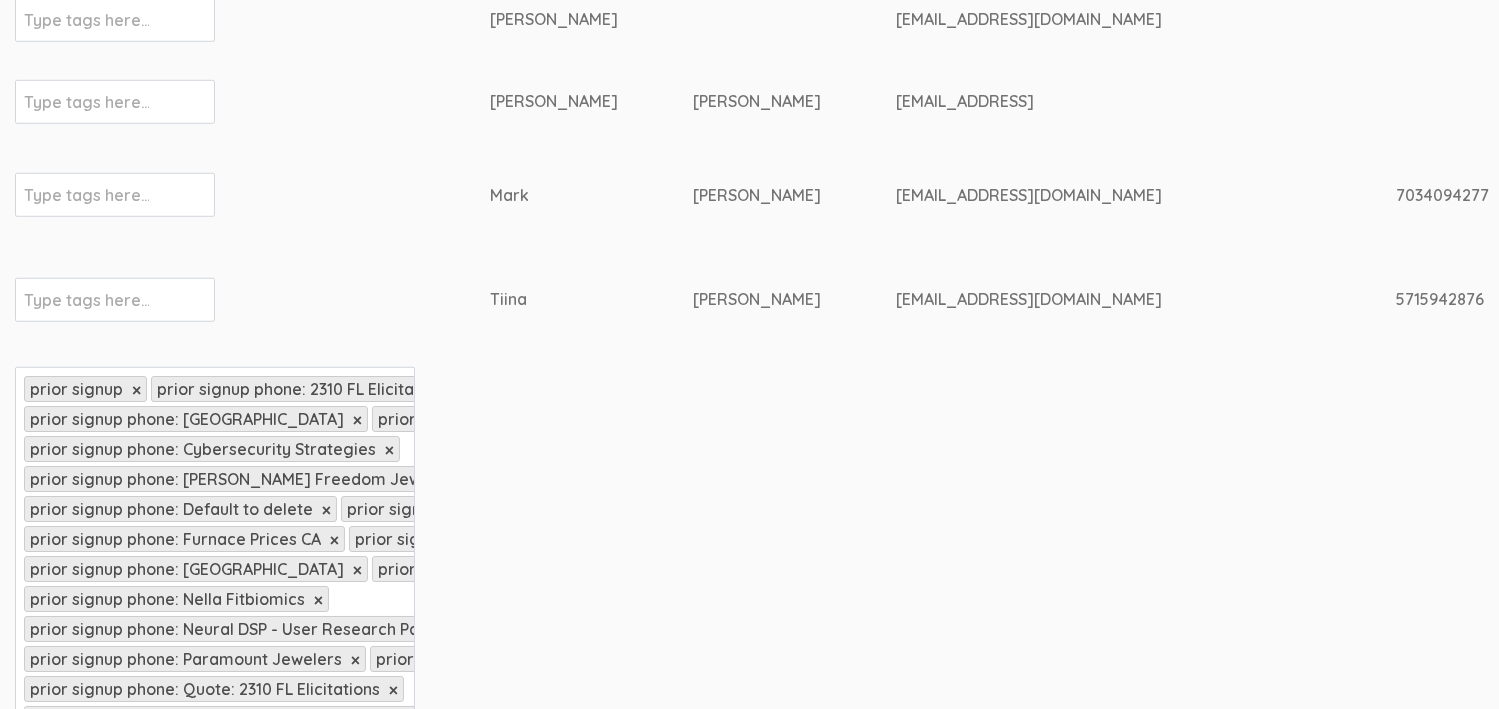 scroll, scrollTop: 1308, scrollLeft: 0, axis: vertical 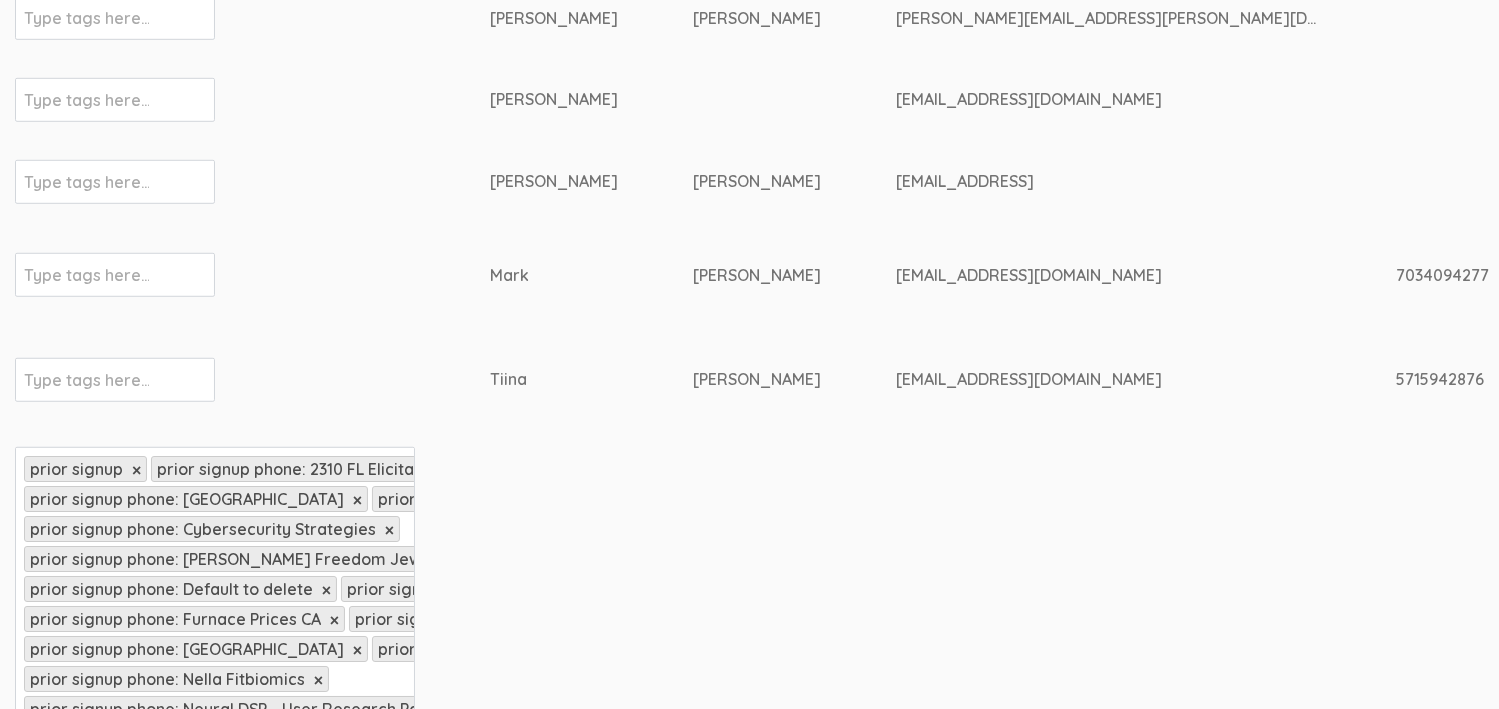 click on "Baker" at bounding box center (757, 181) 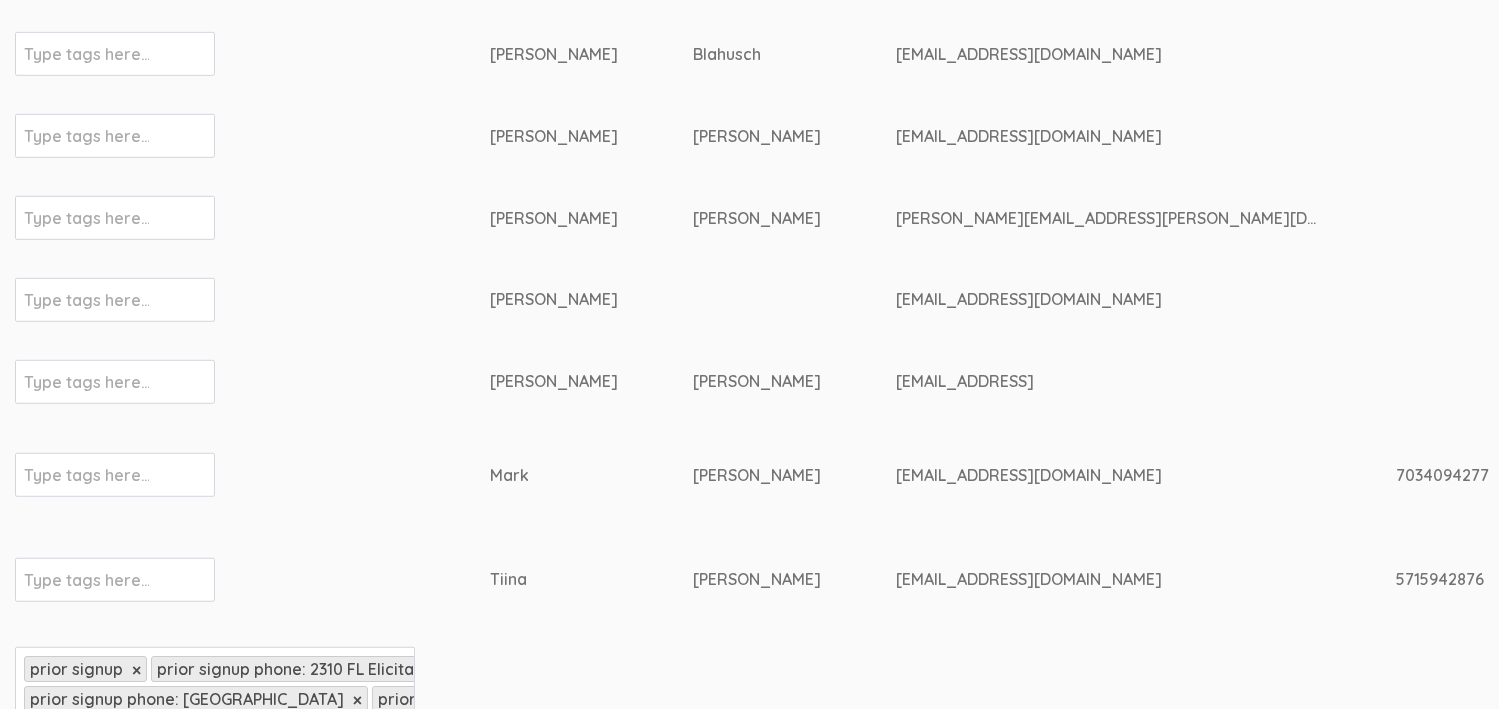 click on "Gollamudi" at bounding box center (757, 136) 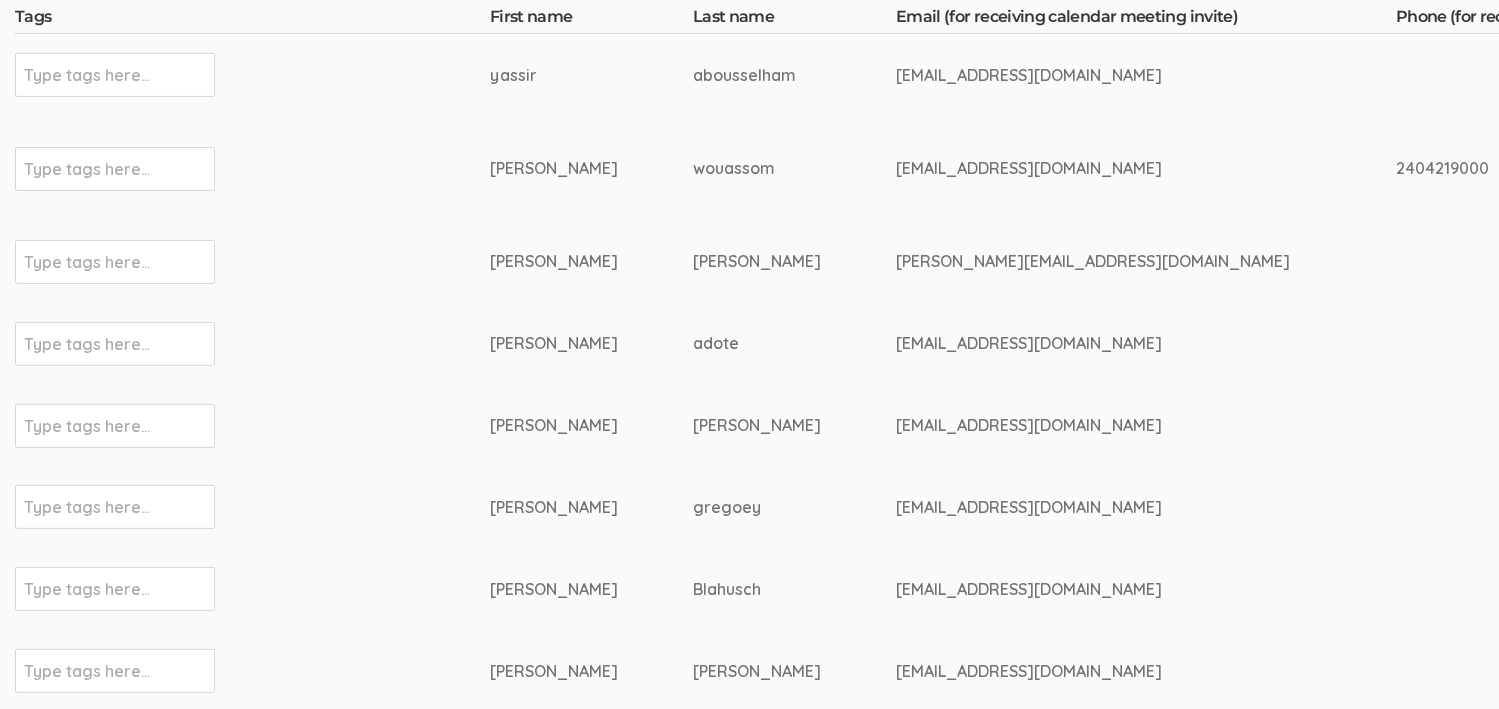 scroll, scrollTop: 608, scrollLeft: 0, axis: vertical 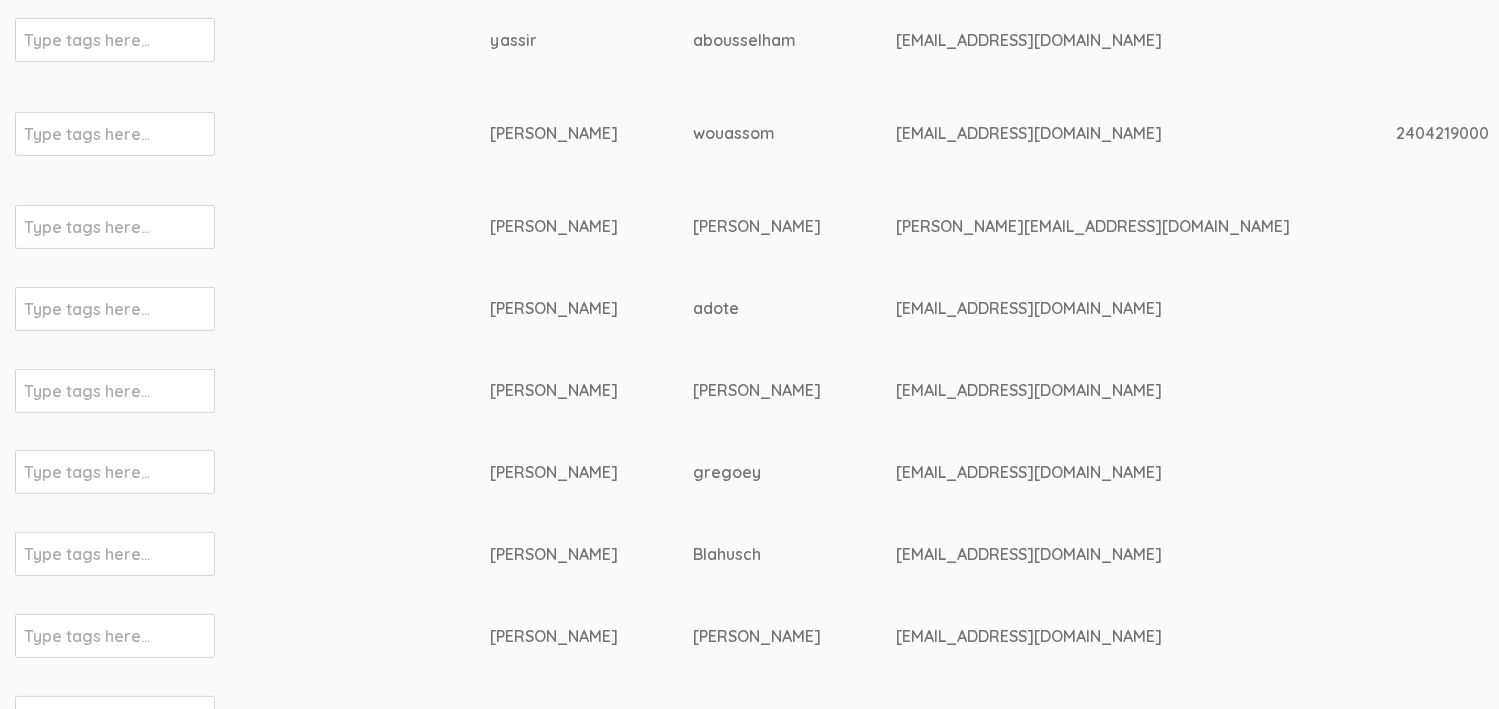 click on "abousselham" at bounding box center [757, 40] 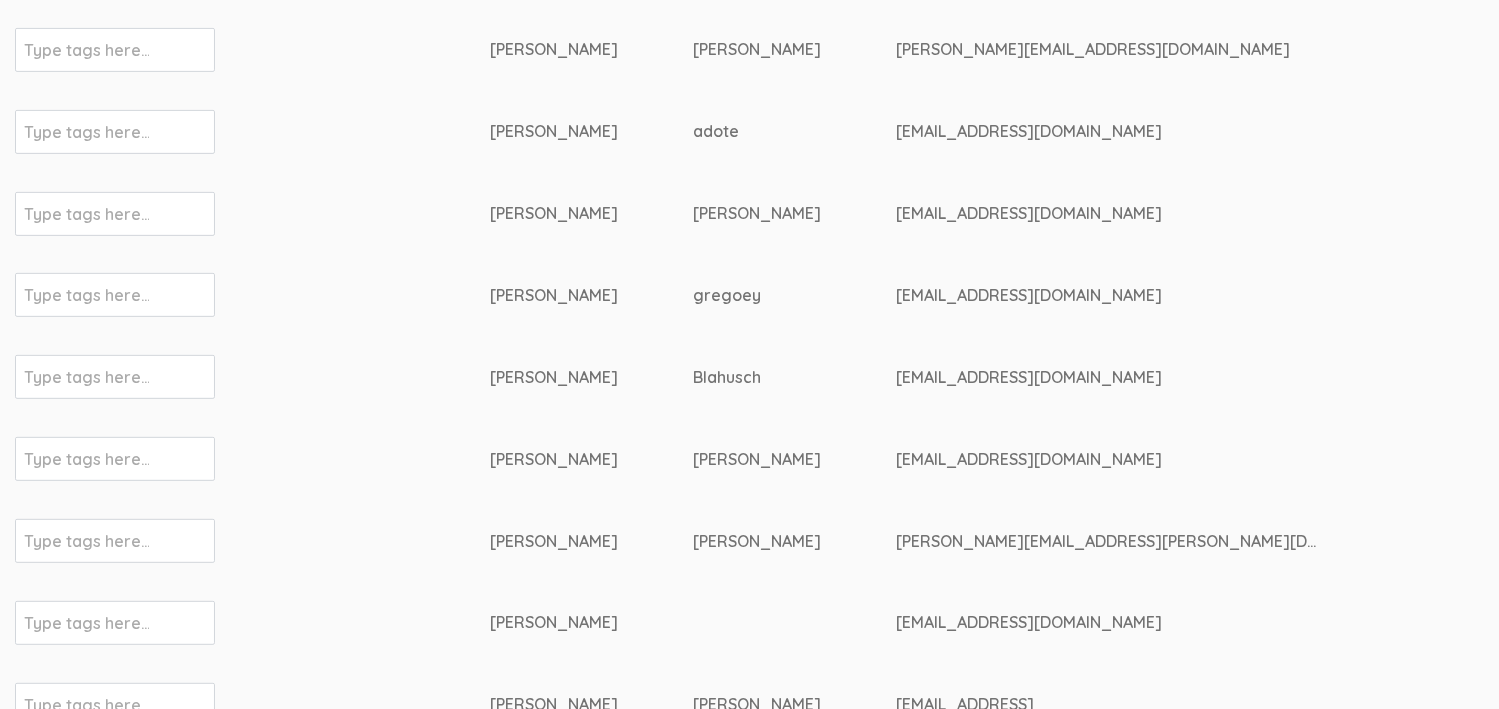 scroll, scrollTop: 808, scrollLeft: 0, axis: vertical 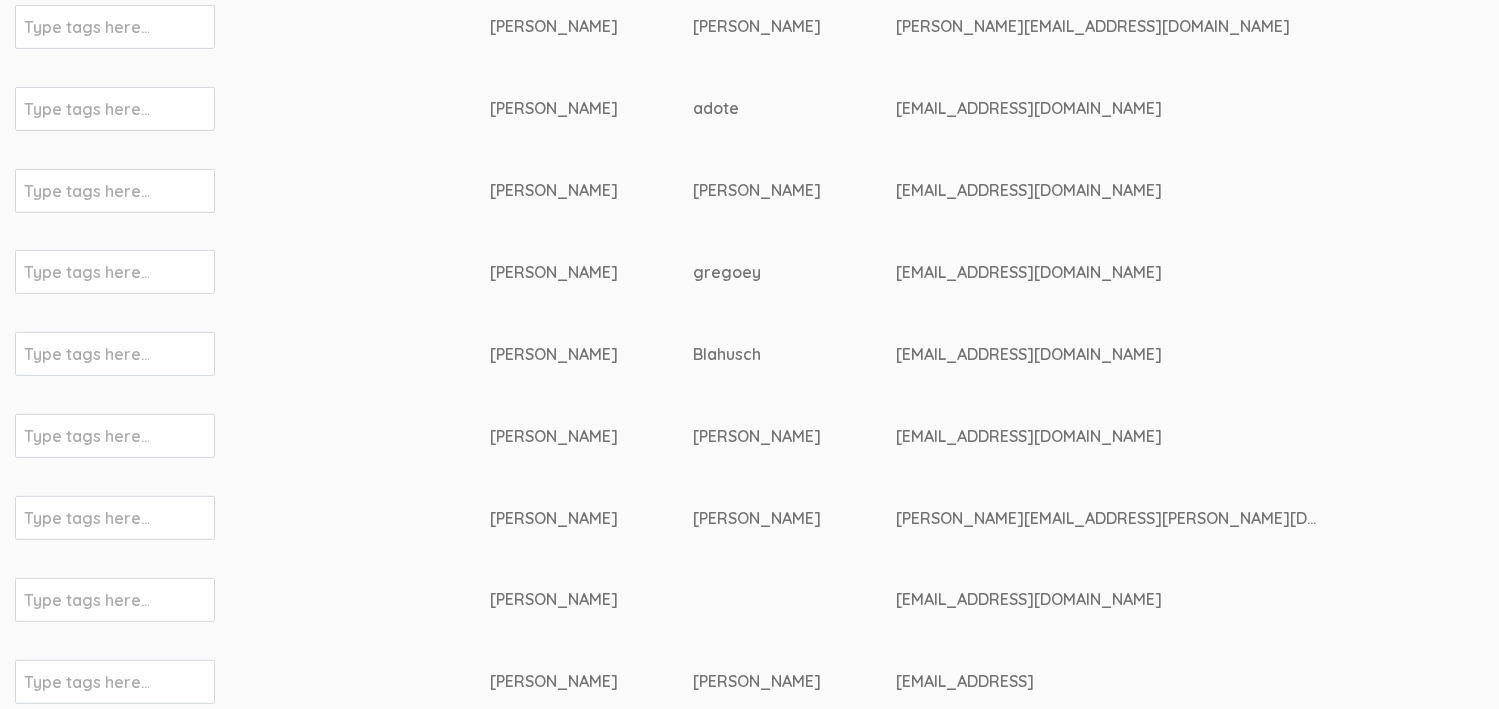 click on "Gollamudi" at bounding box center [757, 436] 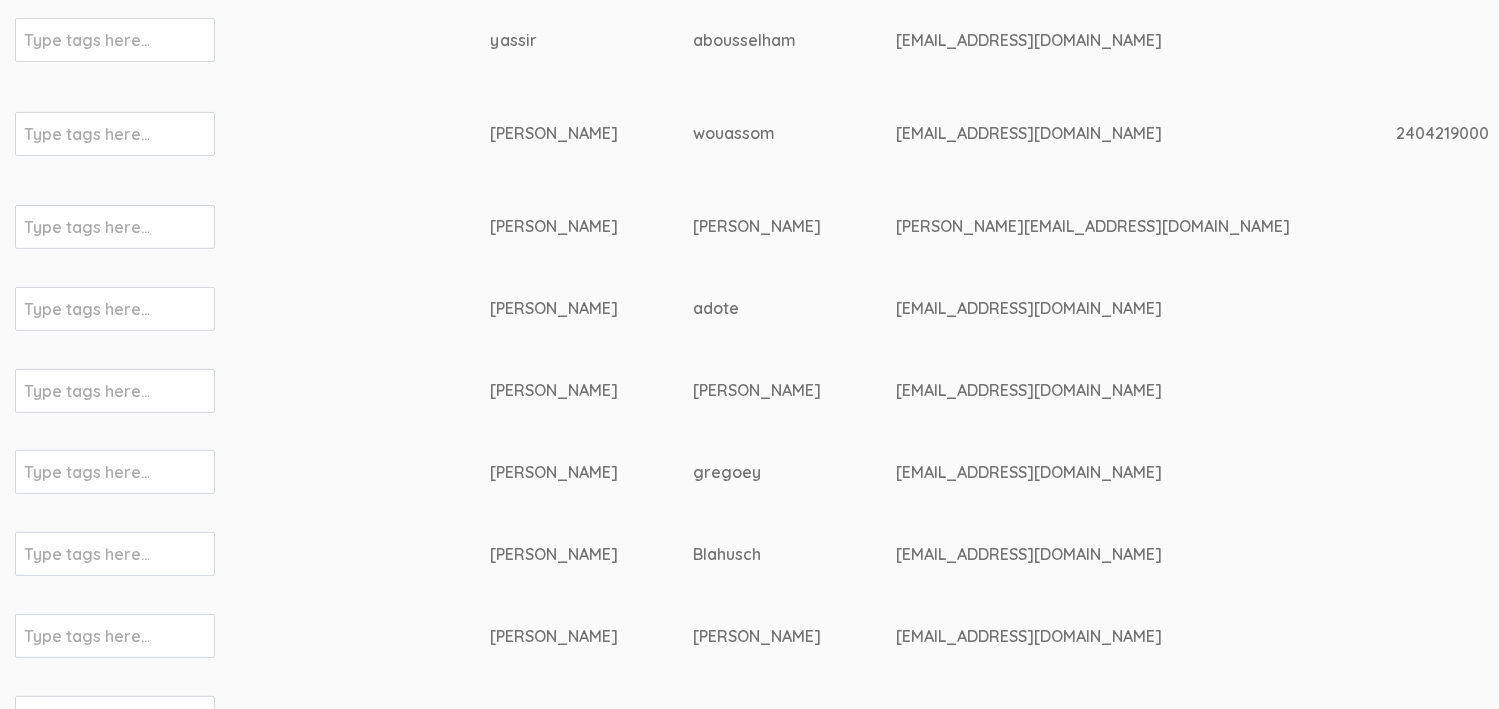 scroll, scrollTop: 508, scrollLeft: 0, axis: vertical 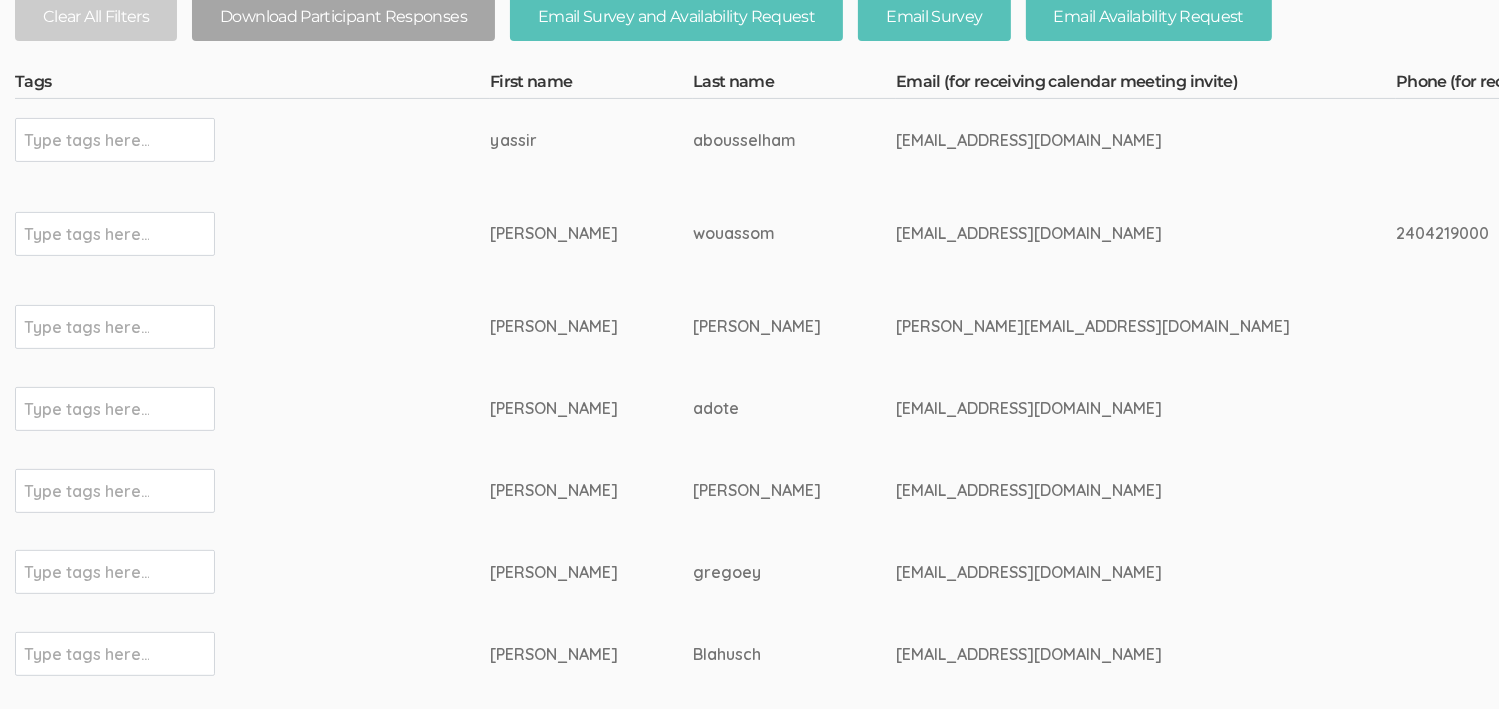 click on "Elam" at bounding box center (757, 490) 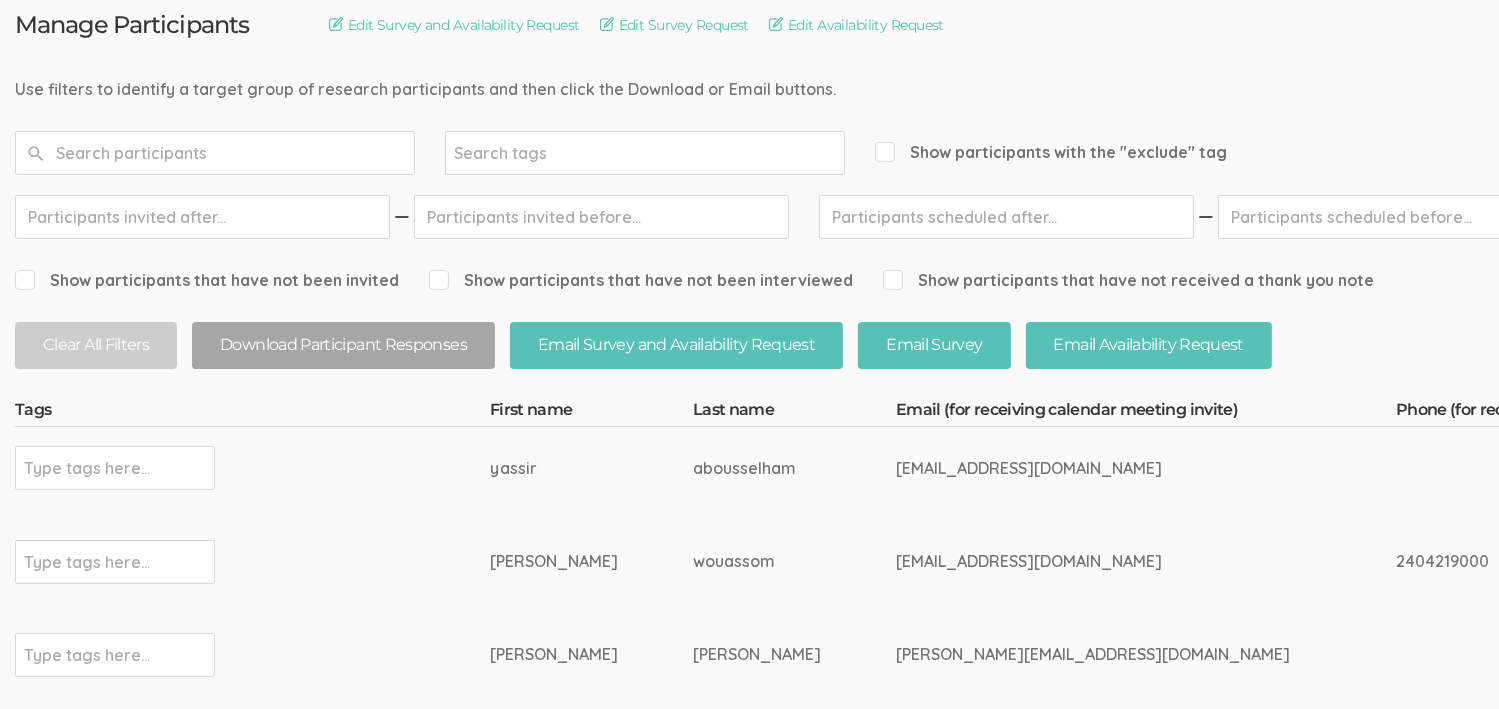 scroll, scrollTop: 108, scrollLeft: 0, axis: vertical 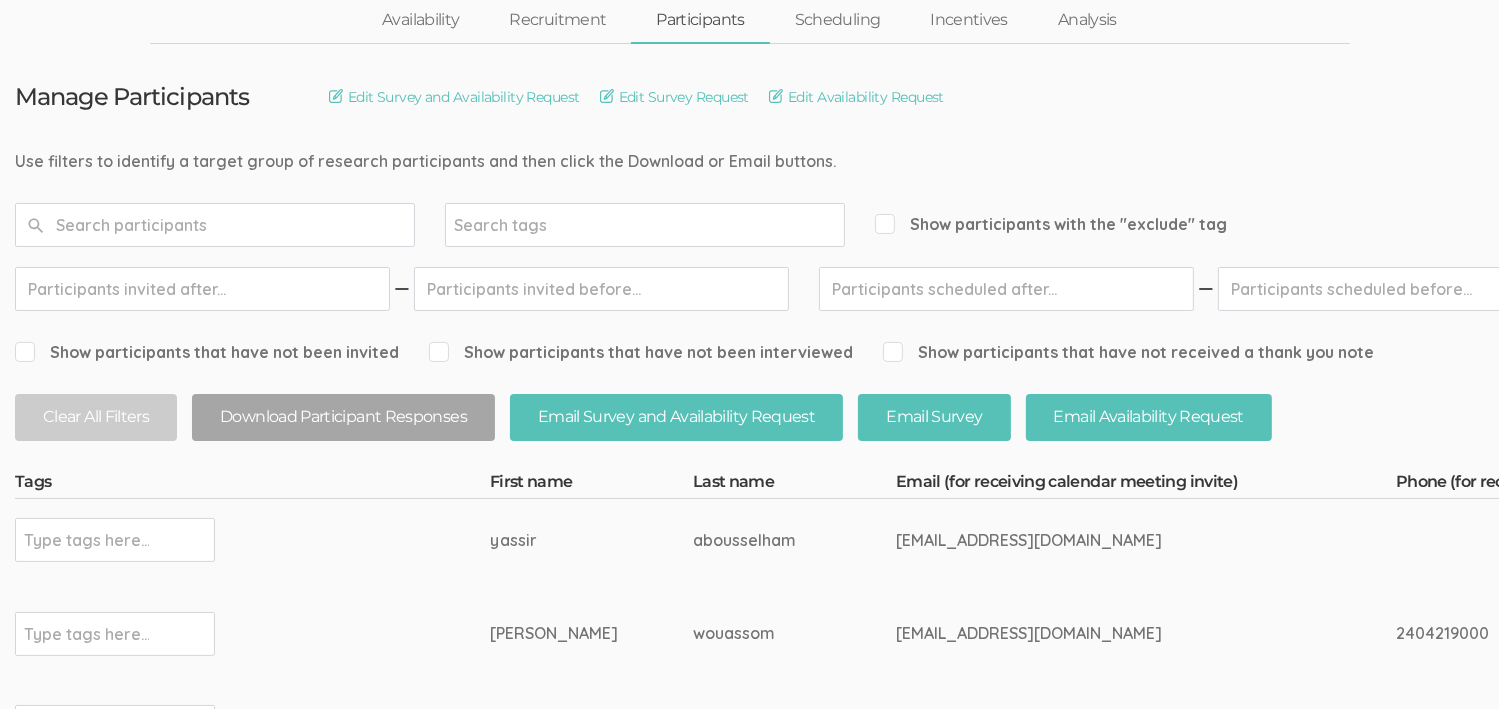 click at bounding box center [215, 225] 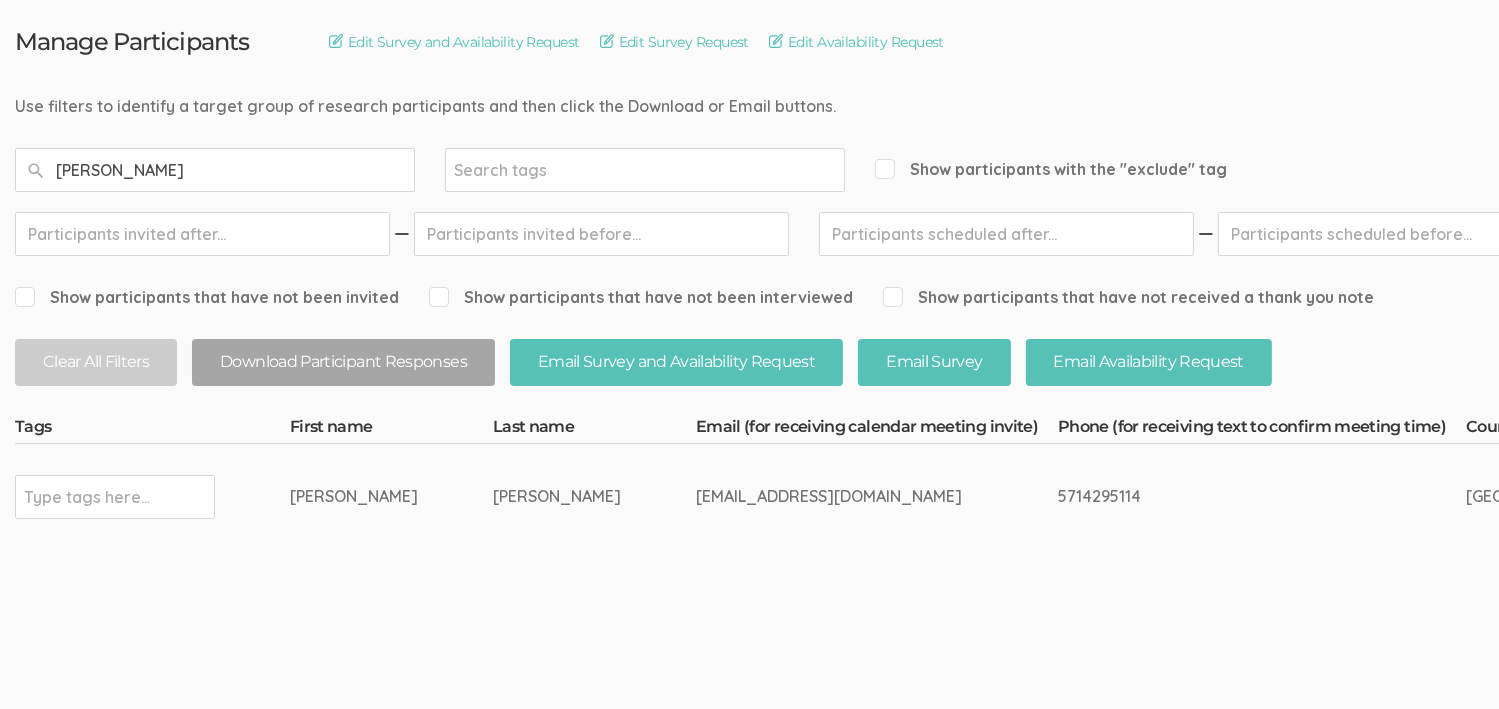 scroll, scrollTop: 232, scrollLeft: 0, axis: vertical 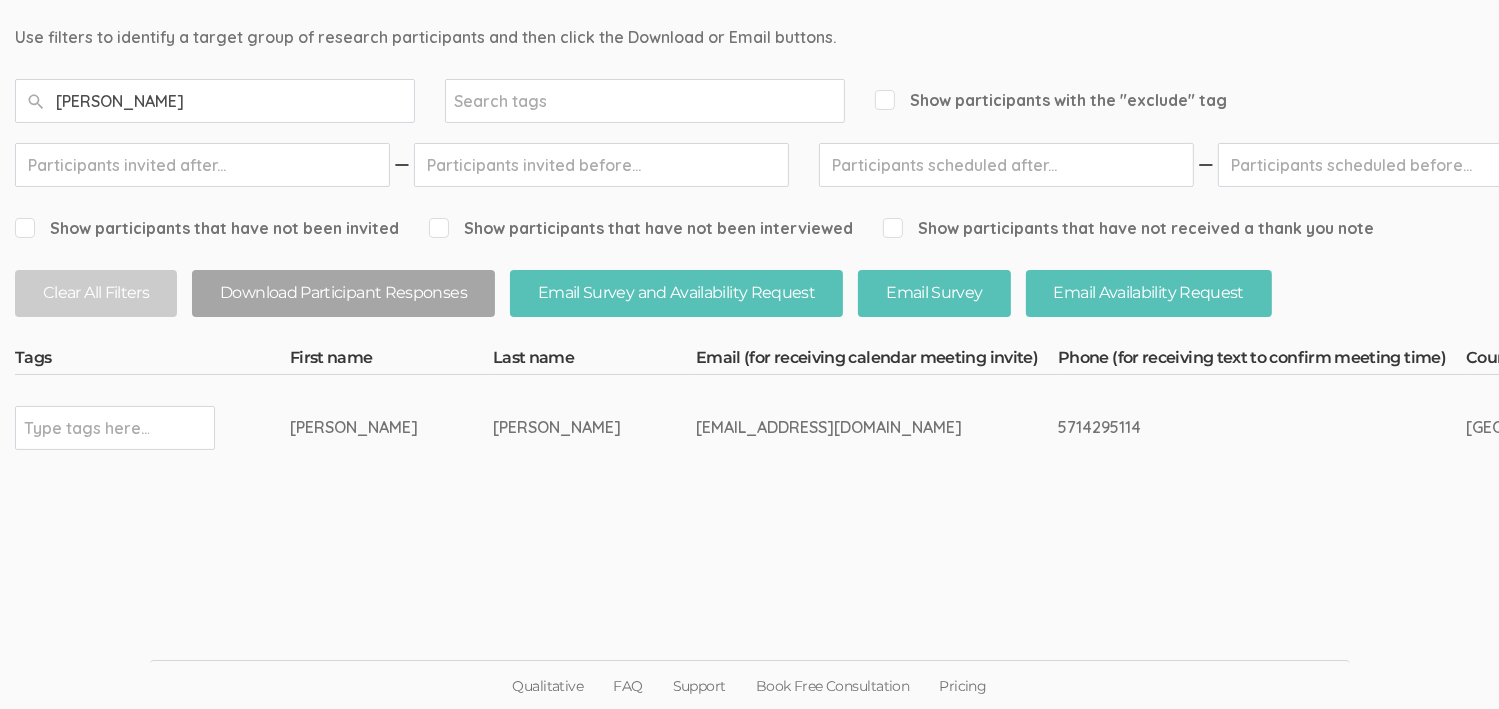 type on "Abukar" 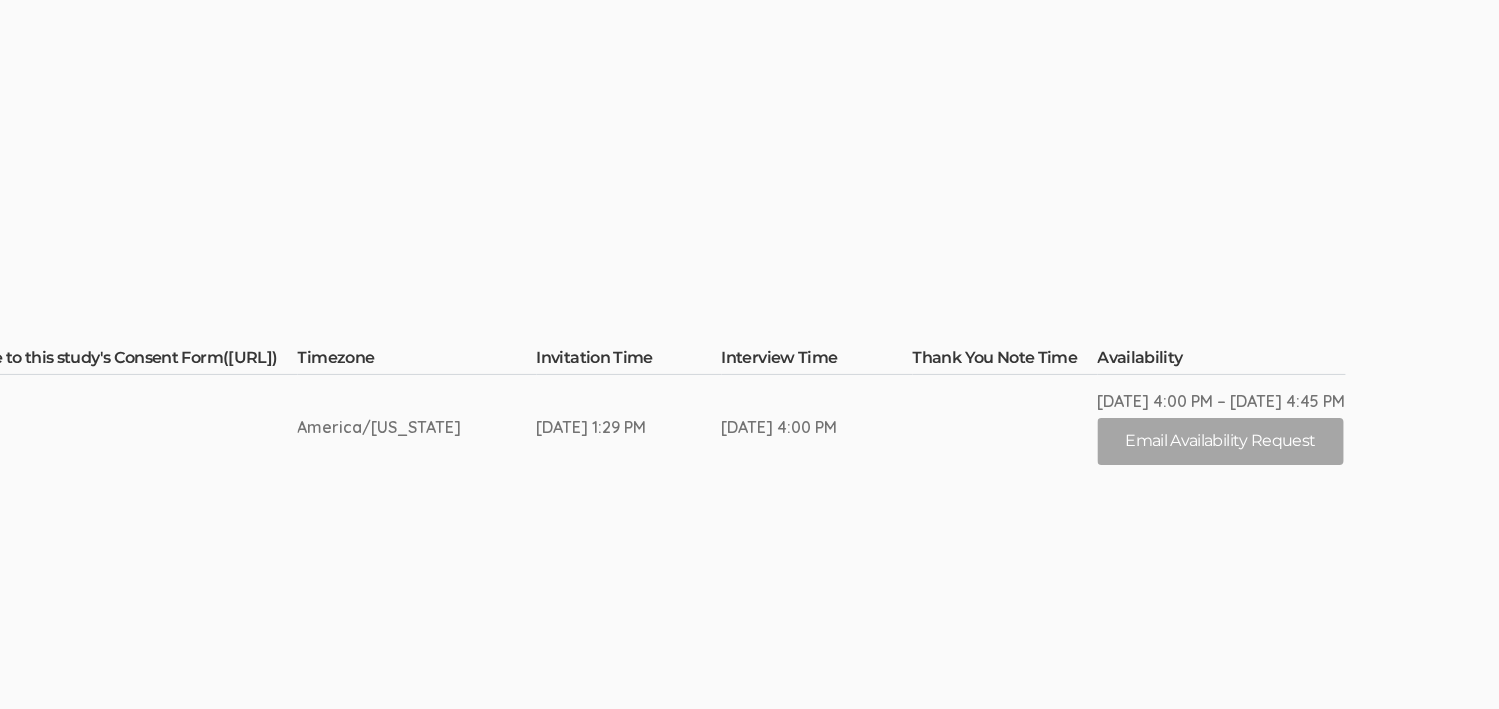scroll, scrollTop: 232, scrollLeft: 2944, axis: both 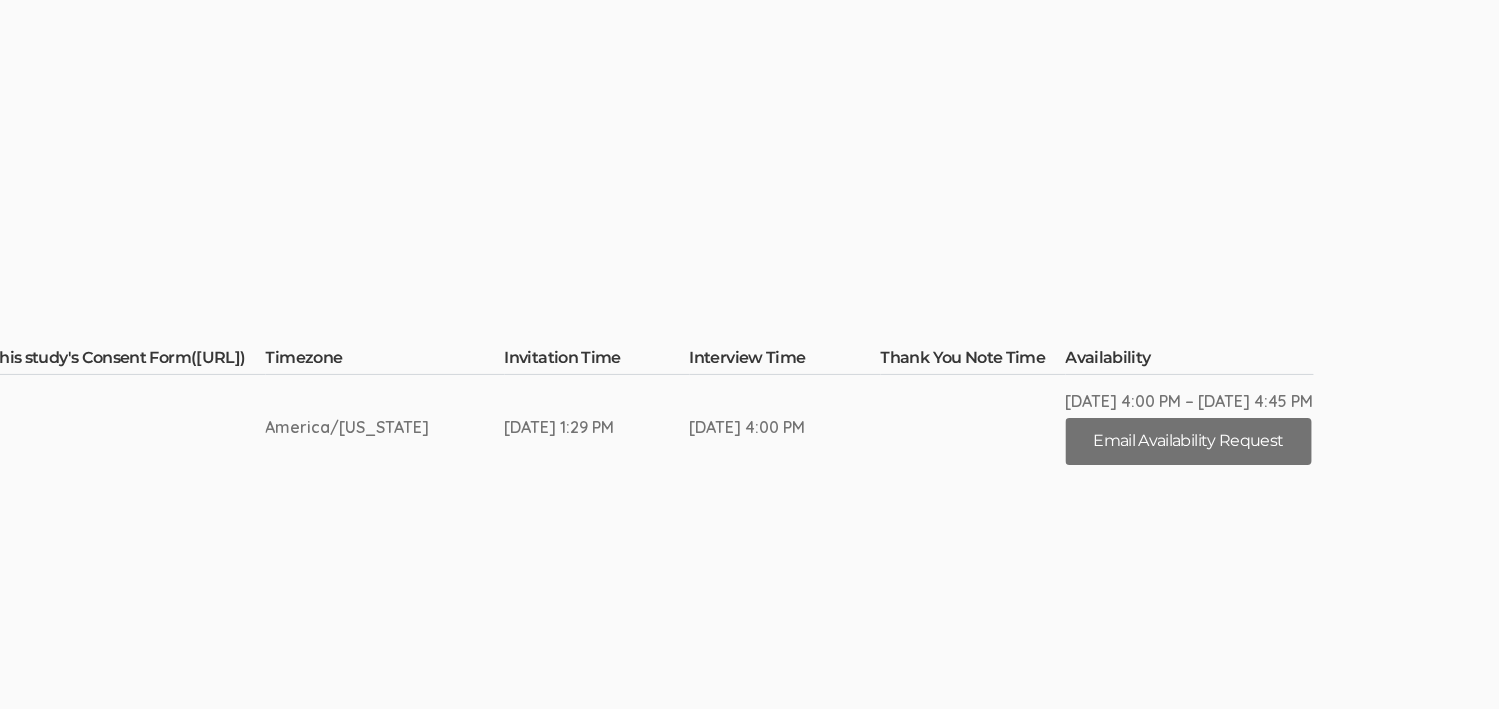 click on "Email Availability Request" at bounding box center [1189, 441] 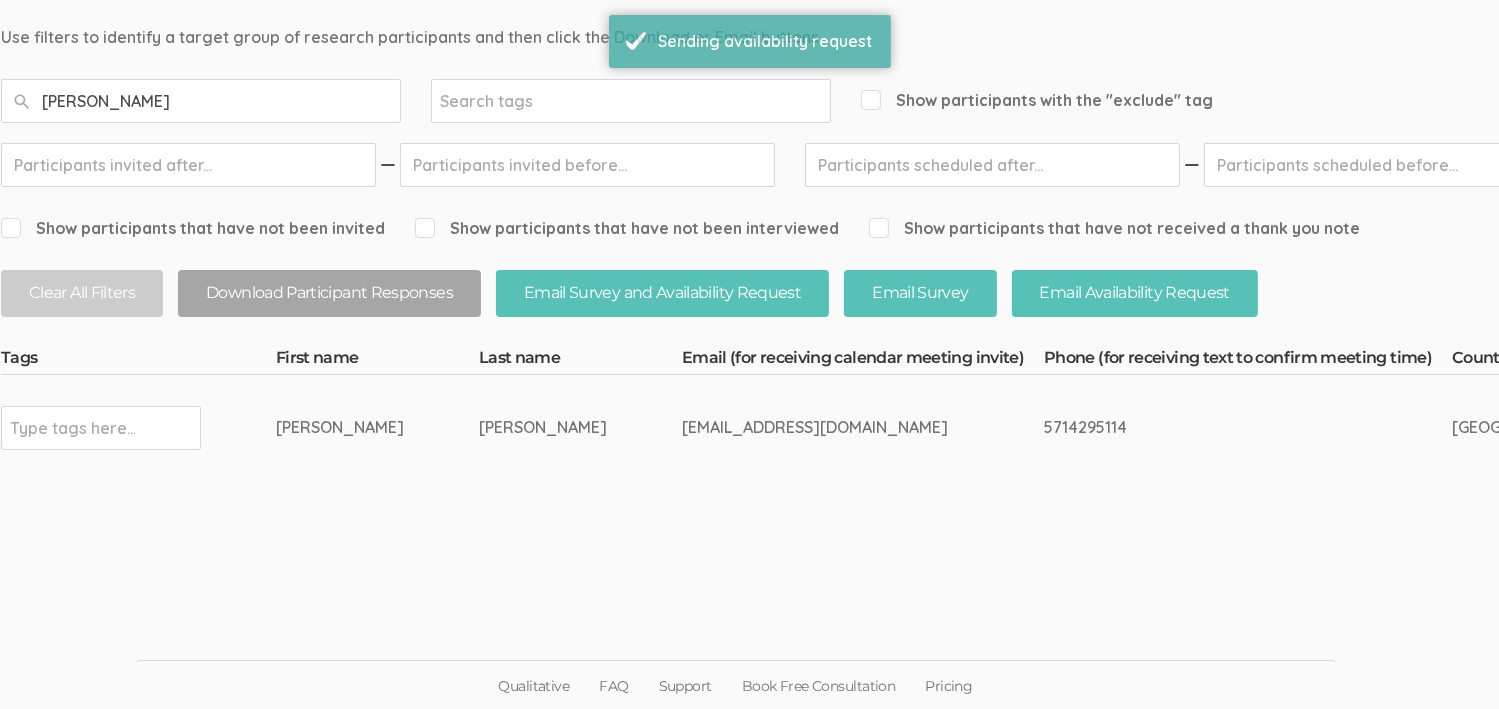 scroll, scrollTop: 0, scrollLeft: 0, axis: both 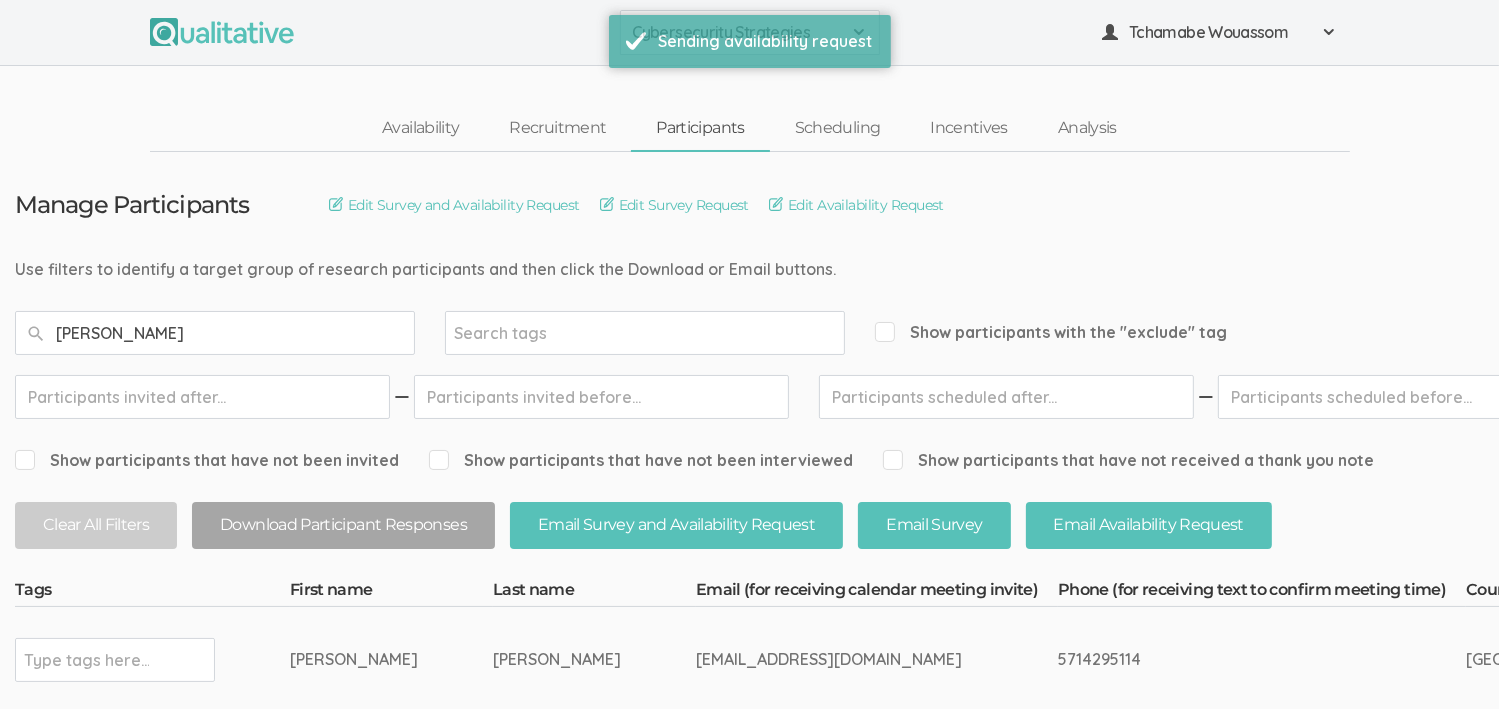 drag, startPoint x: 1141, startPoint y: 711, endPoint x: 100, endPoint y: 628, distance: 1044.3036 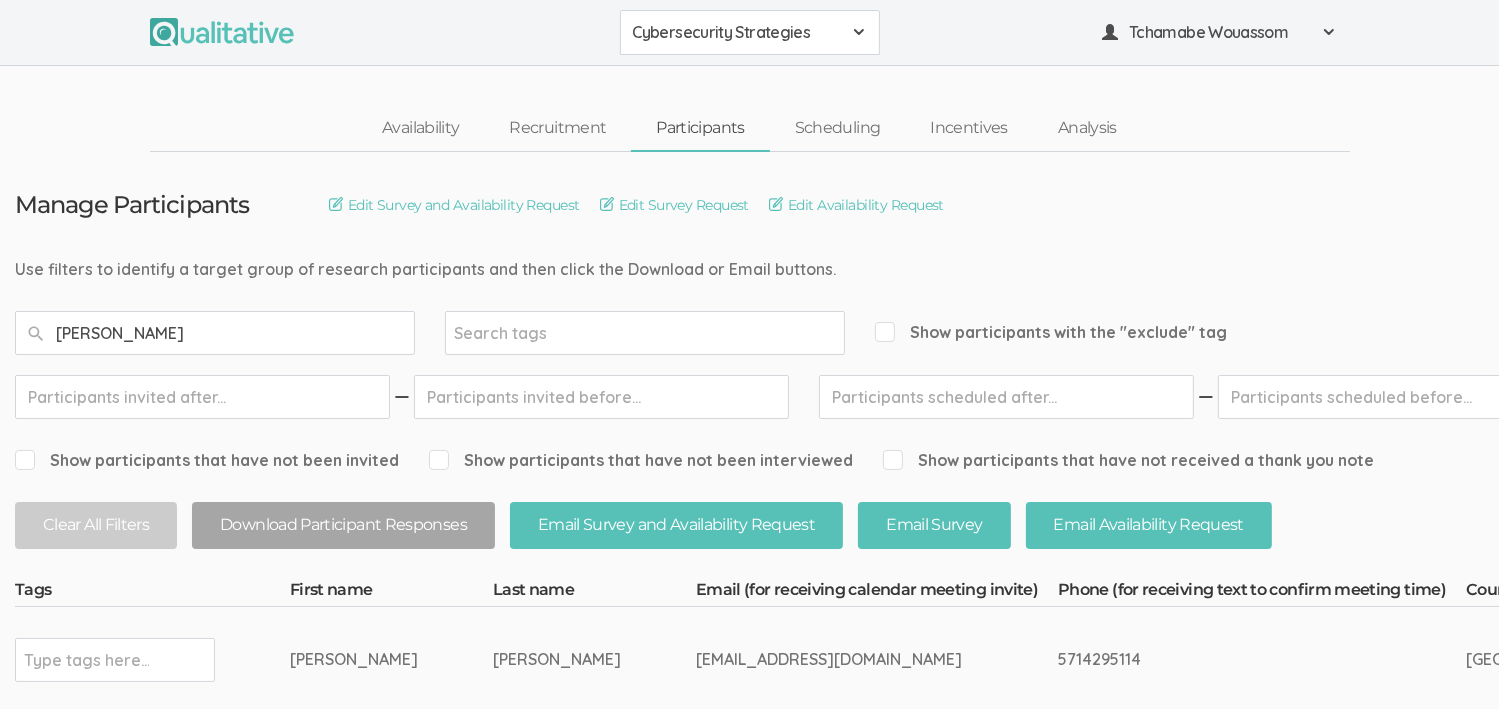 click on "Abukar" at bounding box center [215, 333] 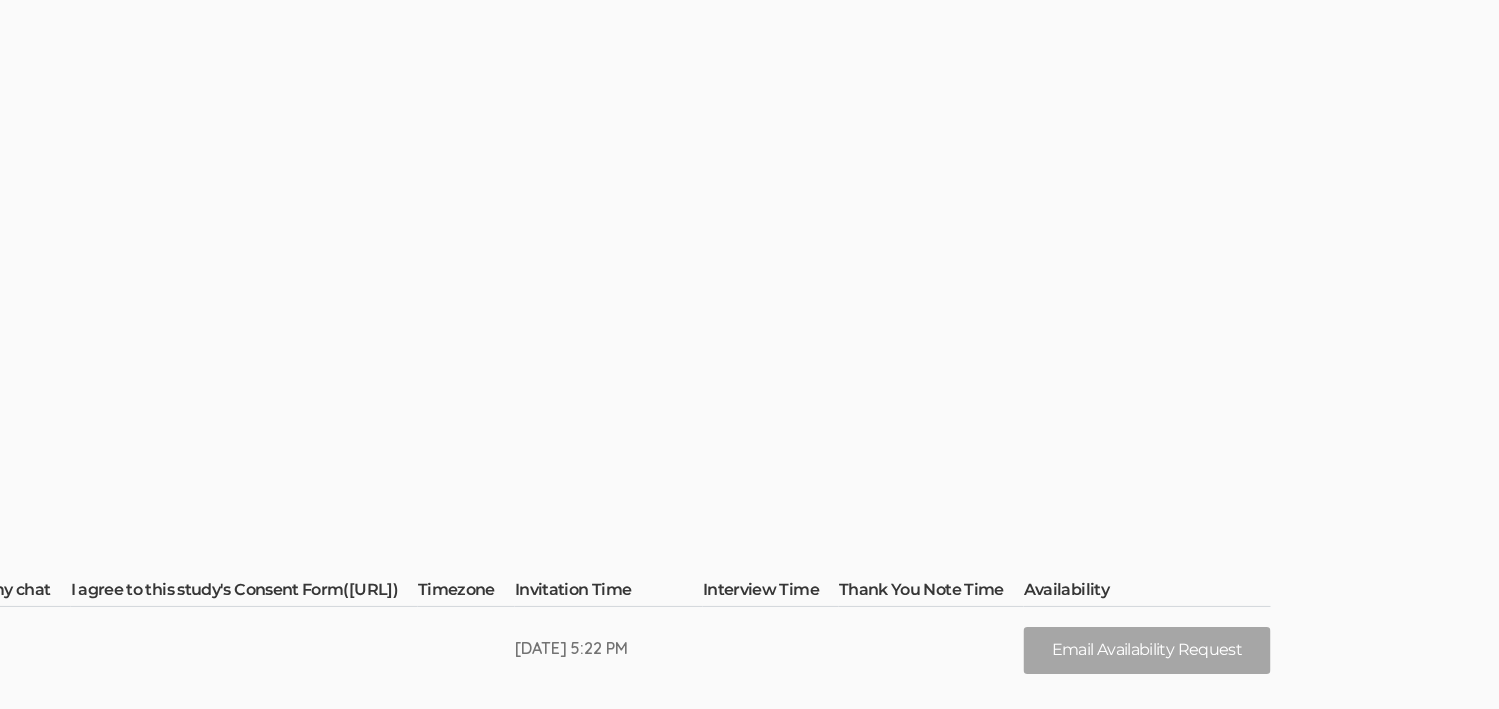 scroll, scrollTop: 0, scrollLeft: 2643, axis: horizontal 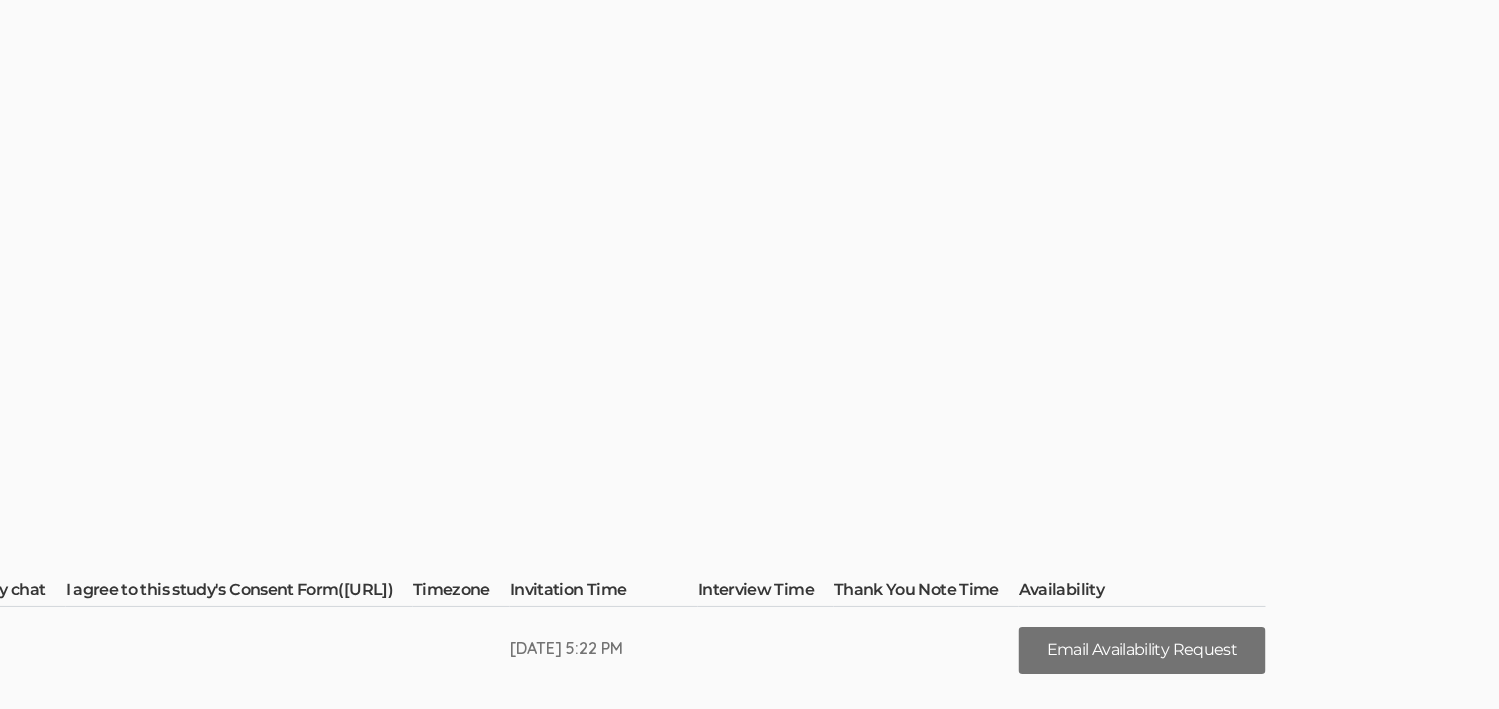 click on "Email Availability Request" at bounding box center (1142, 650) 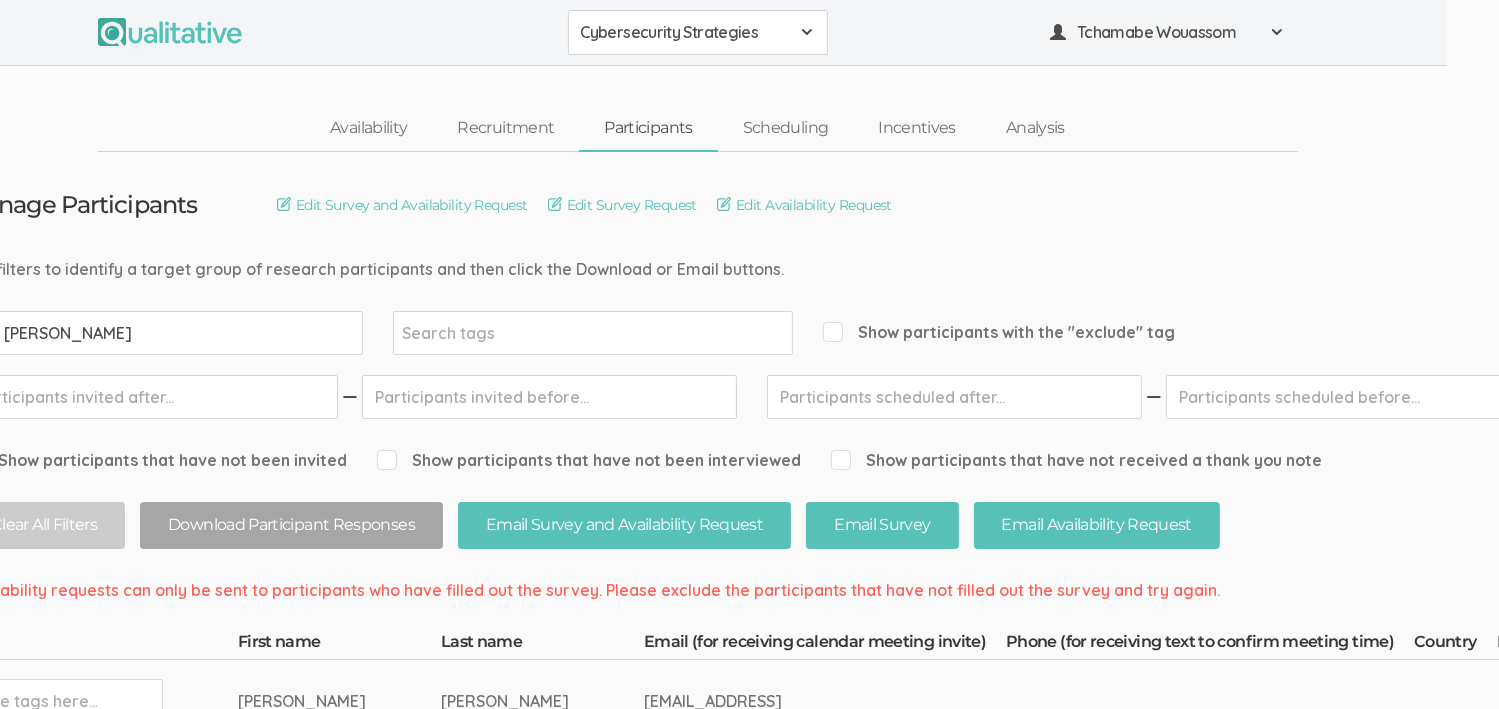 scroll, scrollTop: 0, scrollLeft: 64, axis: horizontal 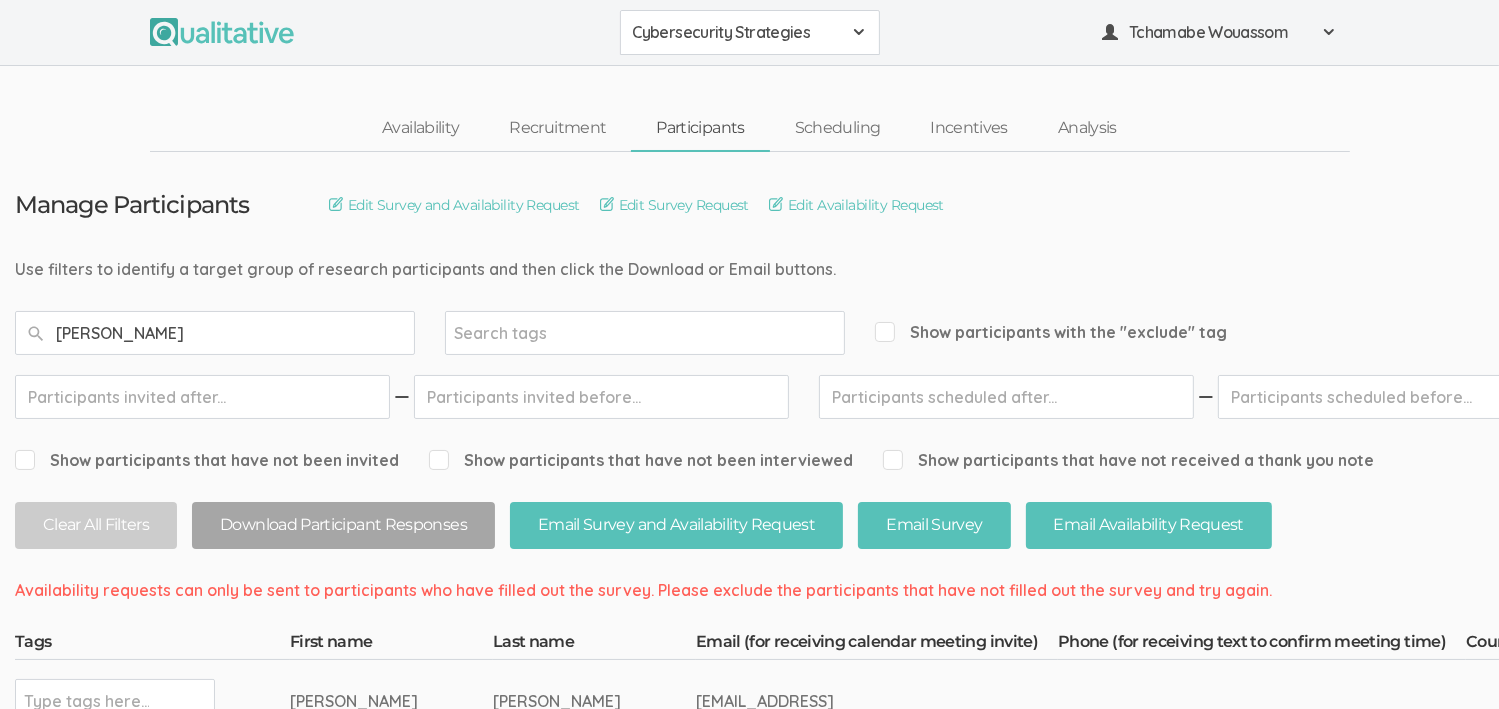 click on "Baker" at bounding box center (215, 333) 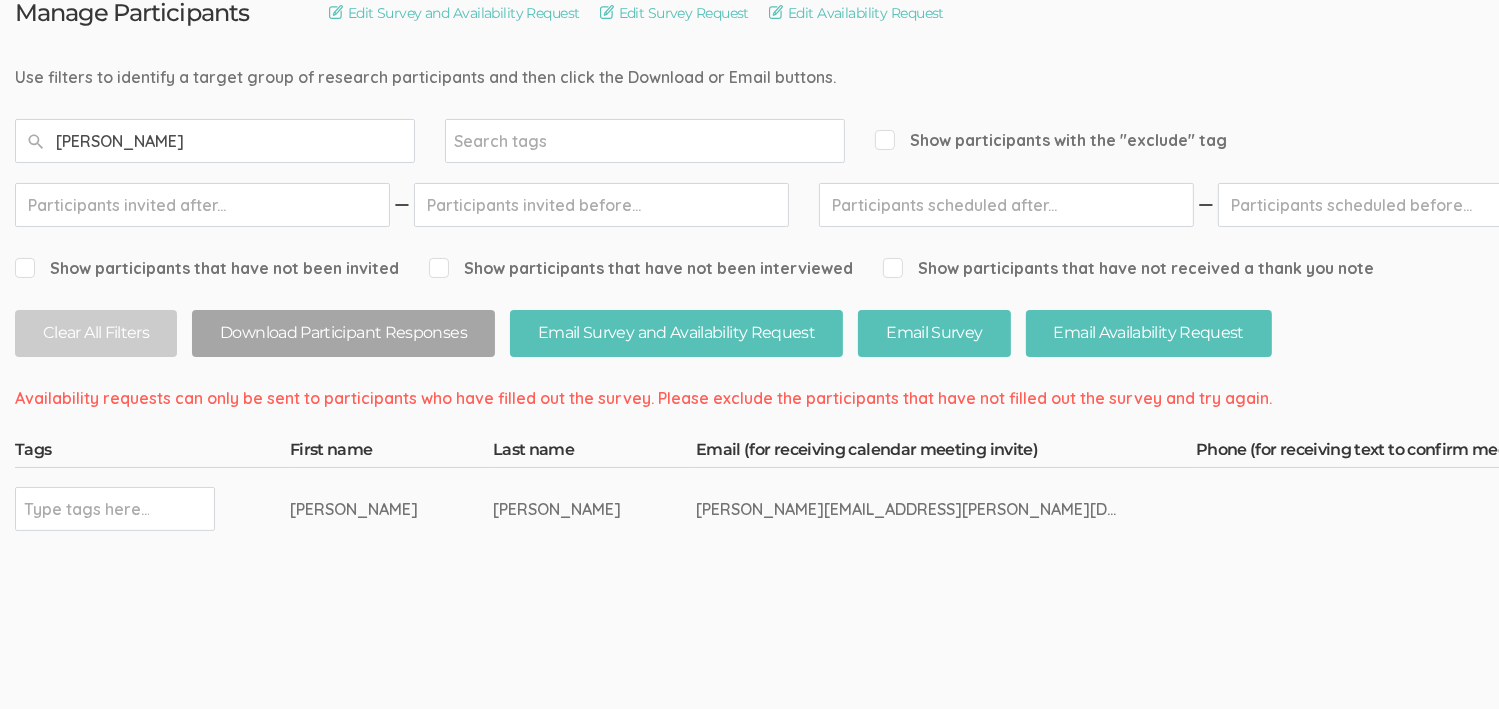 scroll, scrollTop: 200, scrollLeft: 0, axis: vertical 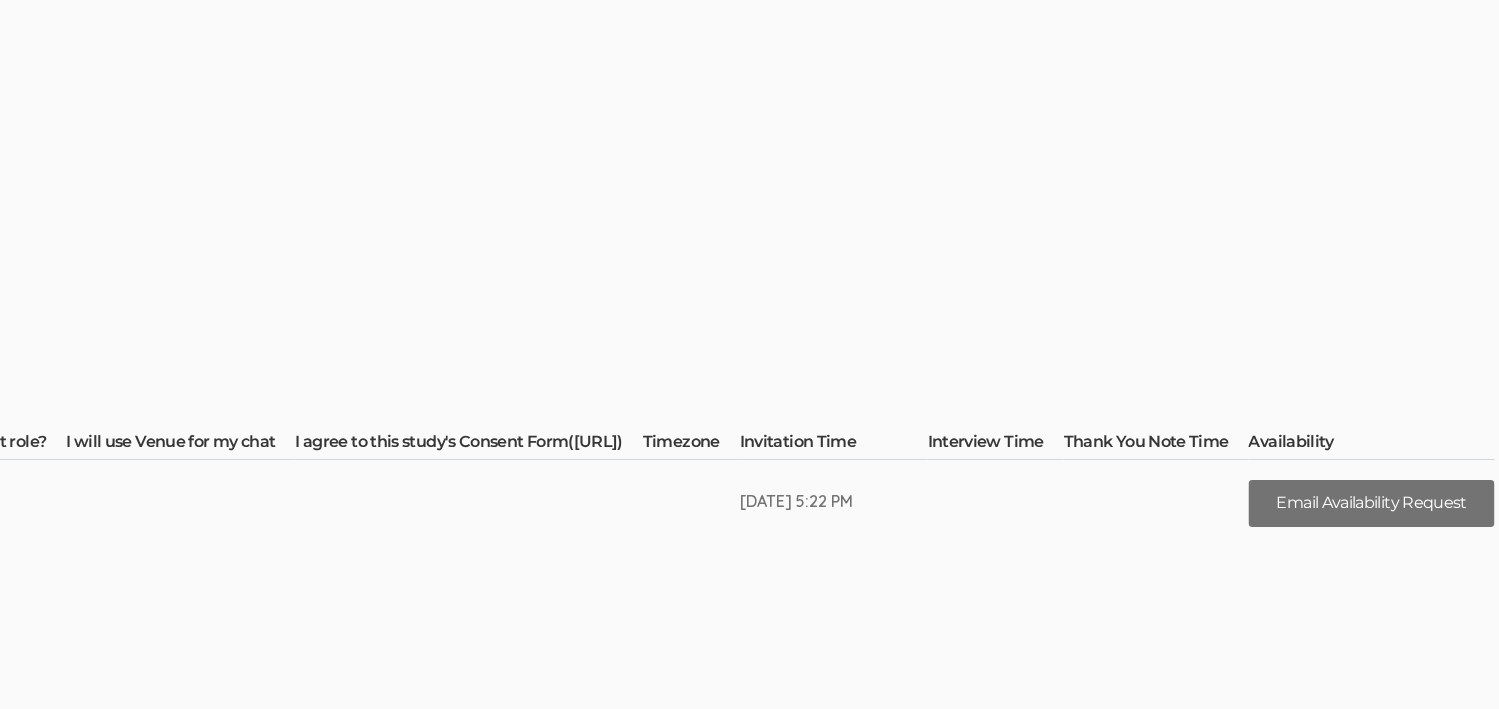 click on "Email Availability Request" at bounding box center (1372, 503) 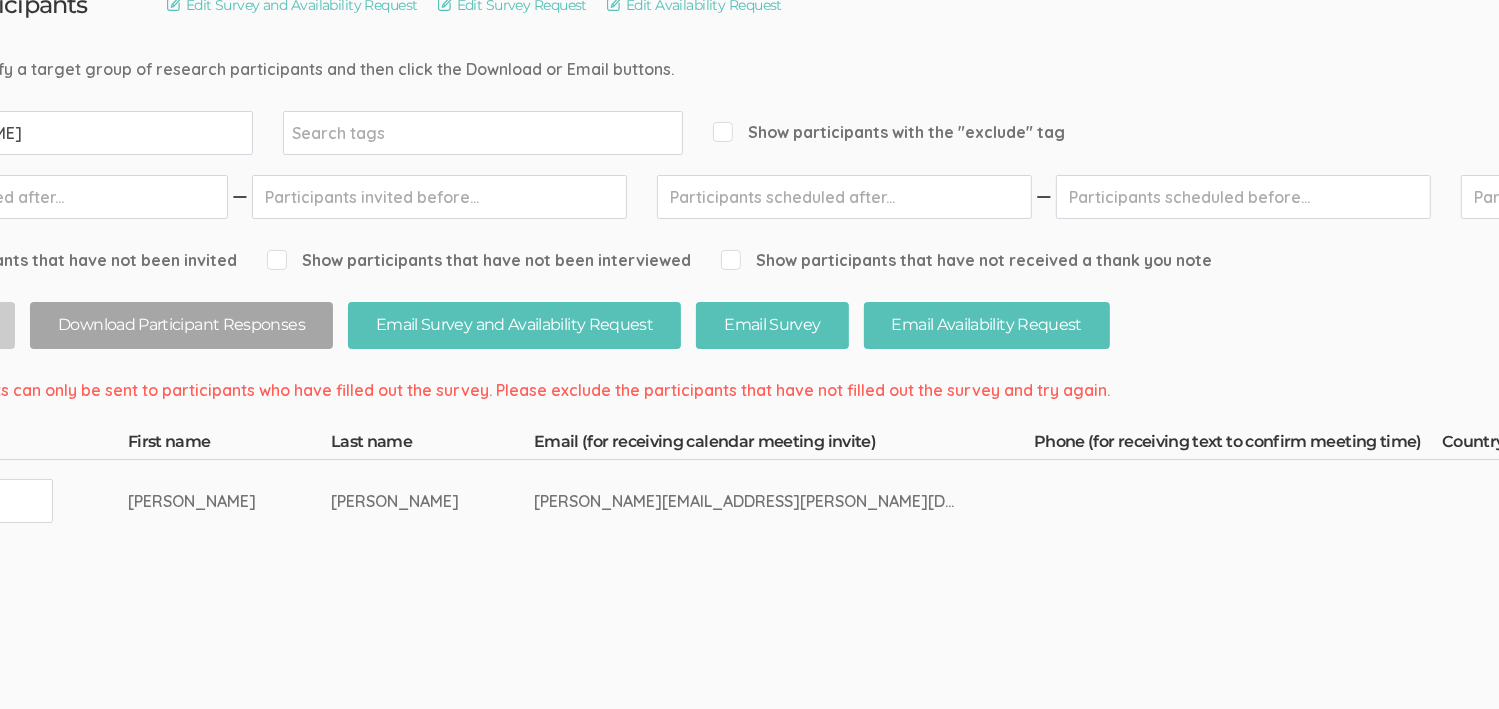 scroll, scrollTop: 200, scrollLeft: 495, axis: both 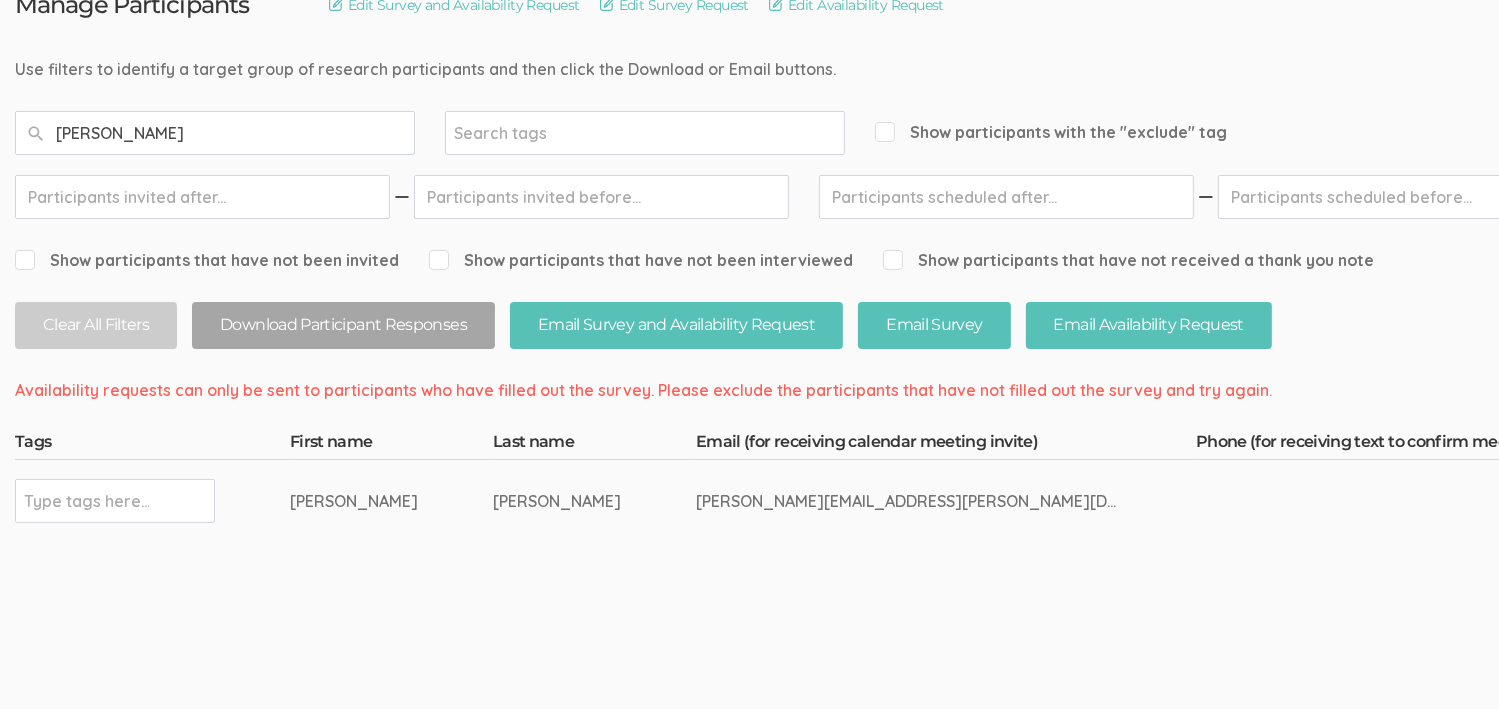 click on "Henderson" at bounding box center (215, 133) 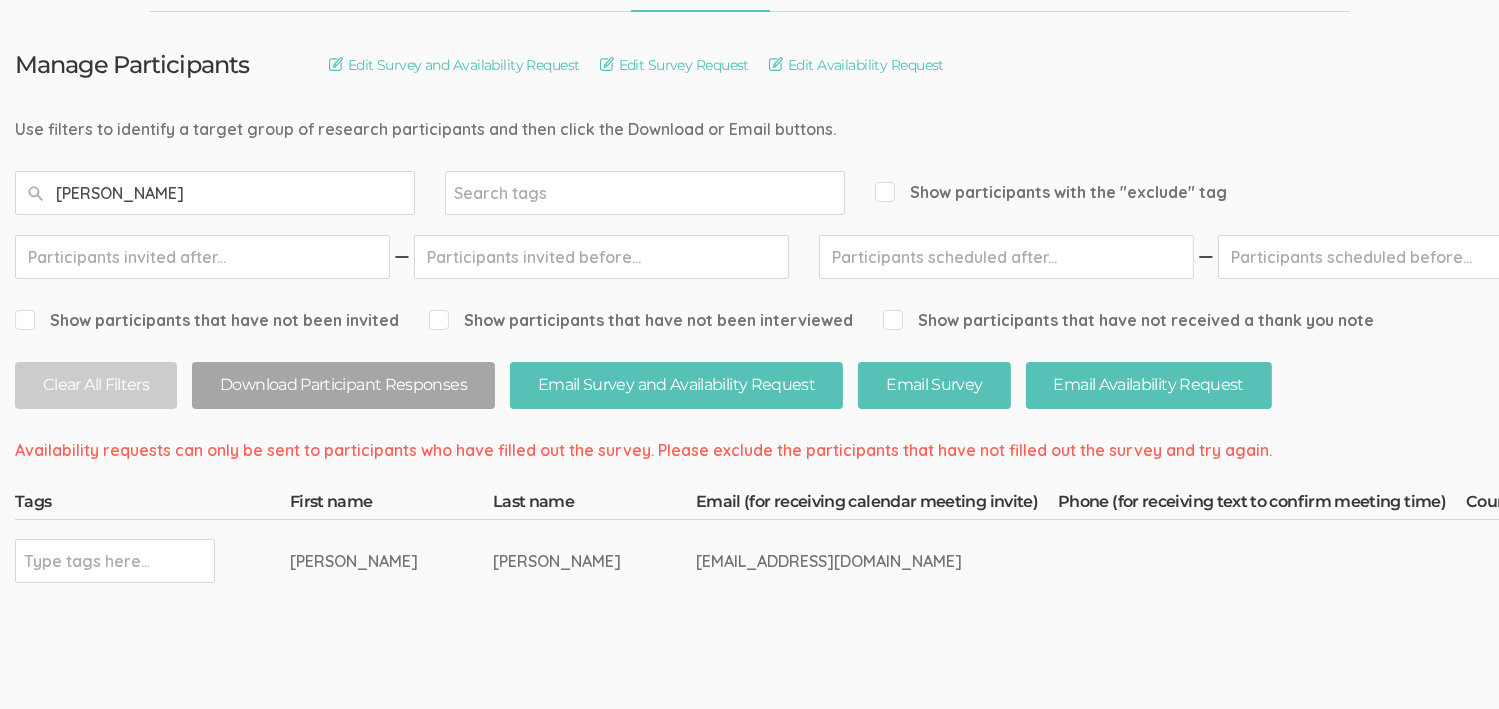 scroll, scrollTop: 200, scrollLeft: 0, axis: vertical 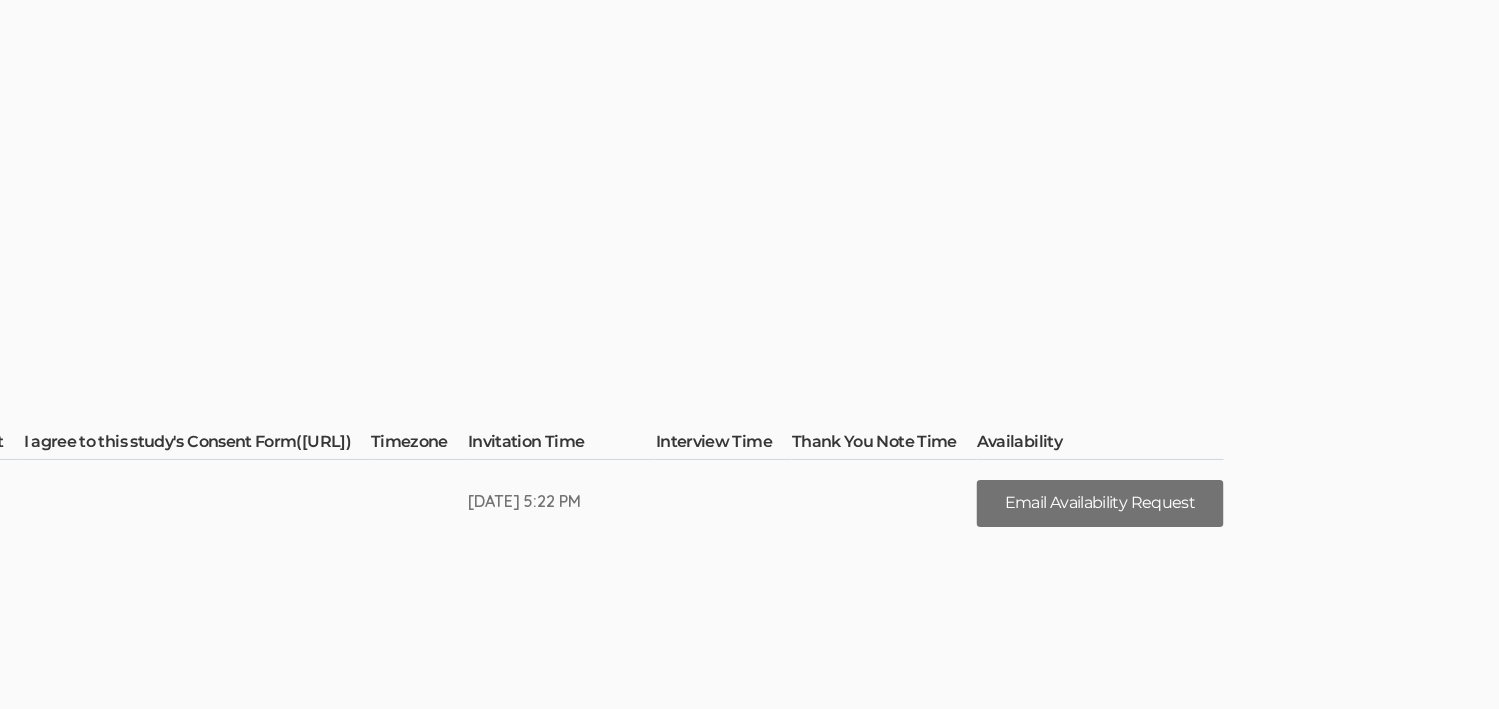 click on "Email Availability Request" at bounding box center (1100, 503) 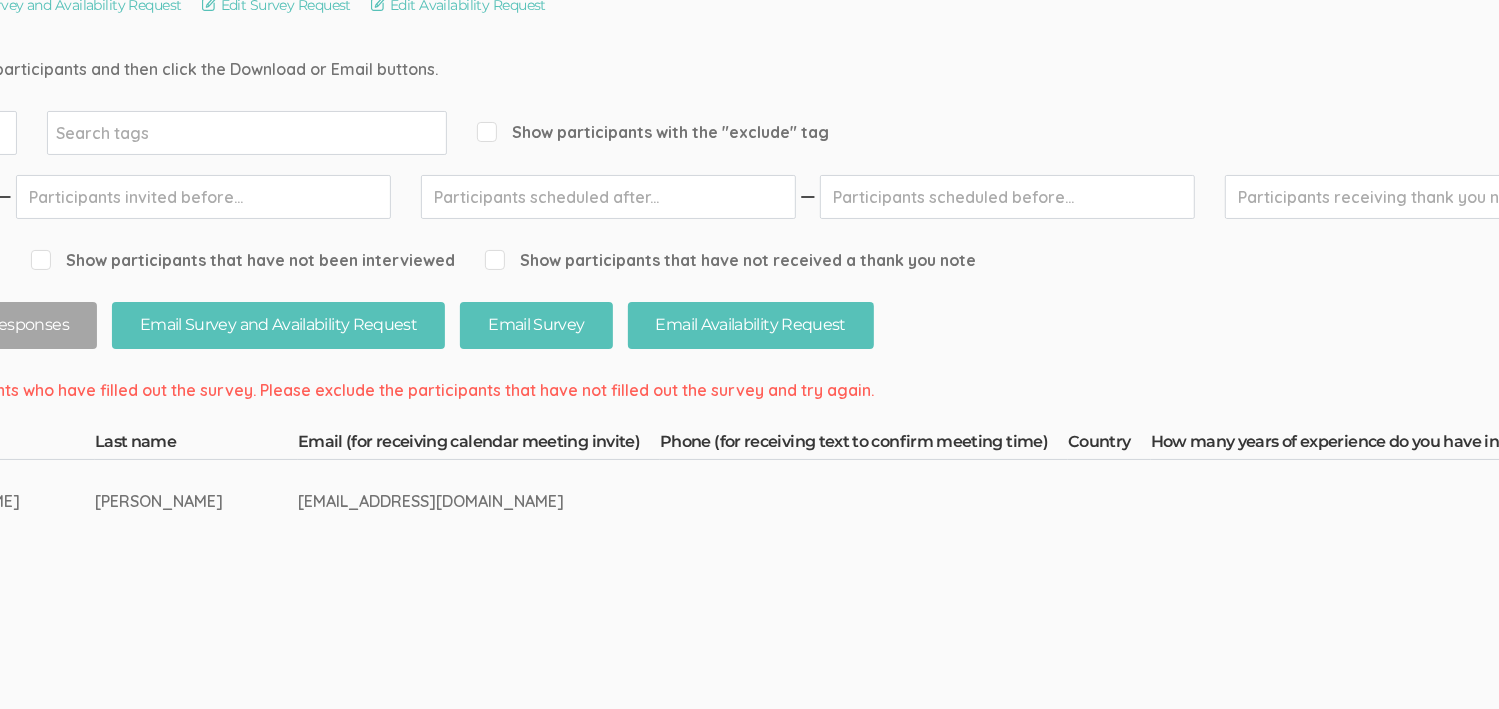 scroll, scrollTop: 200, scrollLeft: 0, axis: vertical 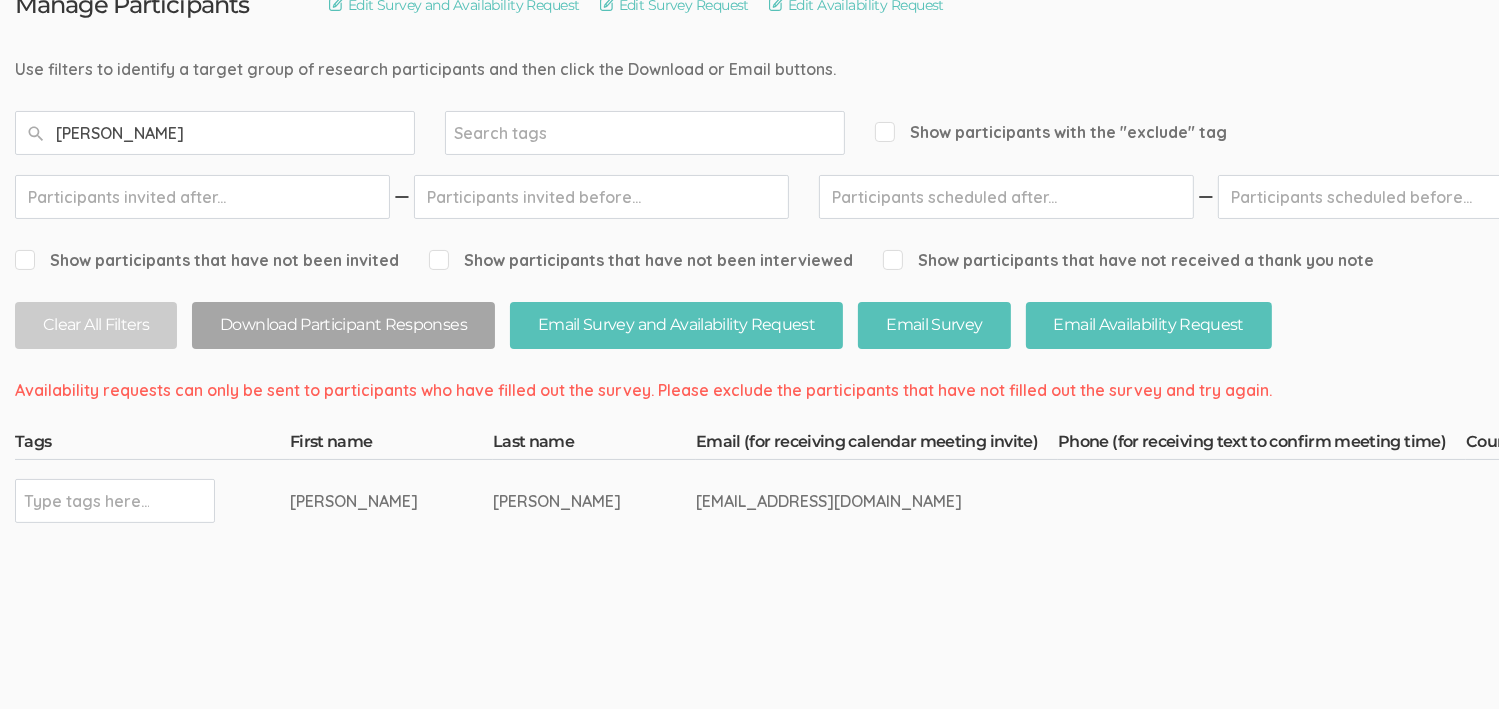 click on "Gollamudi" at bounding box center [215, 133] 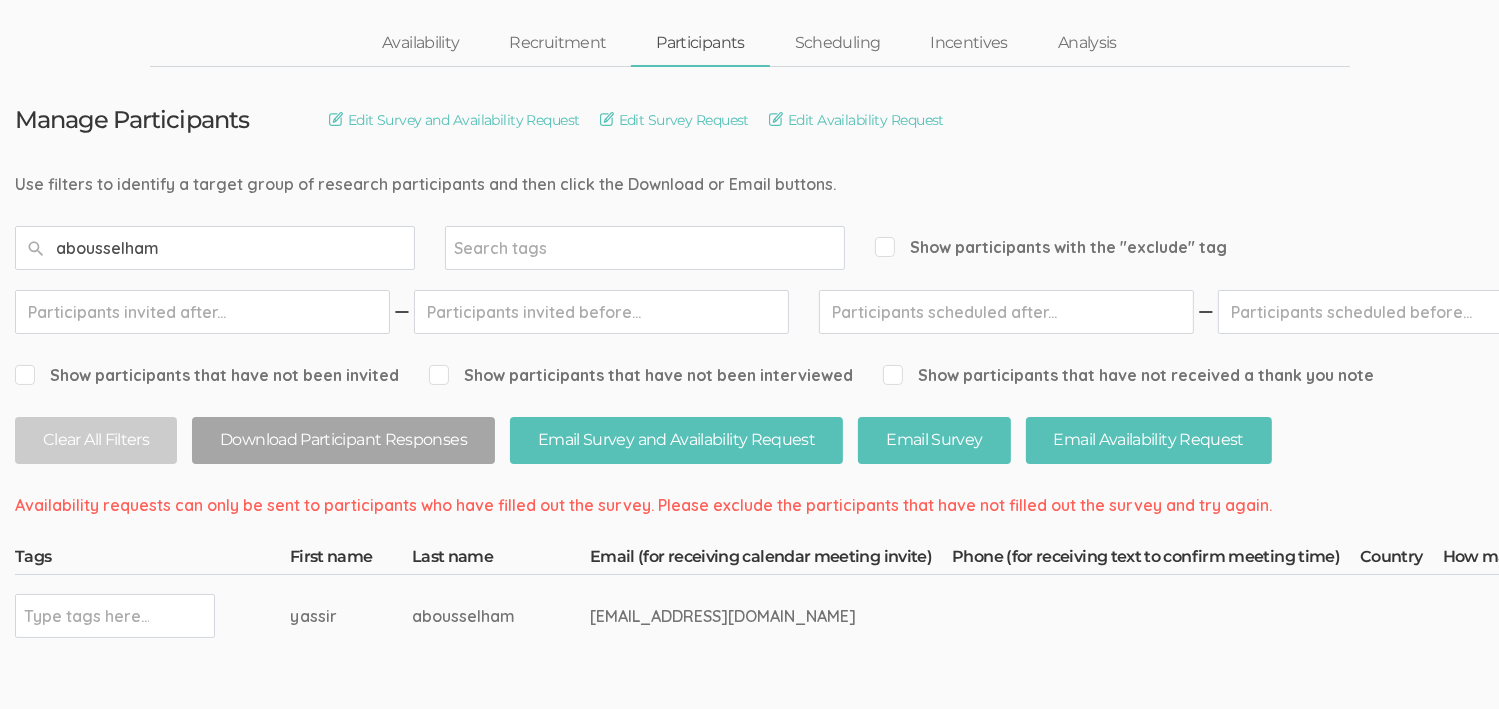 scroll, scrollTop: 200, scrollLeft: 0, axis: vertical 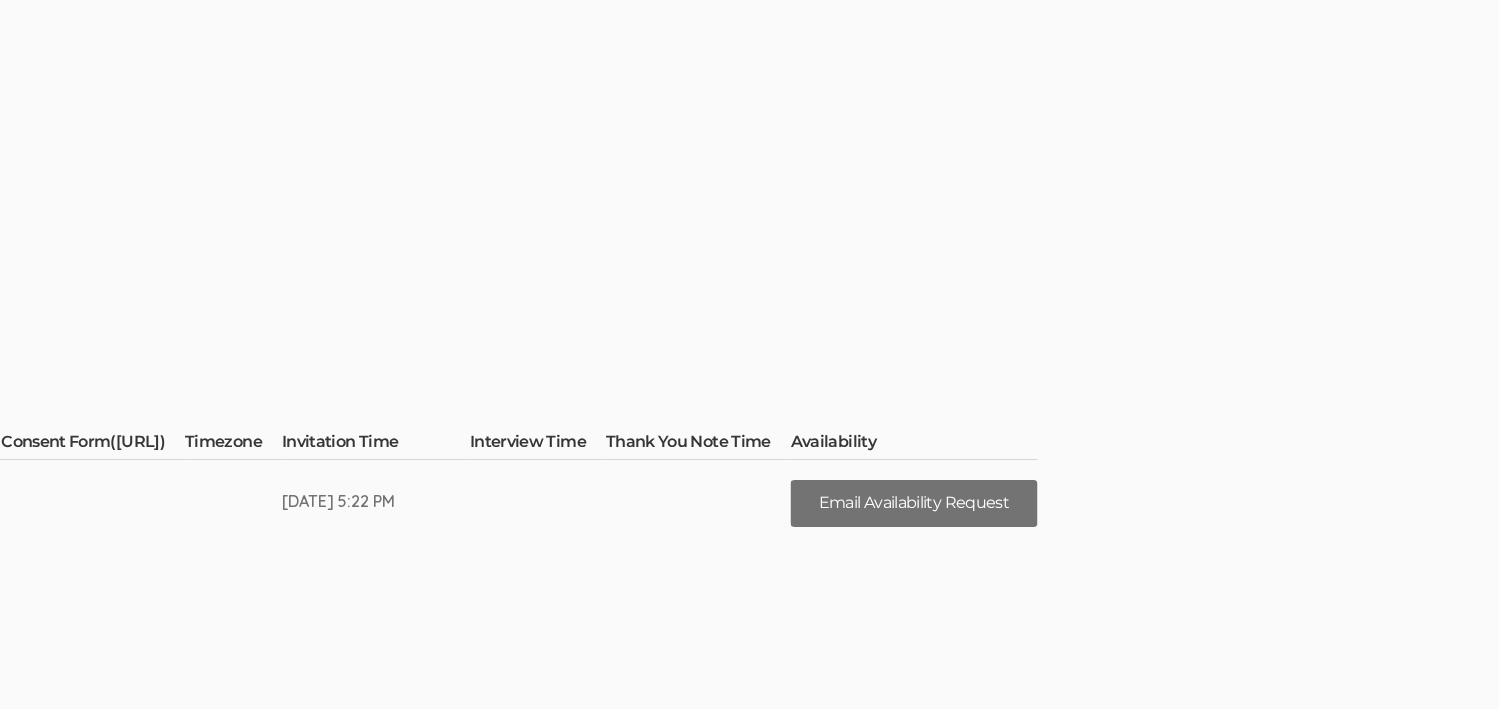 click on "Email Availability Request" at bounding box center (914, 503) 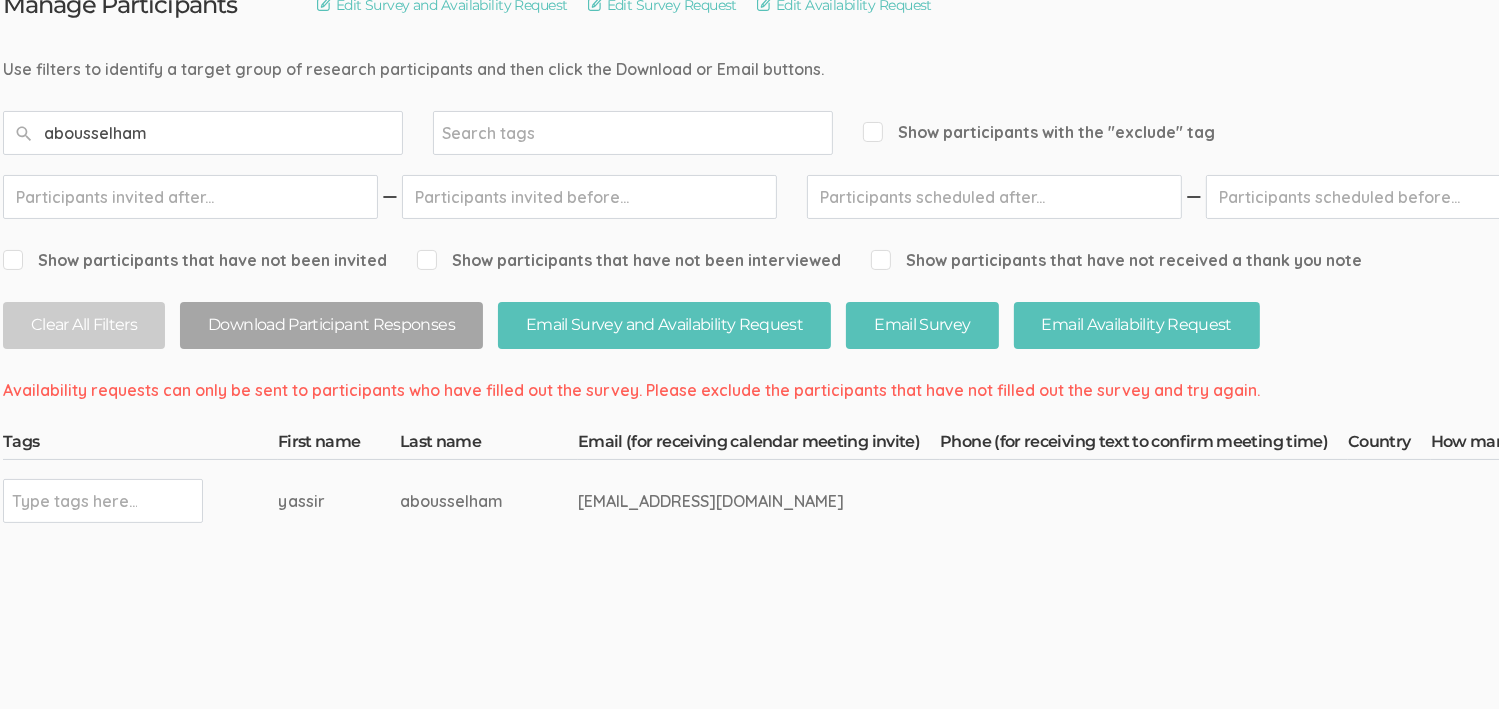 scroll, scrollTop: 200, scrollLeft: 0, axis: vertical 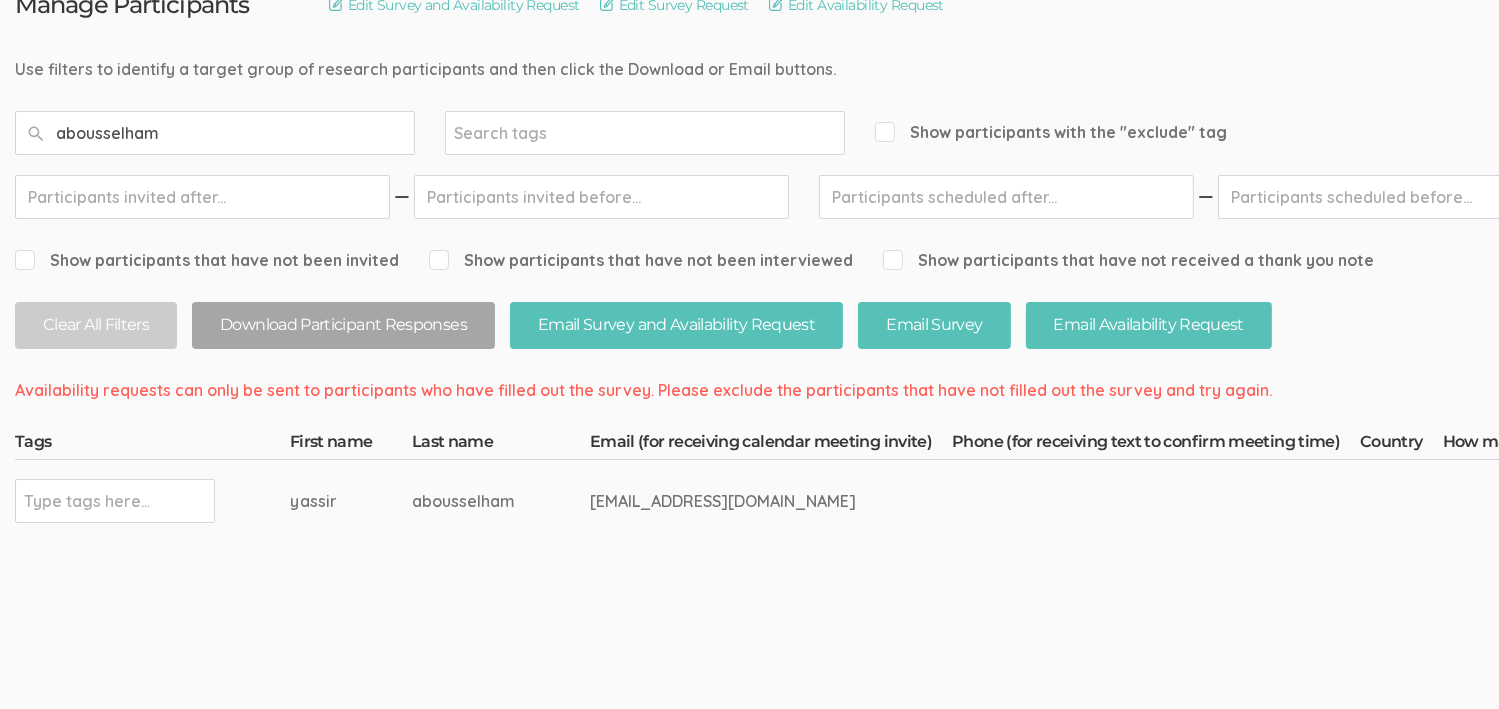 click on "abousselham" at bounding box center (215, 133) 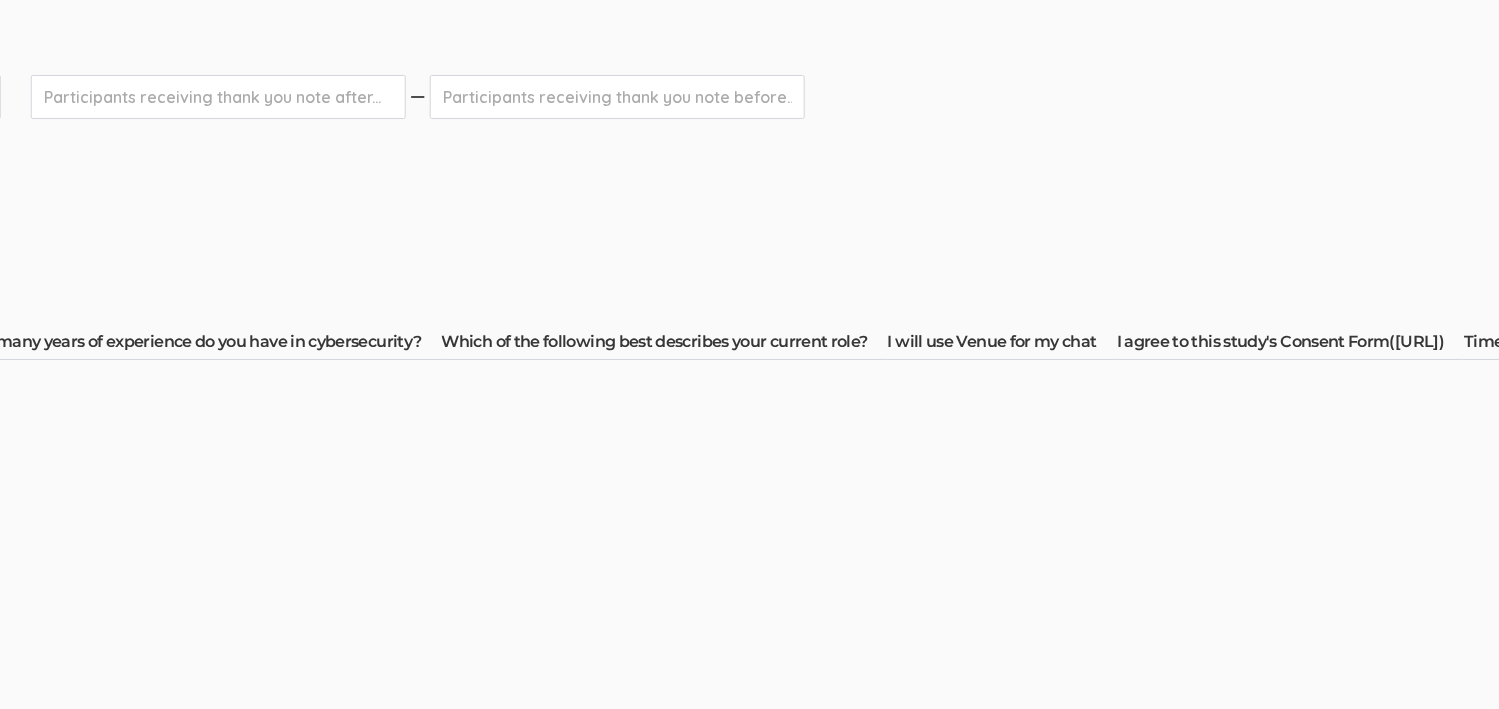 scroll, scrollTop: 300, scrollLeft: 2782, axis: both 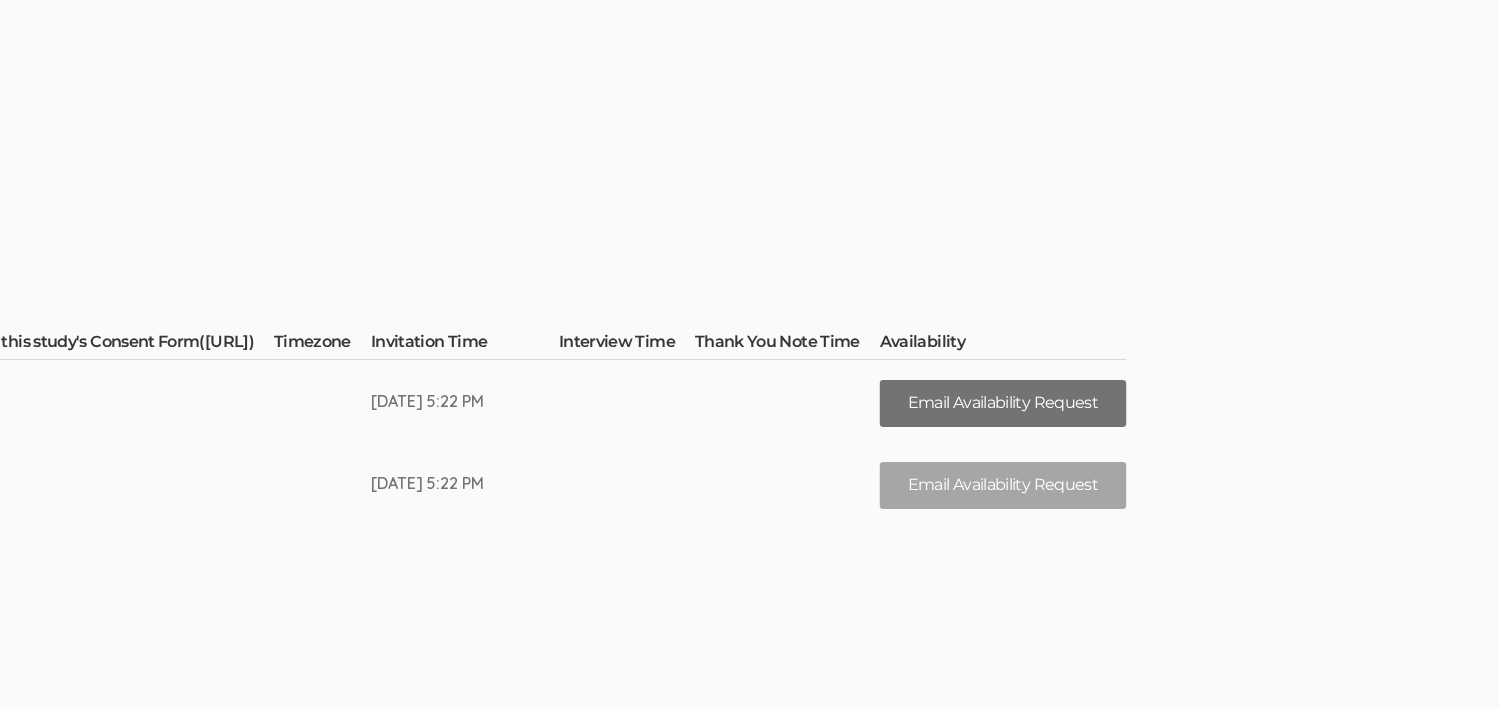 type on "sharifa" 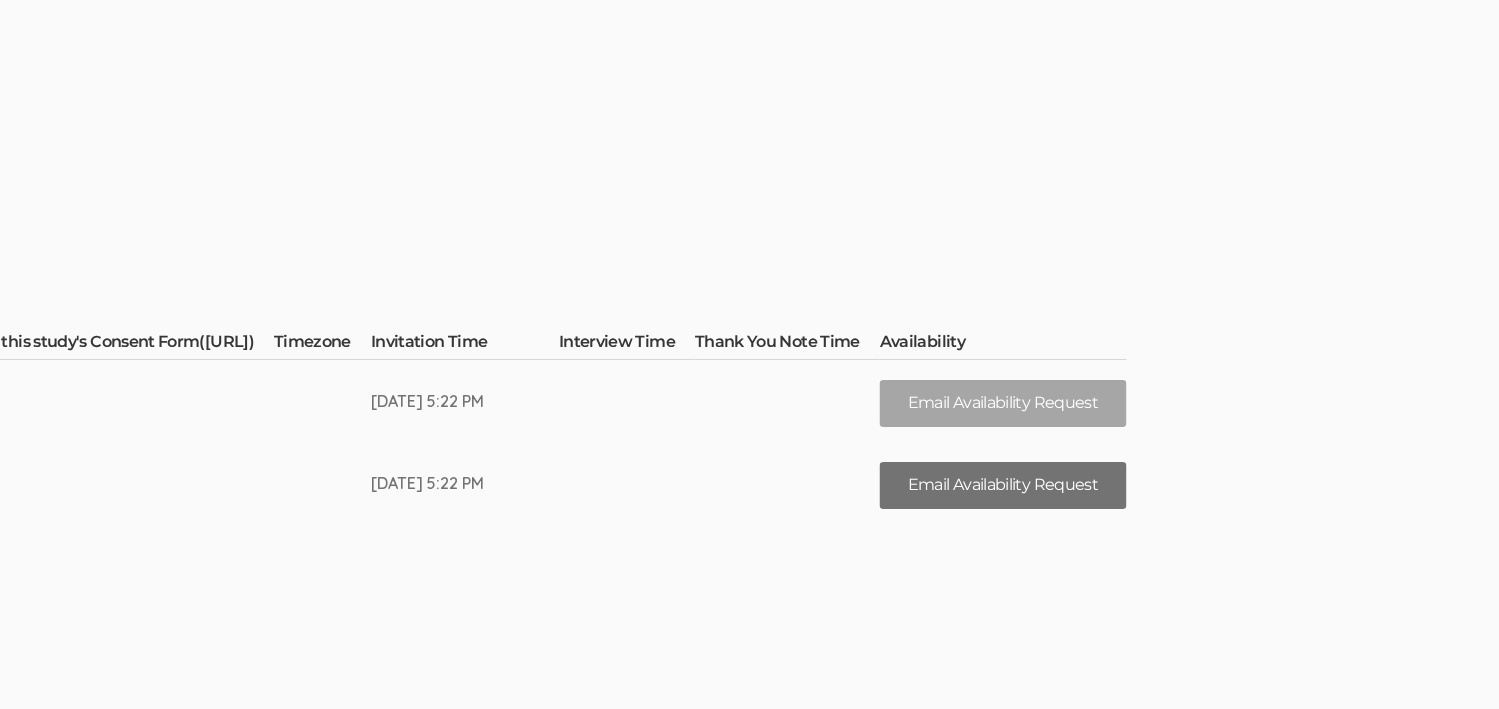 click on "Email Availability Request" at bounding box center [1003, 485] 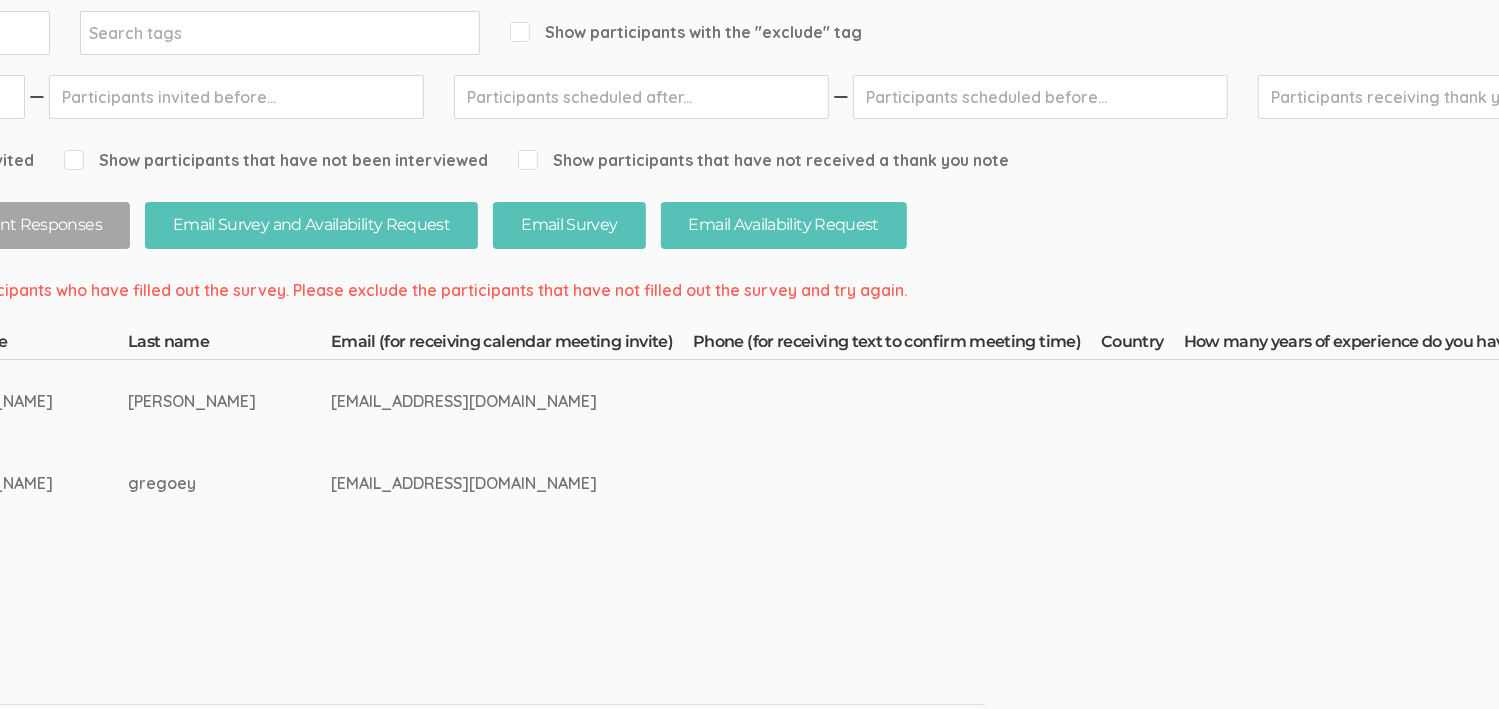 scroll, scrollTop: 300, scrollLeft: 0, axis: vertical 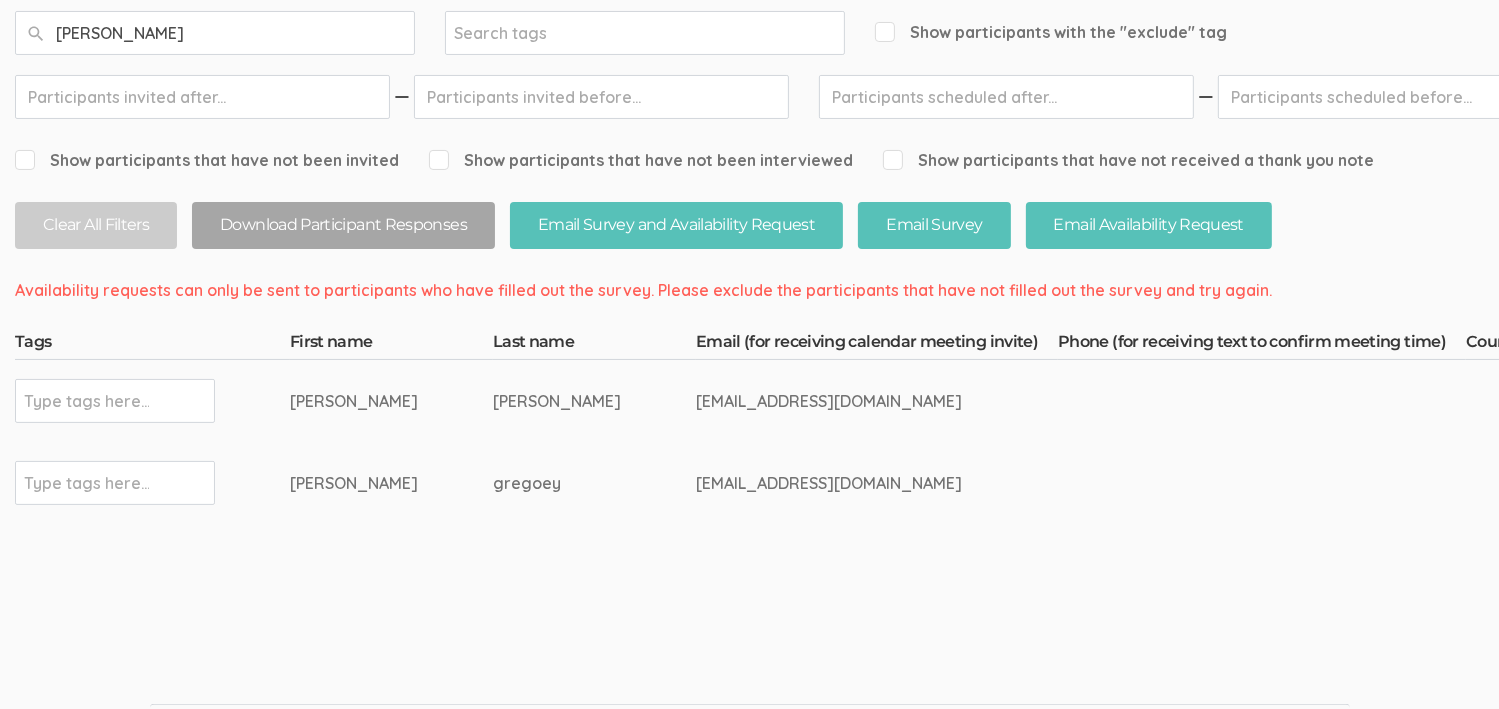 click on "sharifa" at bounding box center (215, 33) 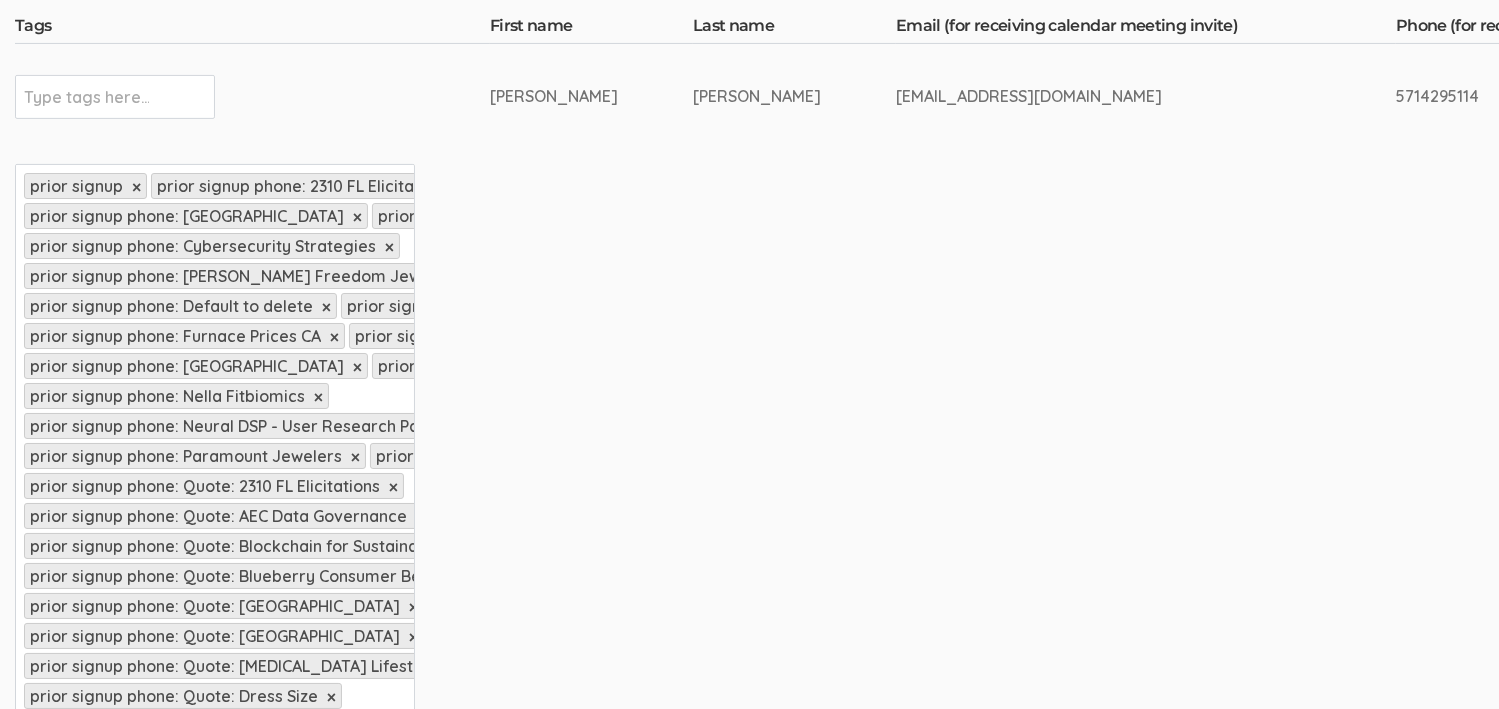 scroll, scrollTop: 600, scrollLeft: 0, axis: vertical 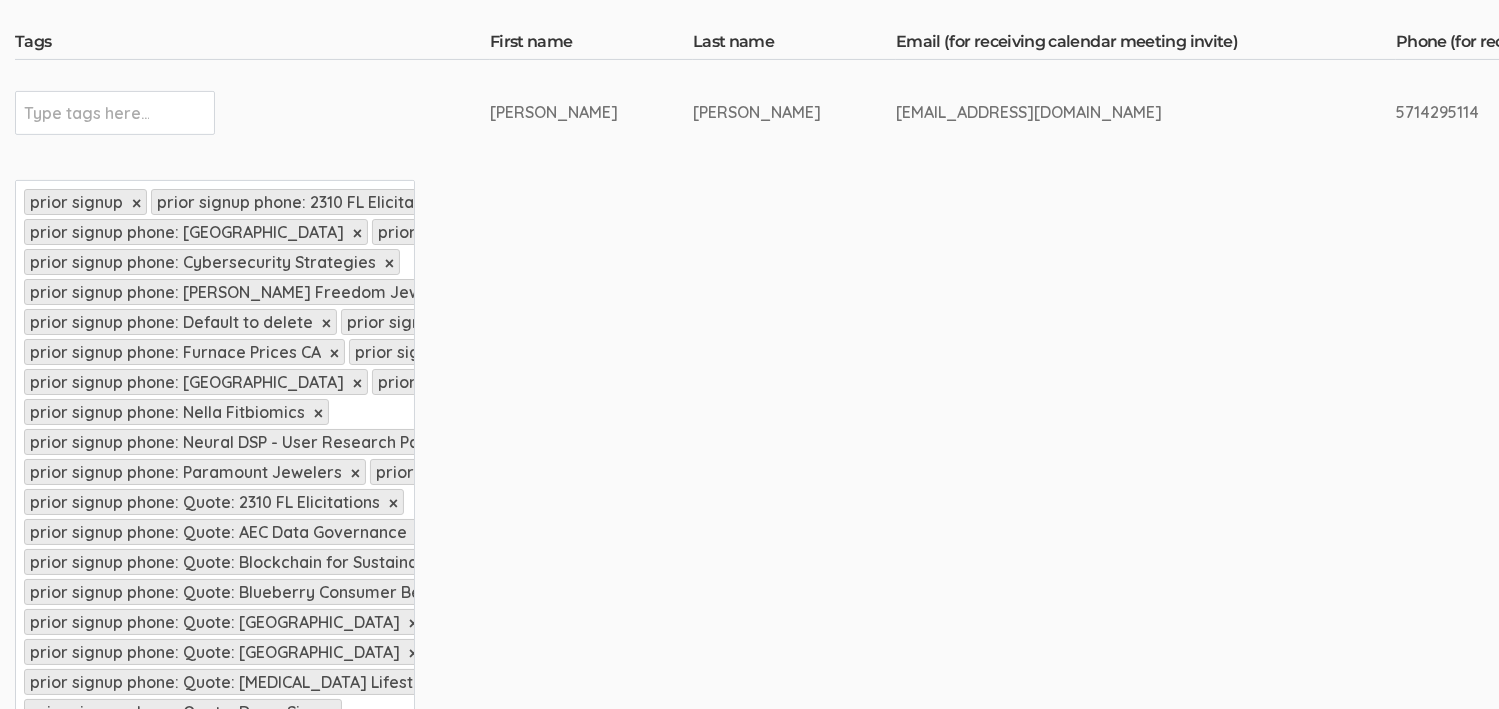 type 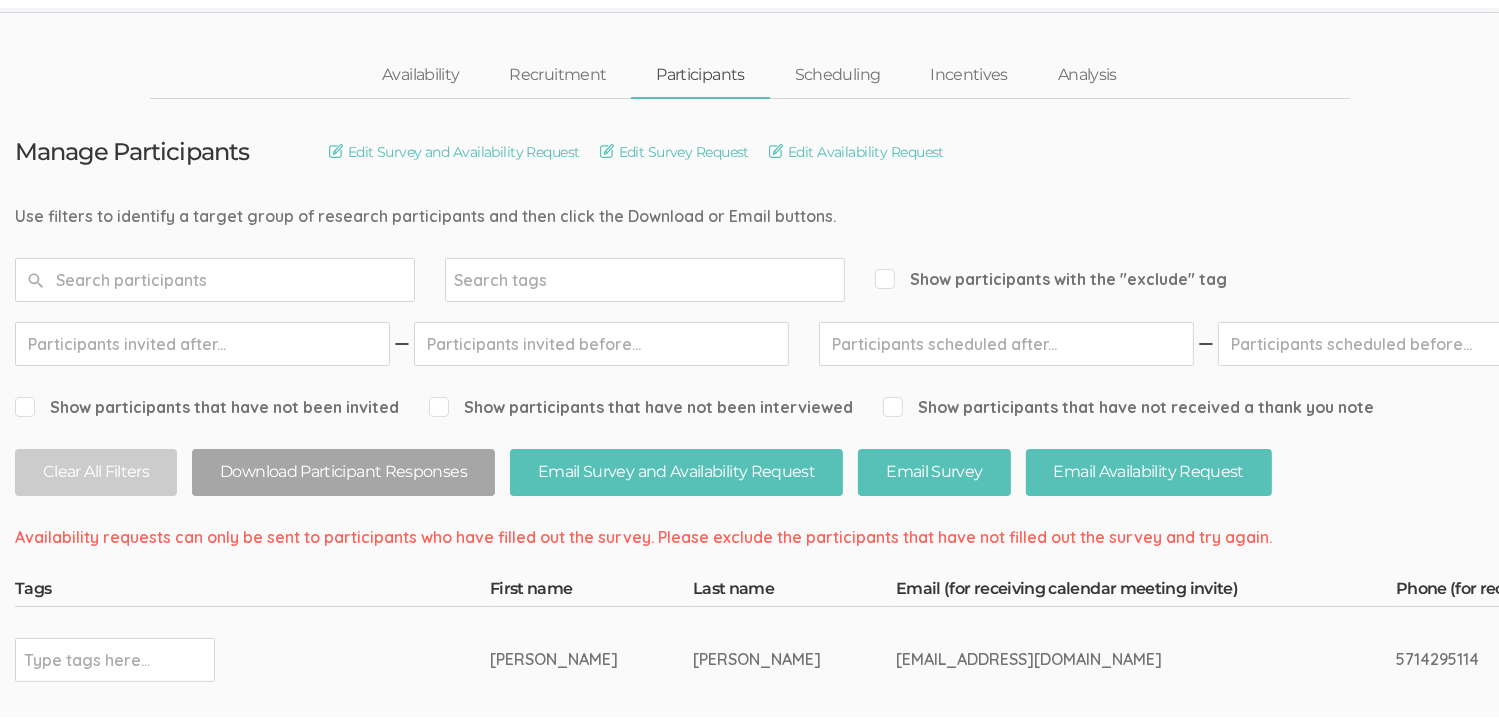 scroll, scrollTop: 0, scrollLeft: 0, axis: both 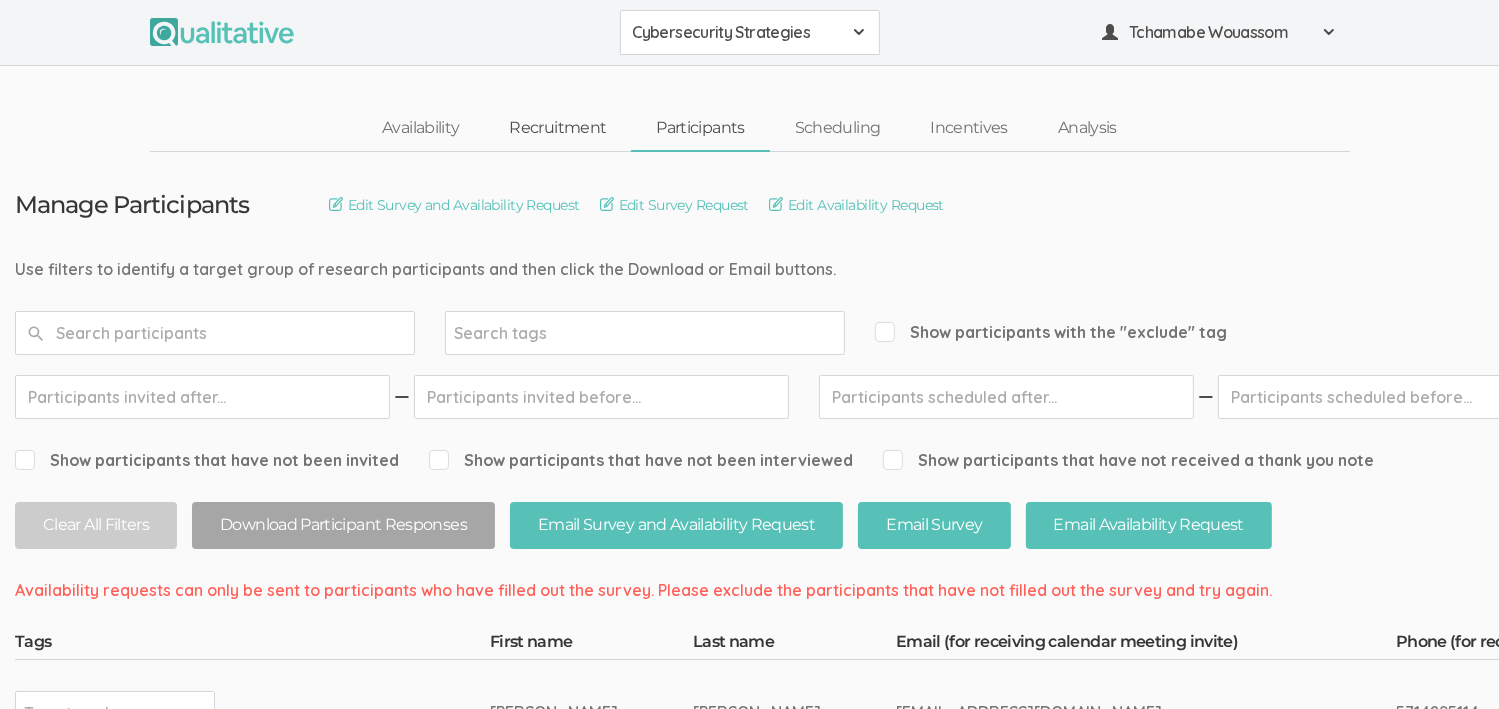 click on "Recruitment" at bounding box center (557, 128) 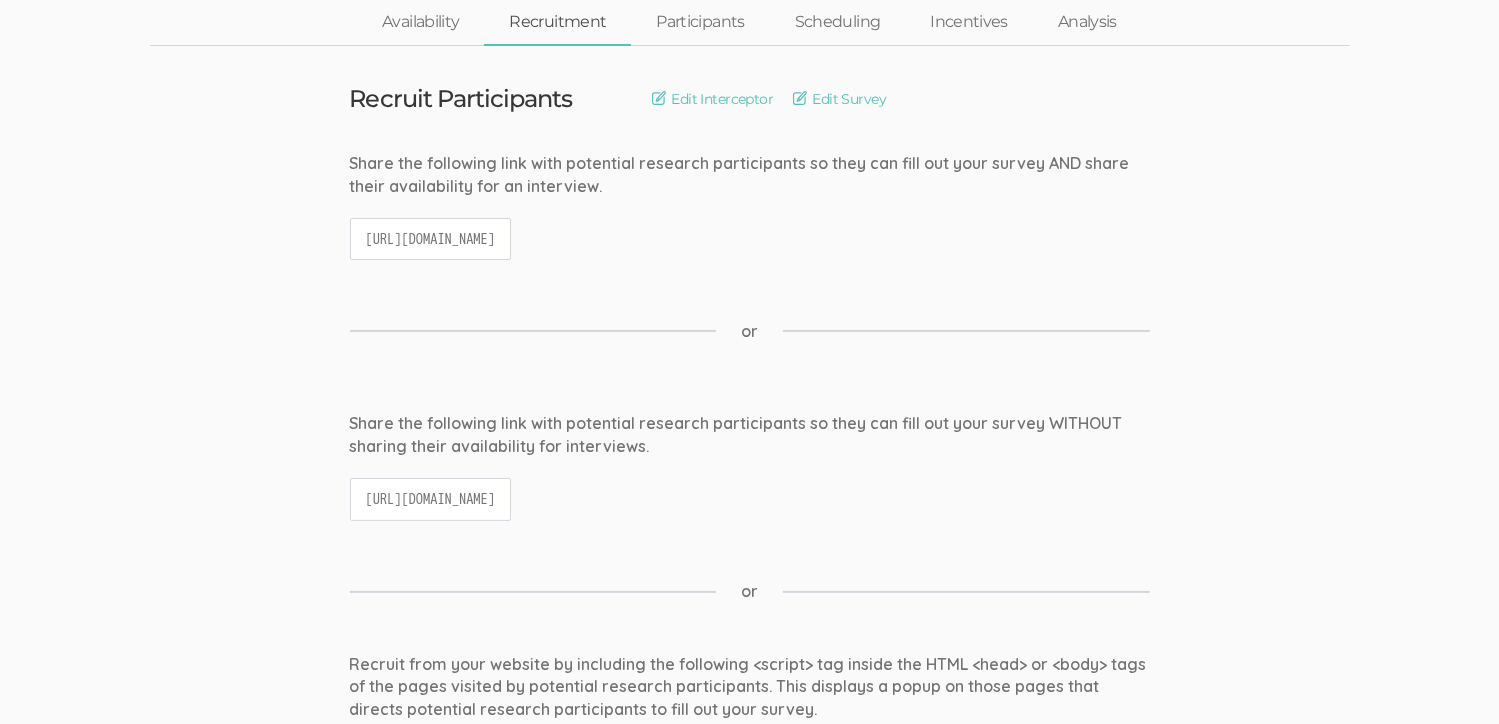 scroll, scrollTop: 0, scrollLeft: 0, axis: both 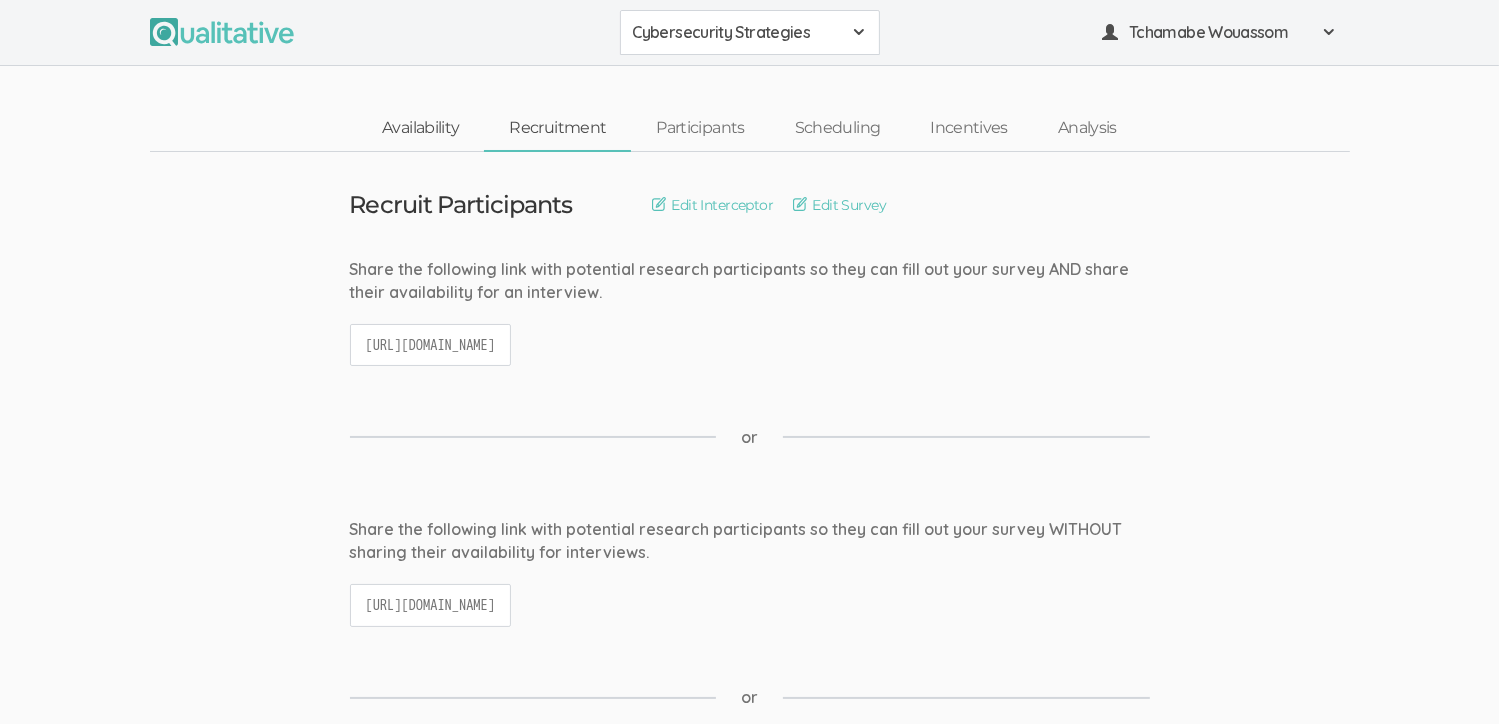 click on "Availability" at bounding box center [420, 128] 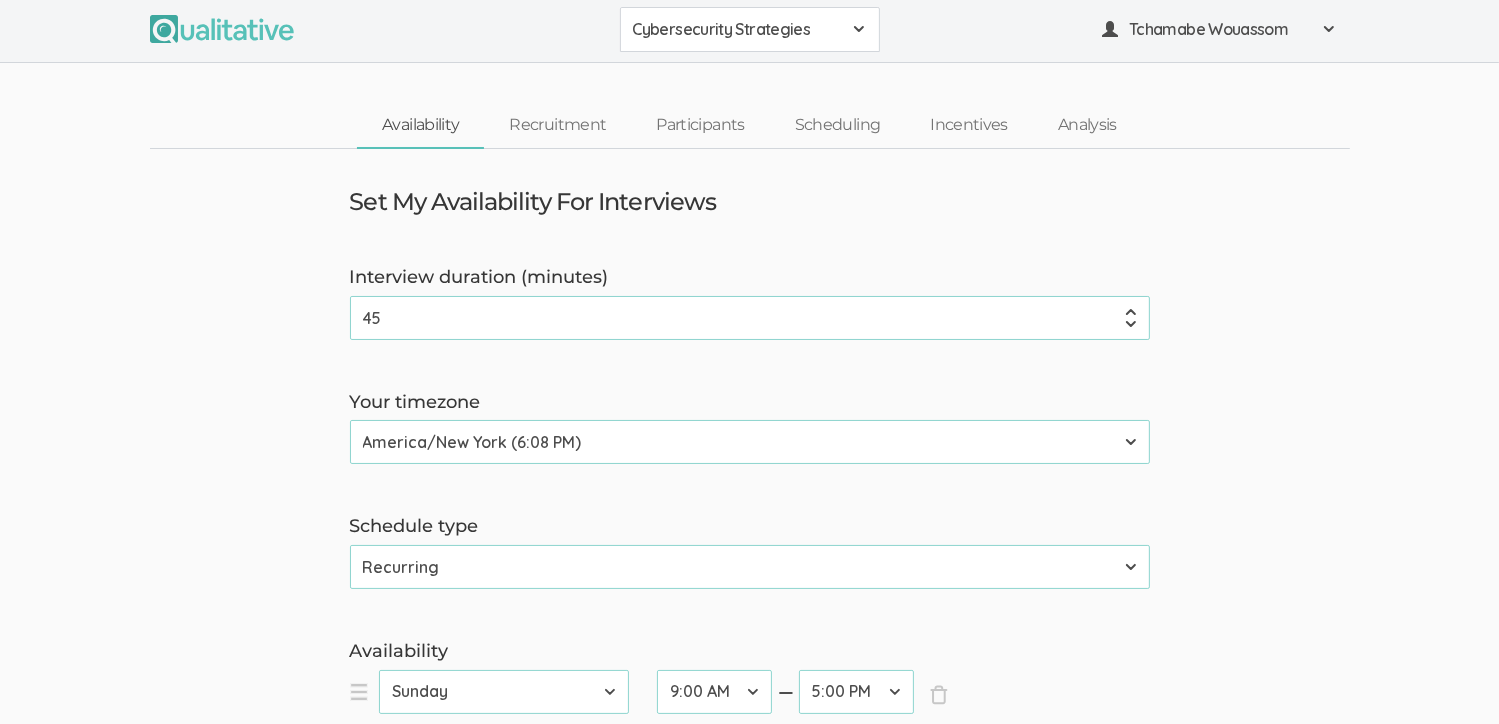 scroll, scrollTop: 0, scrollLeft: 0, axis: both 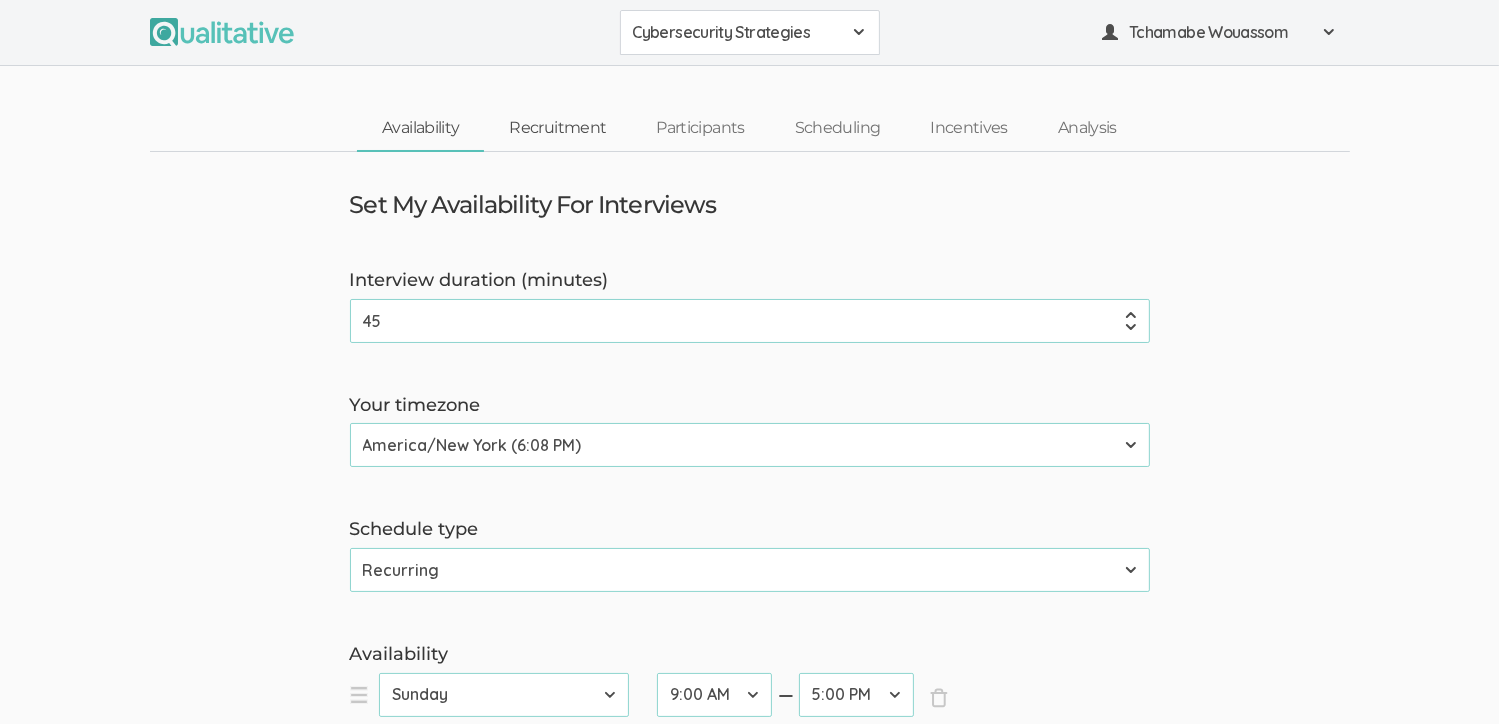 click on "Recruitment" at bounding box center (557, 128) 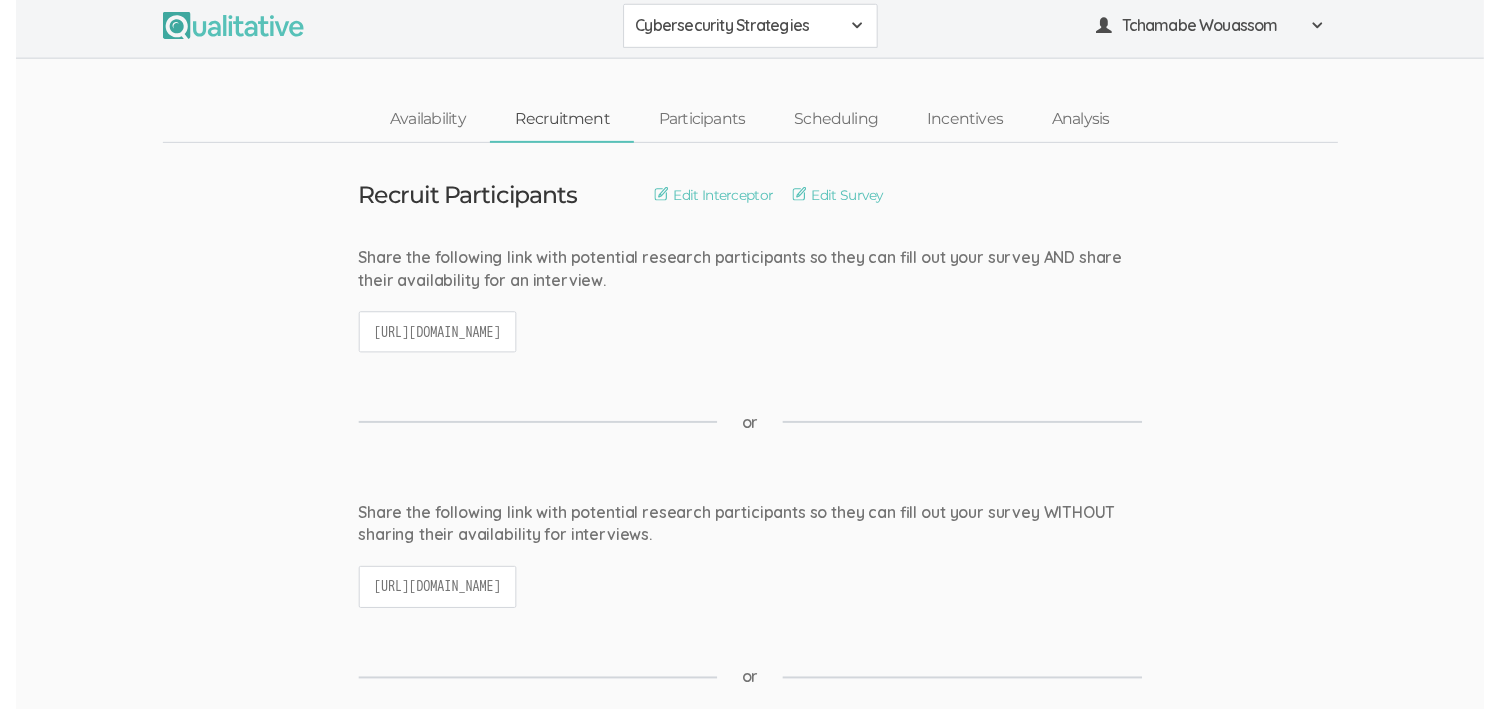 scroll, scrollTop: 0, scrollLeft: 0, axis: both 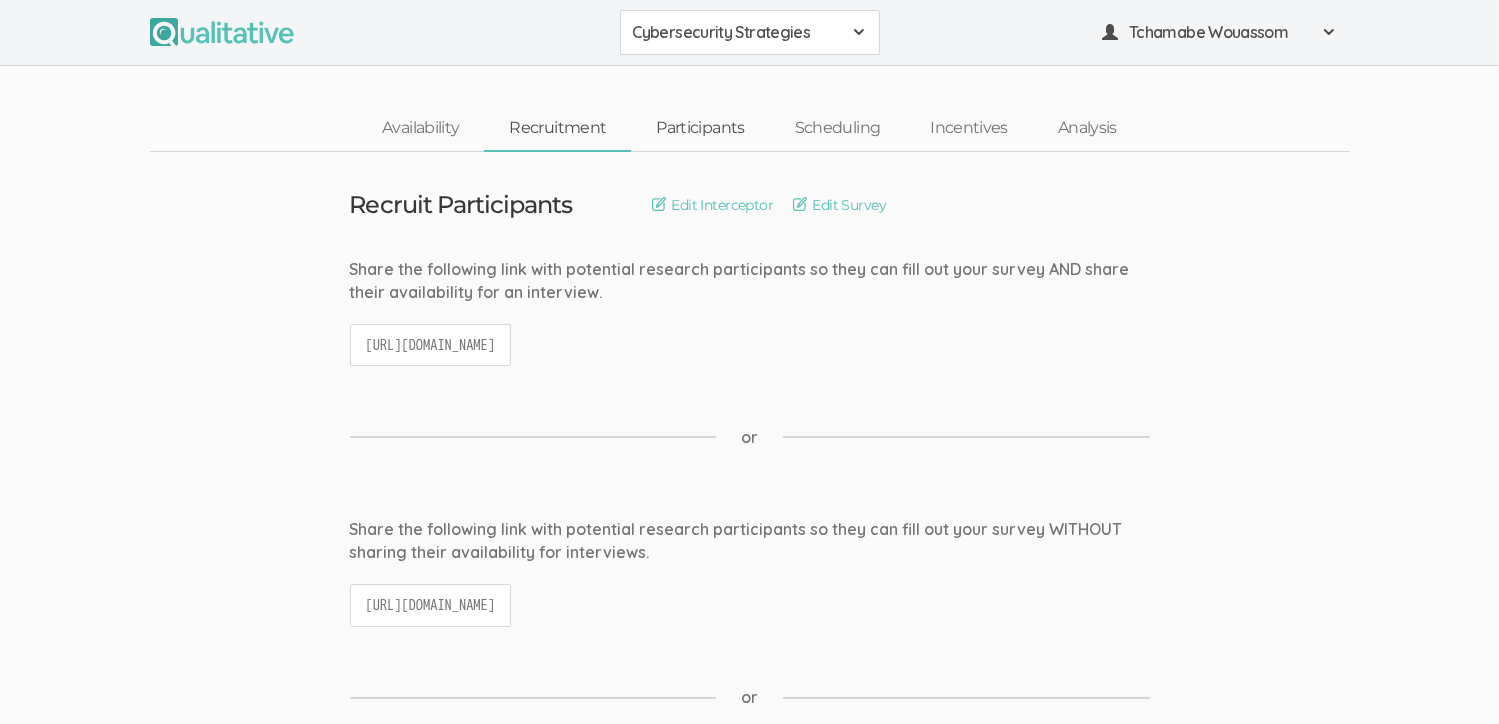 click on "Participants" at bounding box center [700, 128] 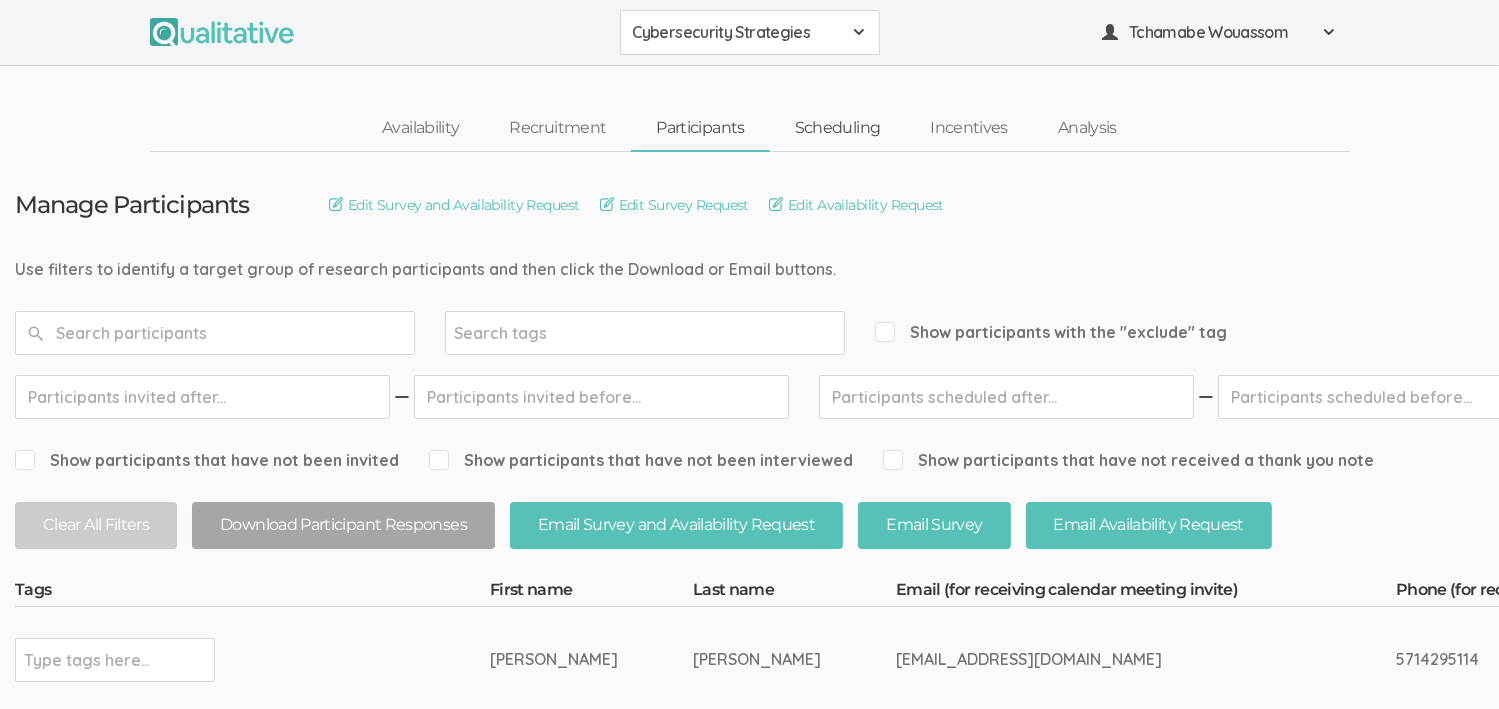 click on "Scheduling" at bounding box center [838, 128] 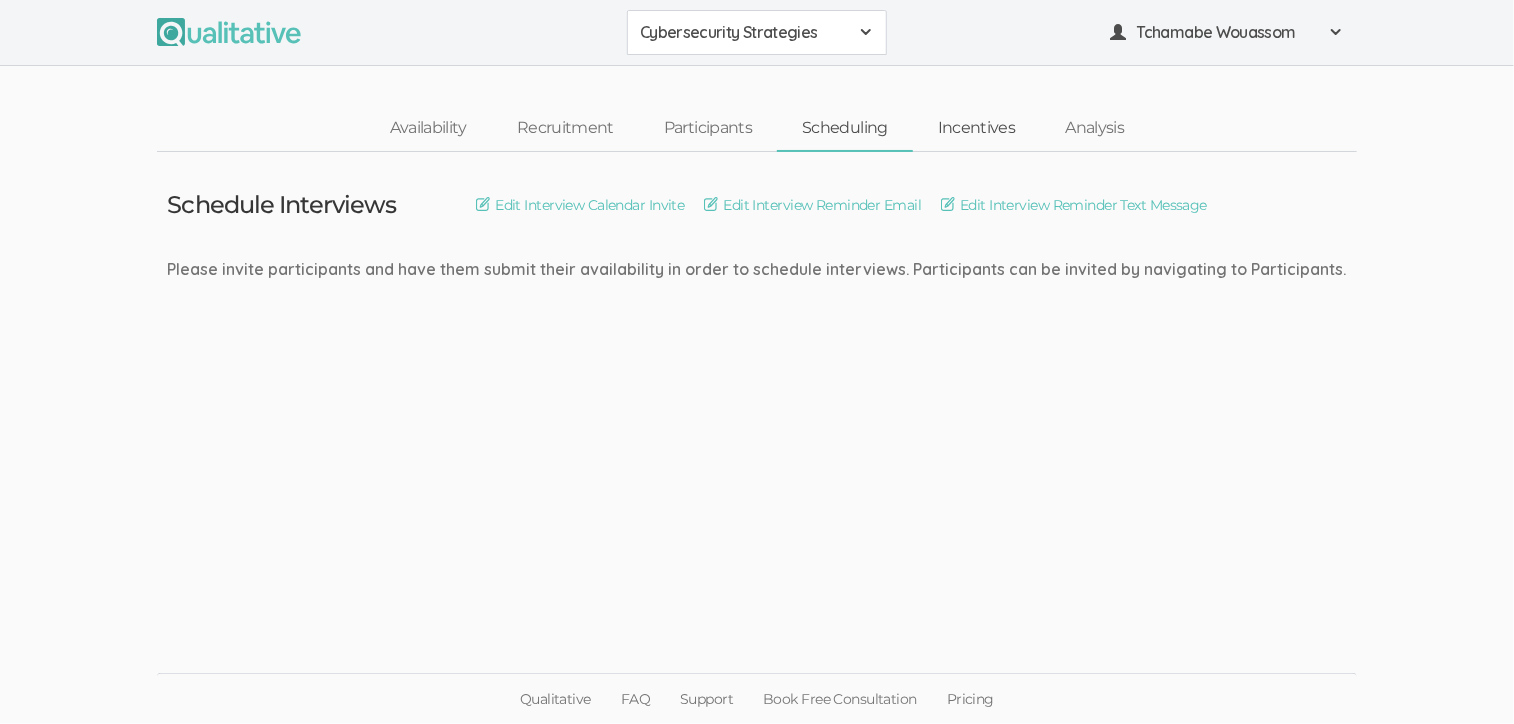 click on "Incentives" at bounding box center (977, 128) 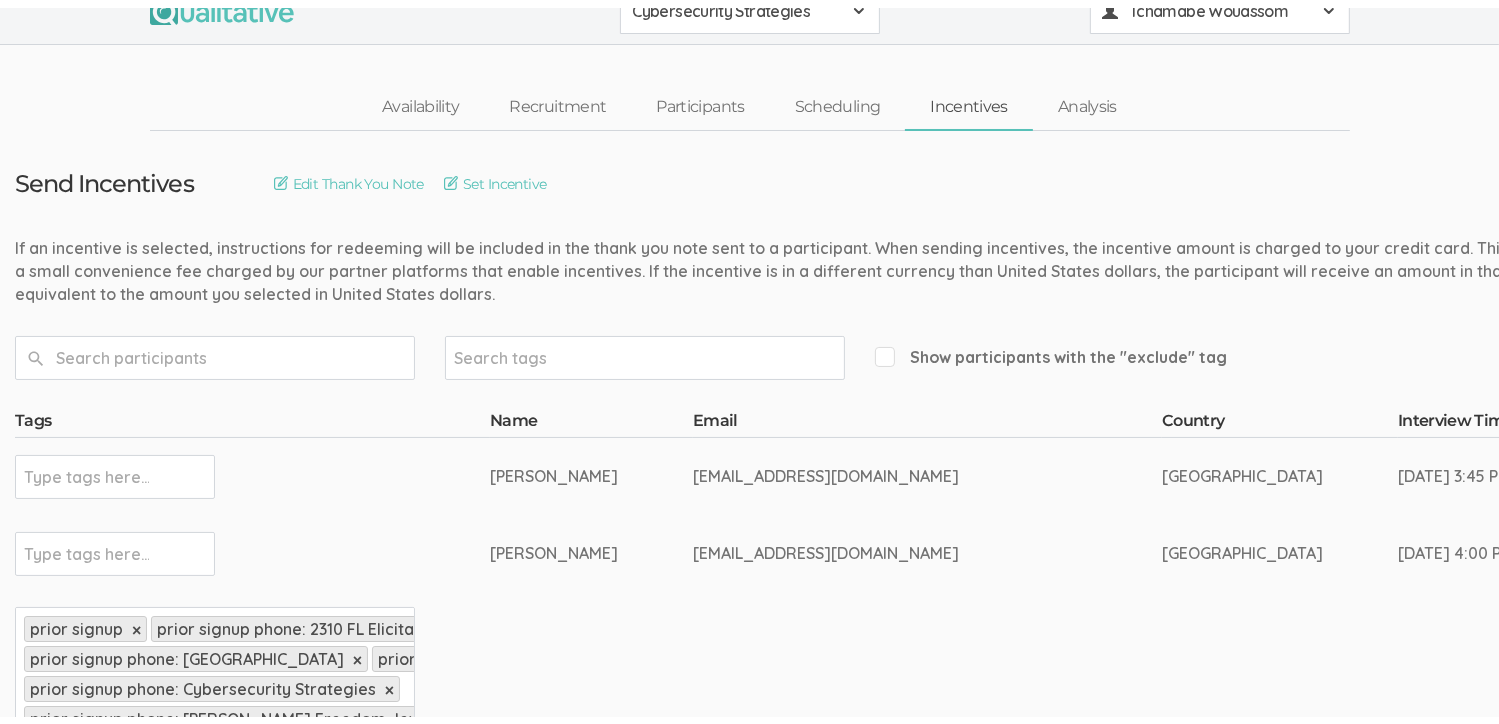scroll, scrollTop: 0, scrollLeft: 0, axis: both 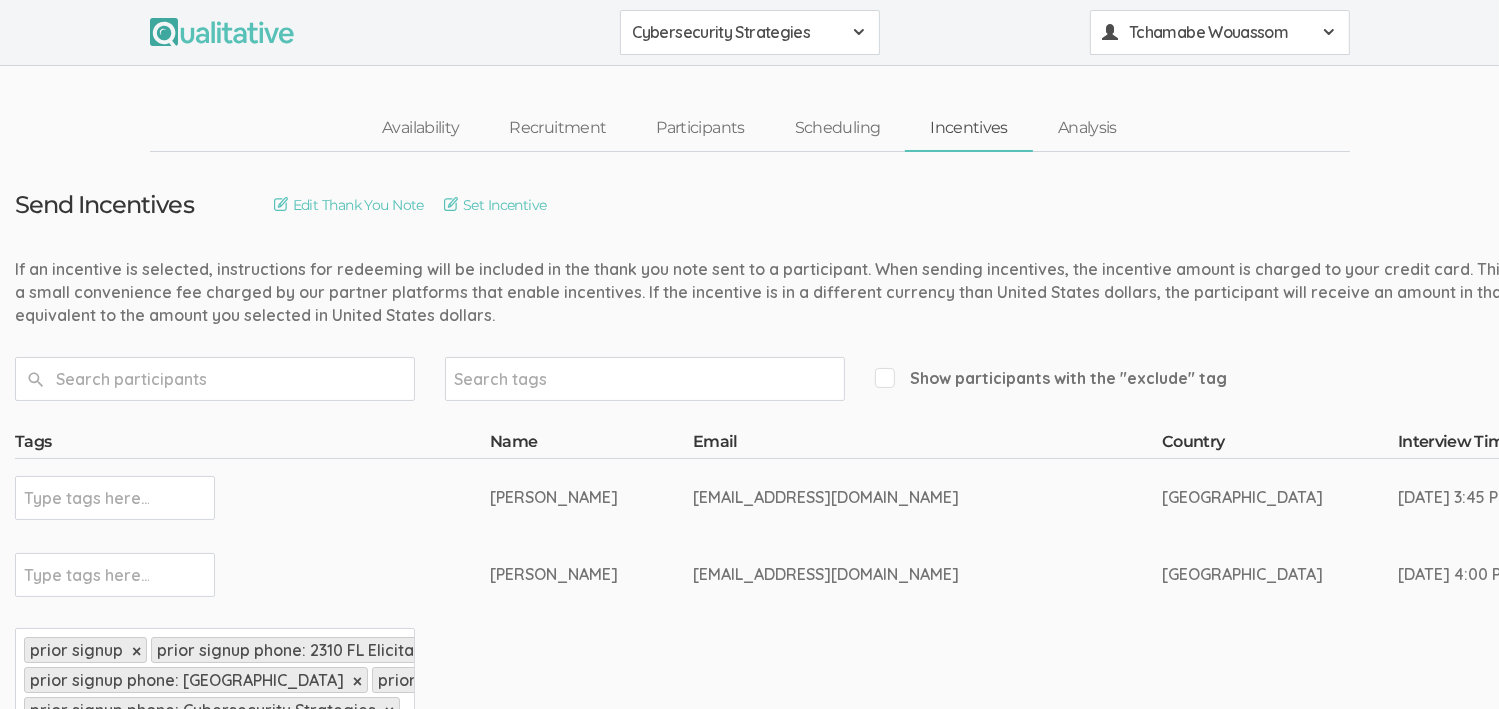 click on "Tchamabe Wouassom" at bounding box center (1219, 32) 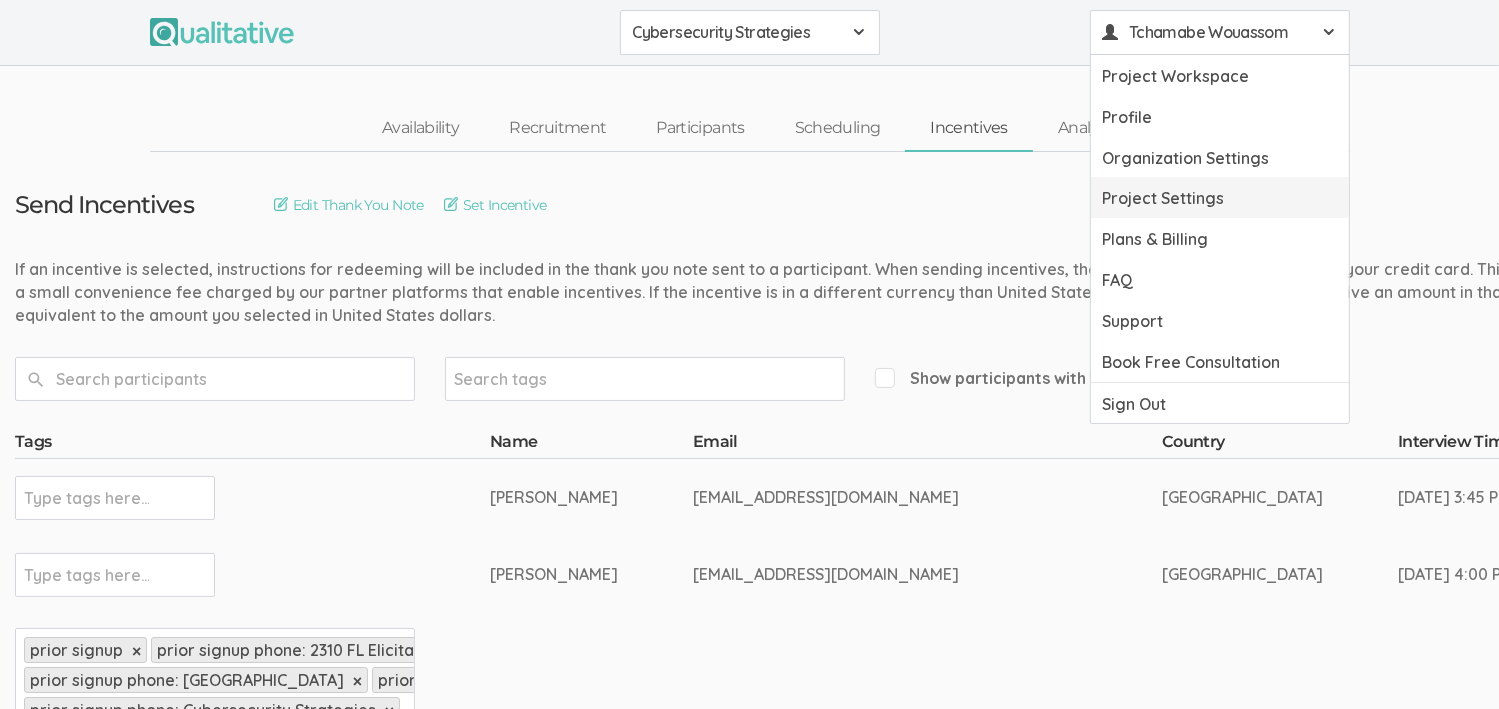 click on "Project Settings" at bounding box center [1220, 197] 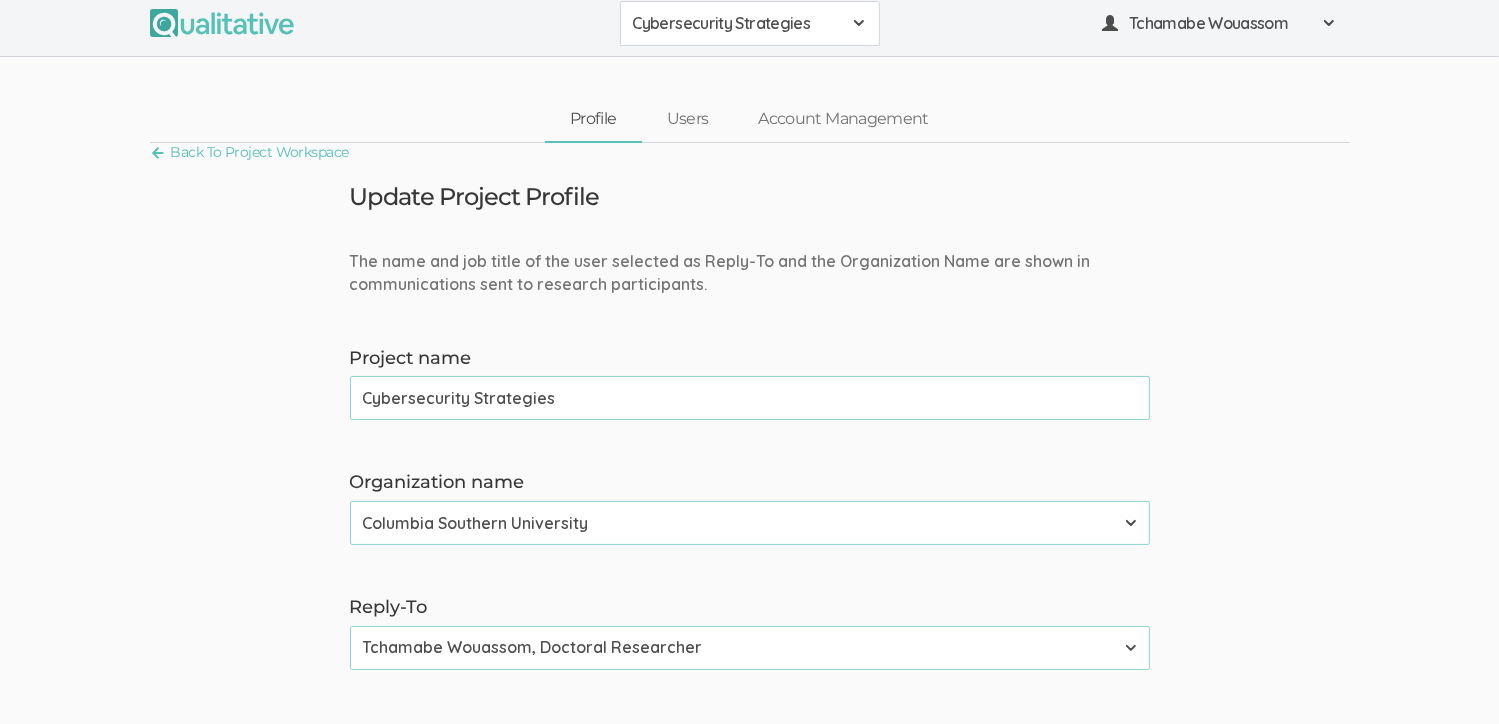 scroll, scrollTop: 0, scrollLeft: 0, axis: both 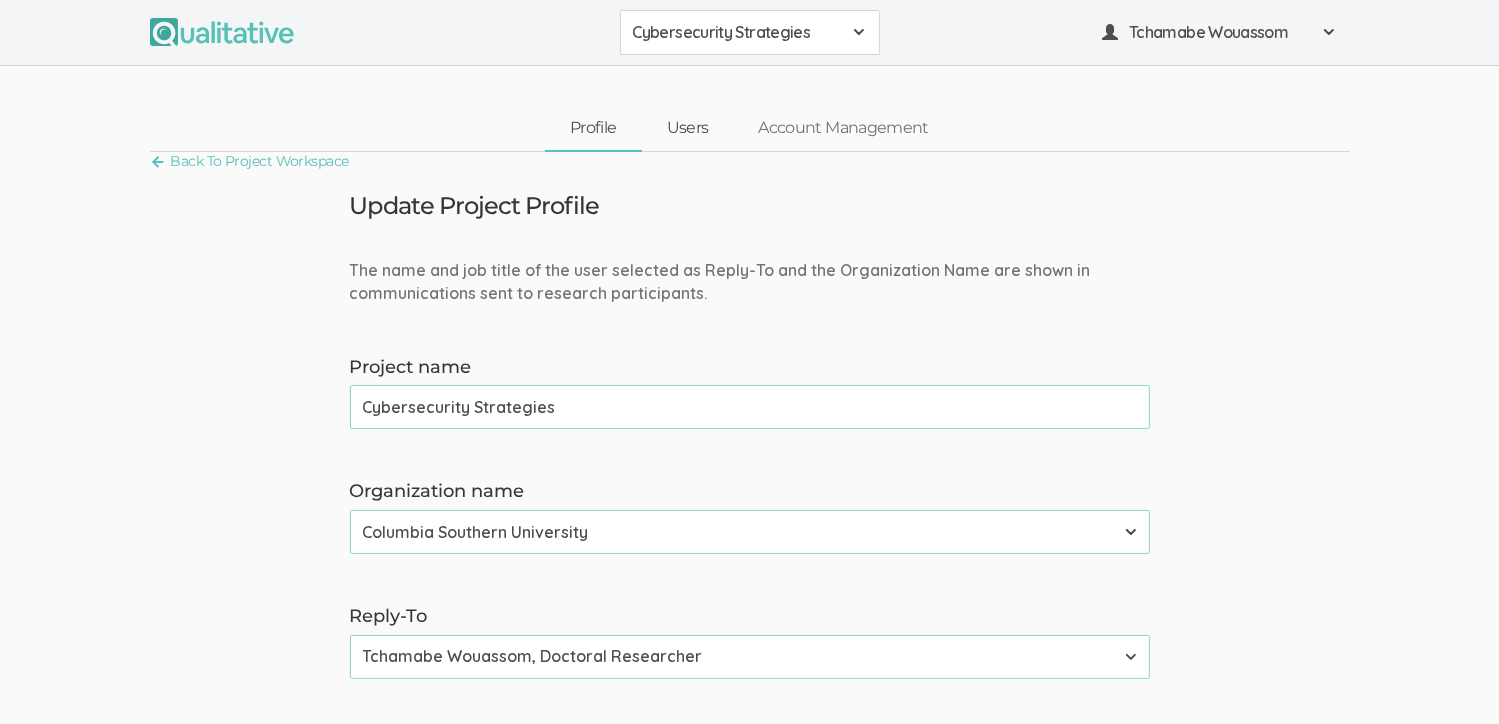 click on "Users" at bounding box center (688, 128) 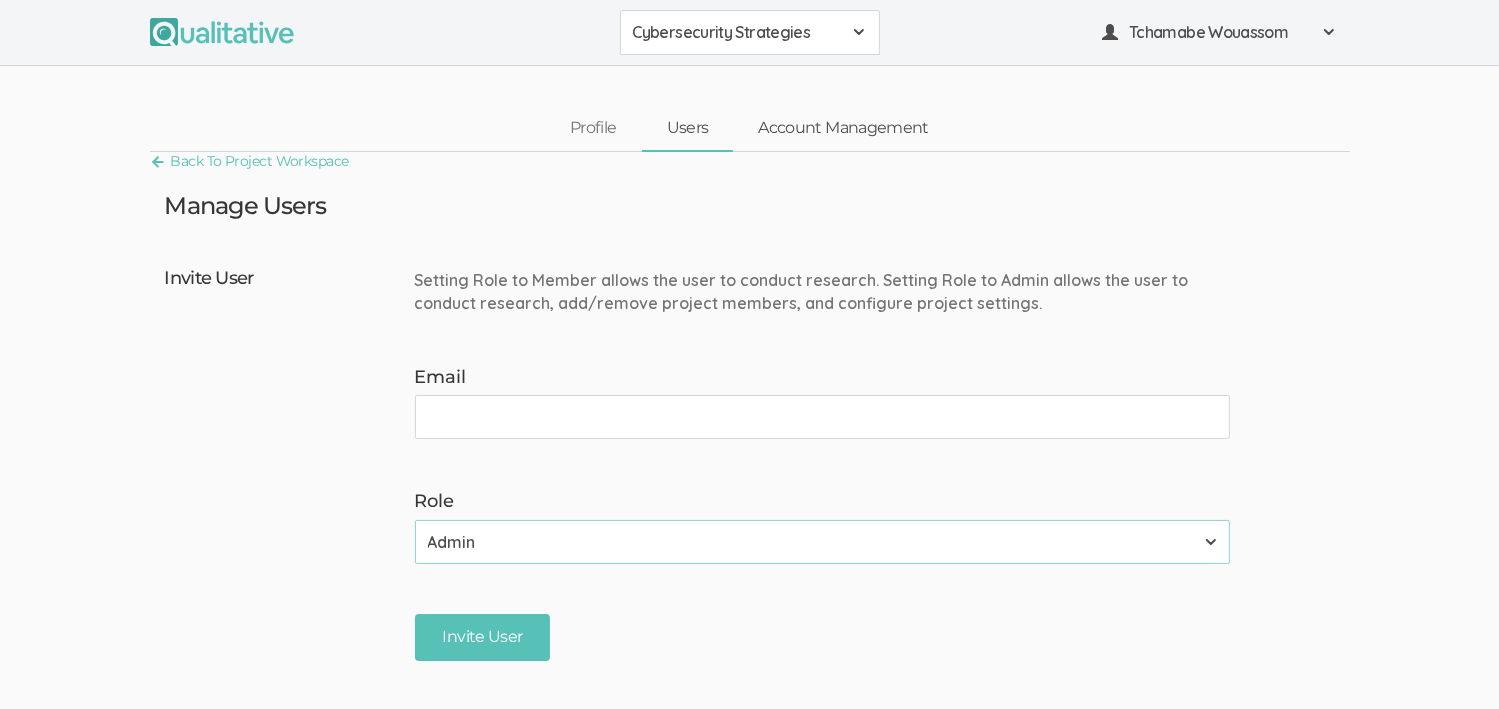 click on "Account Management" at bounding box center [843, 128] 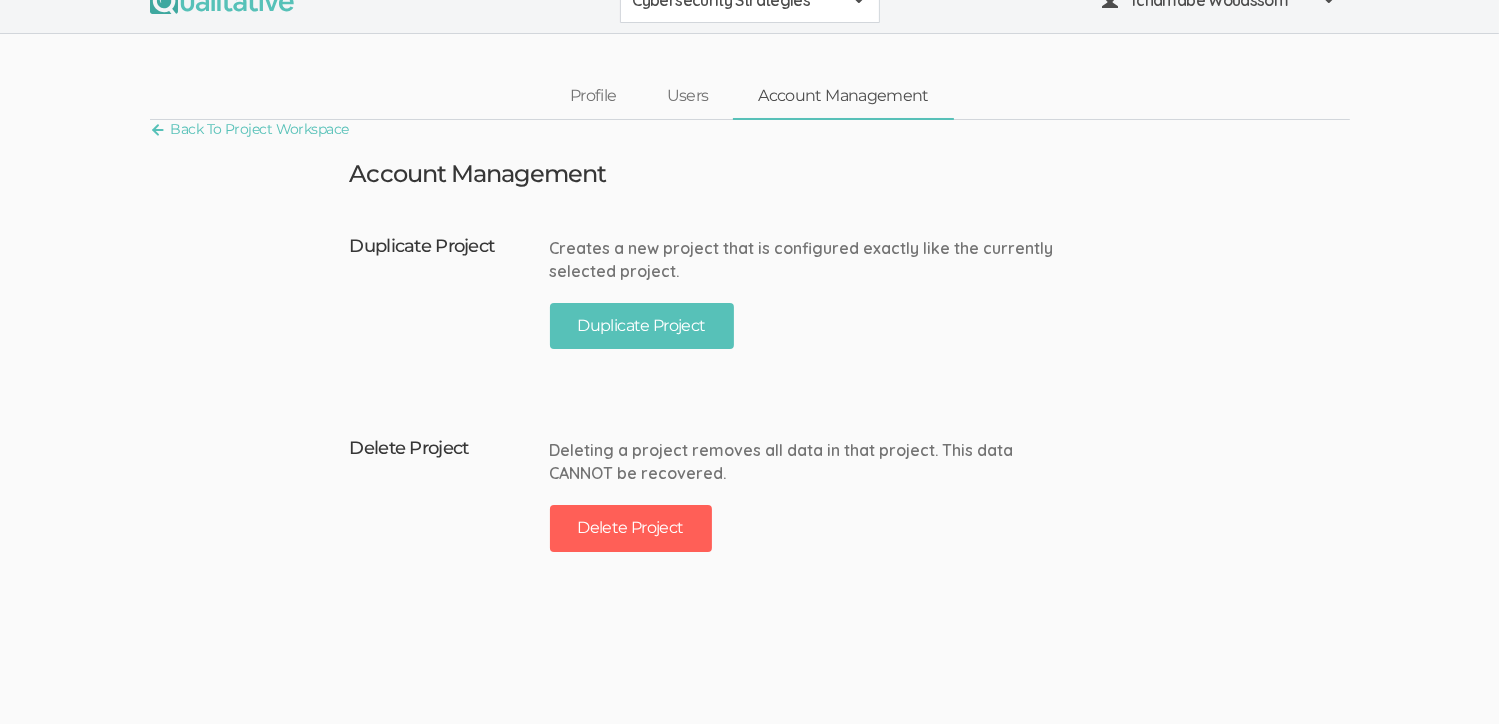scroll, scrollTop: 0, scrollLeft: 0, axis: both 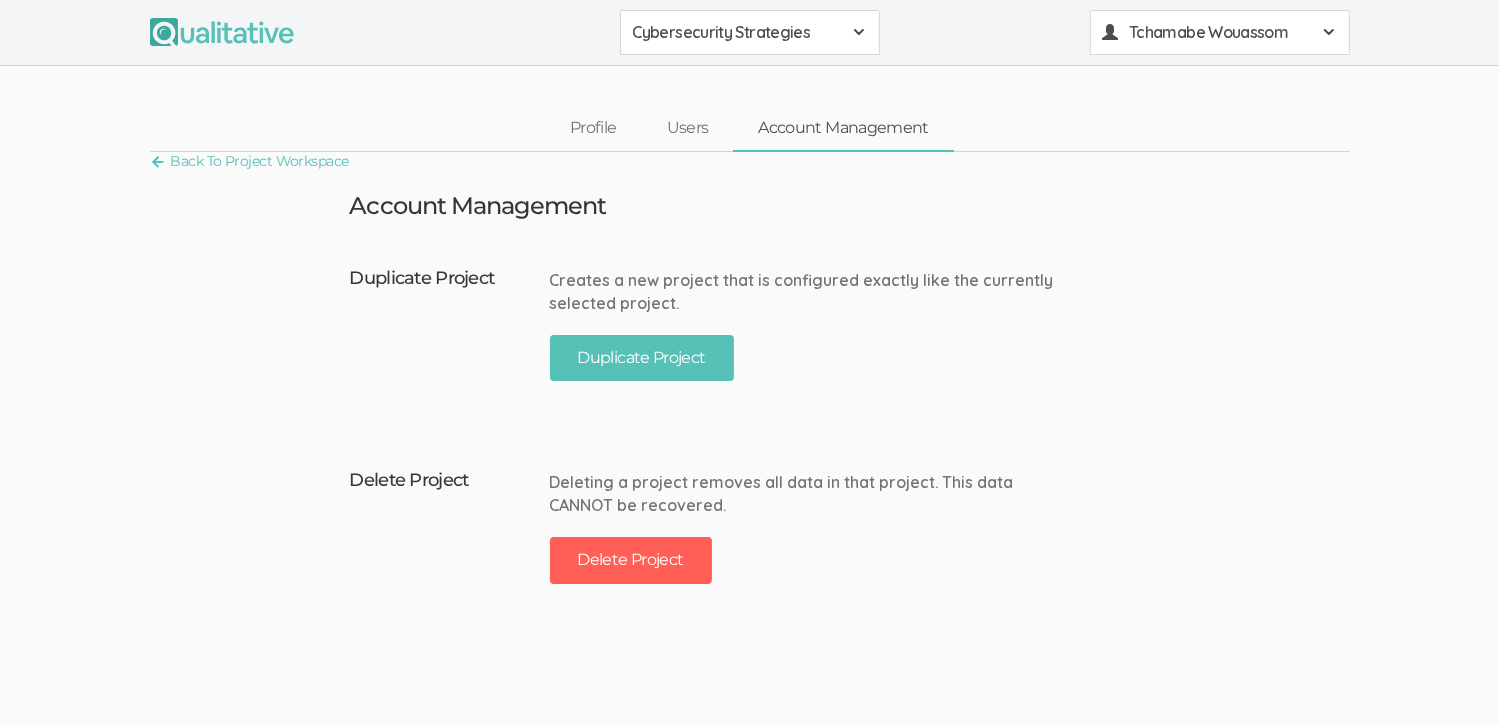 click on "Tchamabe Wouassom" at bounding box center (1219, 32) 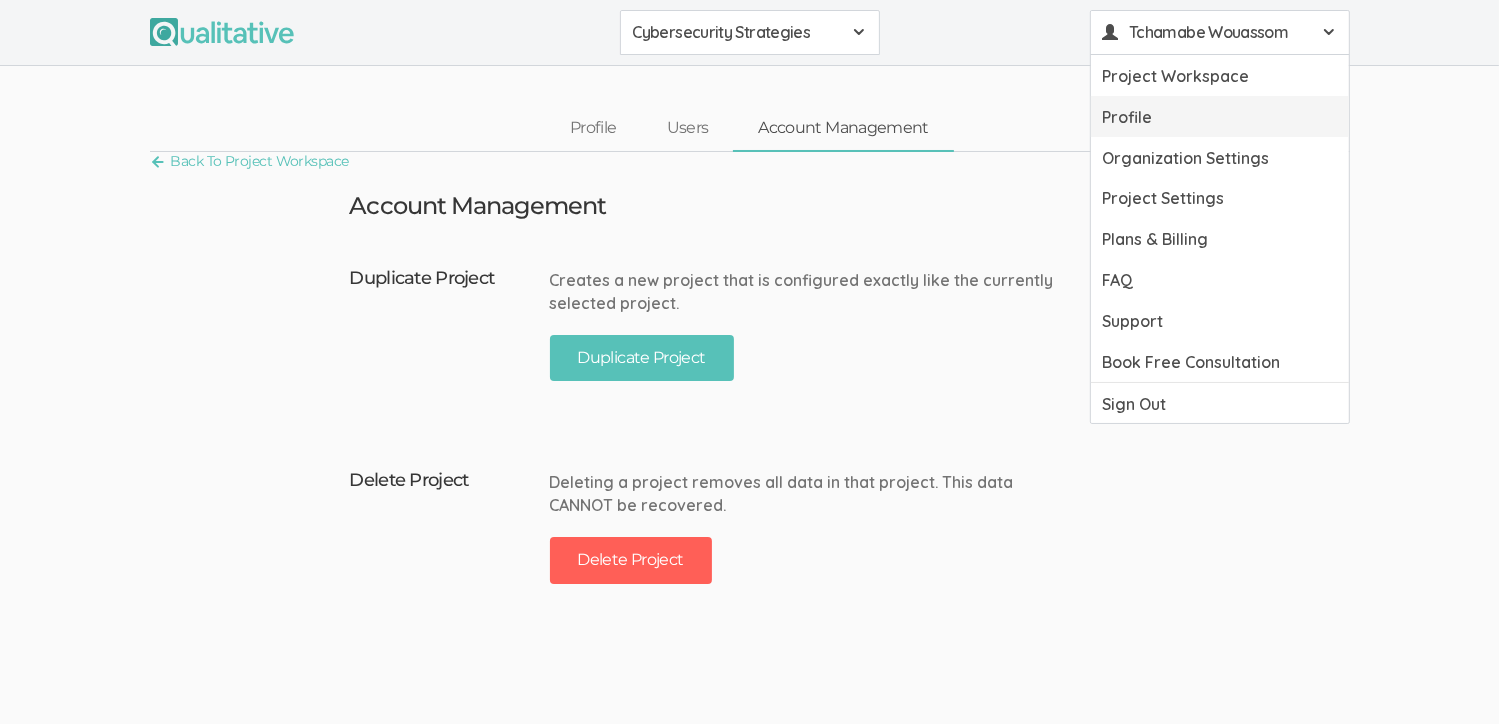 click on "Profile" at bounding box center (1220, 116) 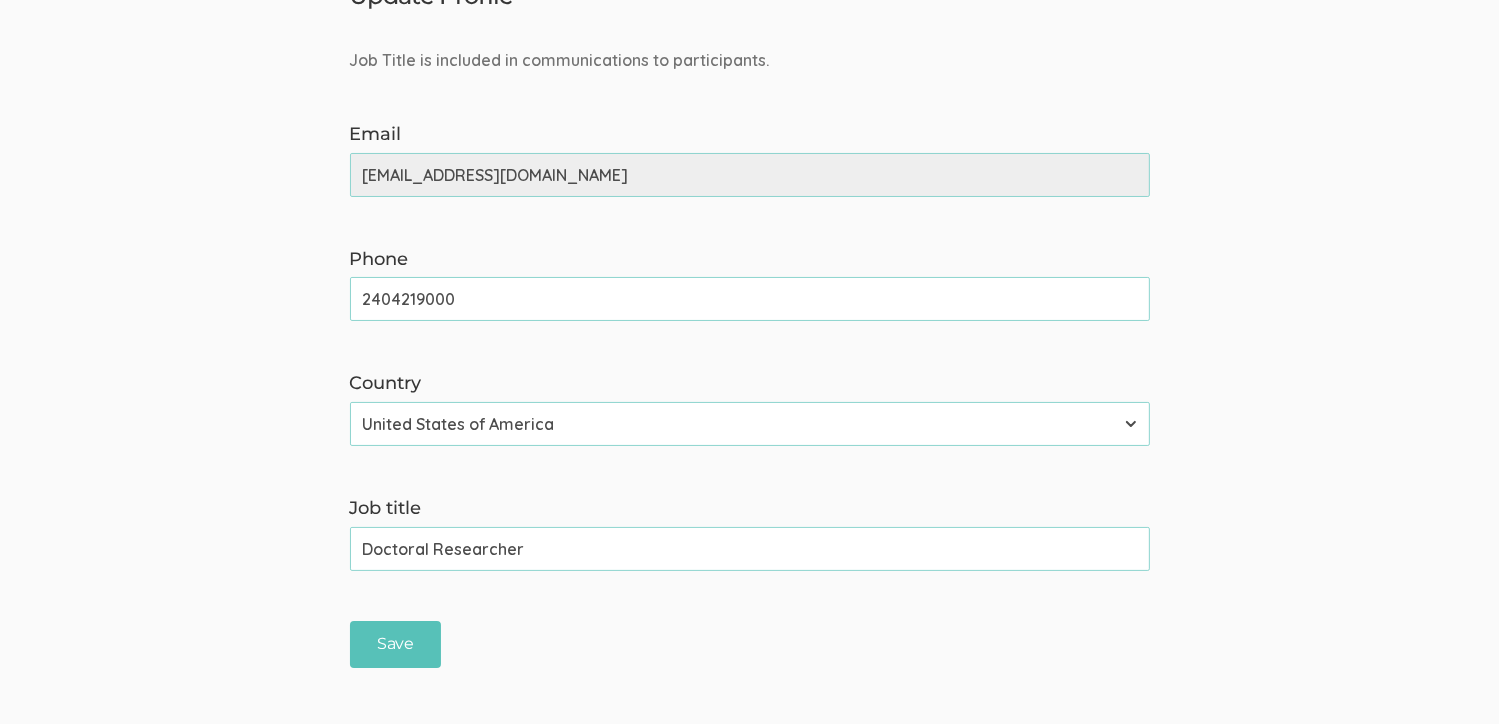 scroll, scrollTop: 0, scrollLeft: 0, axis: both 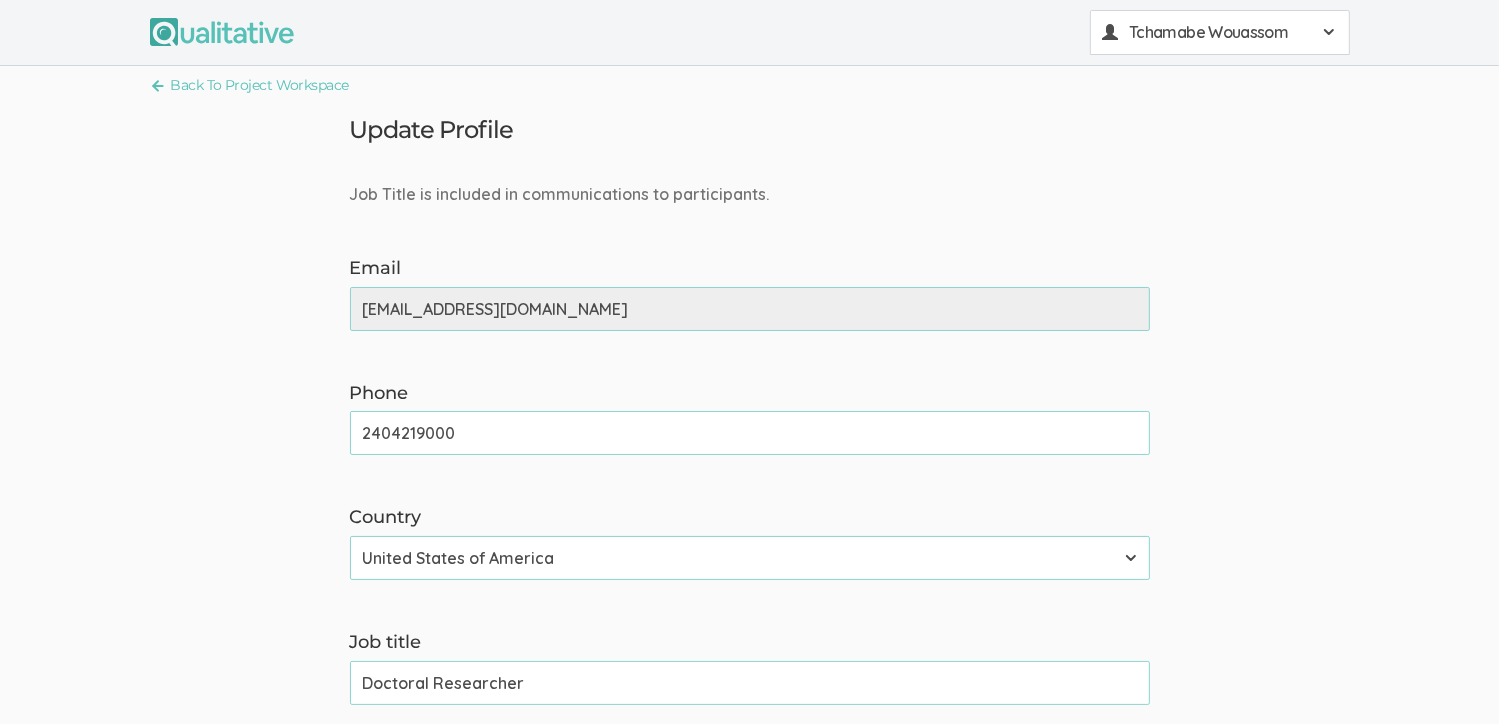 click on "Tchamabe Wouassom" at bounding box center [1219, 32] 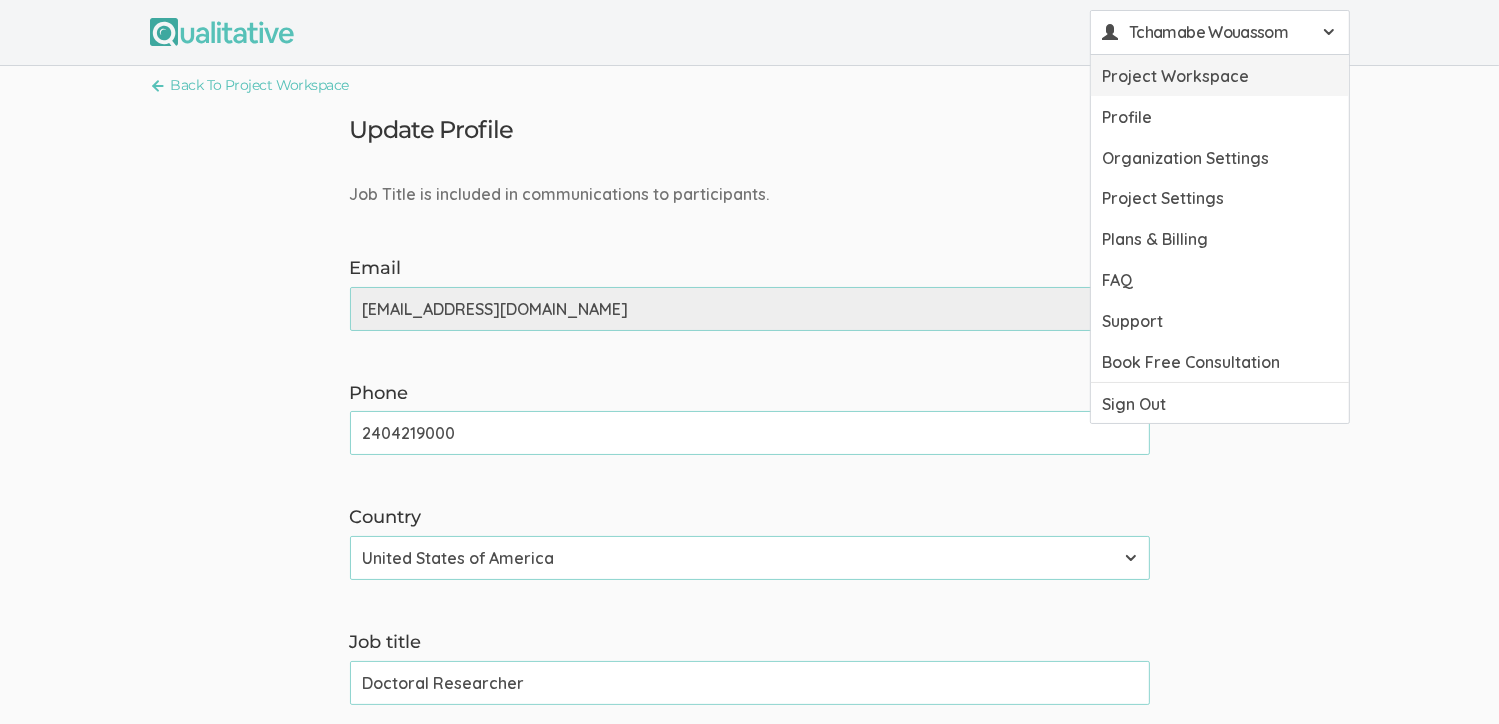 click on "Project Workspace" at bounding box center [1220, 75] 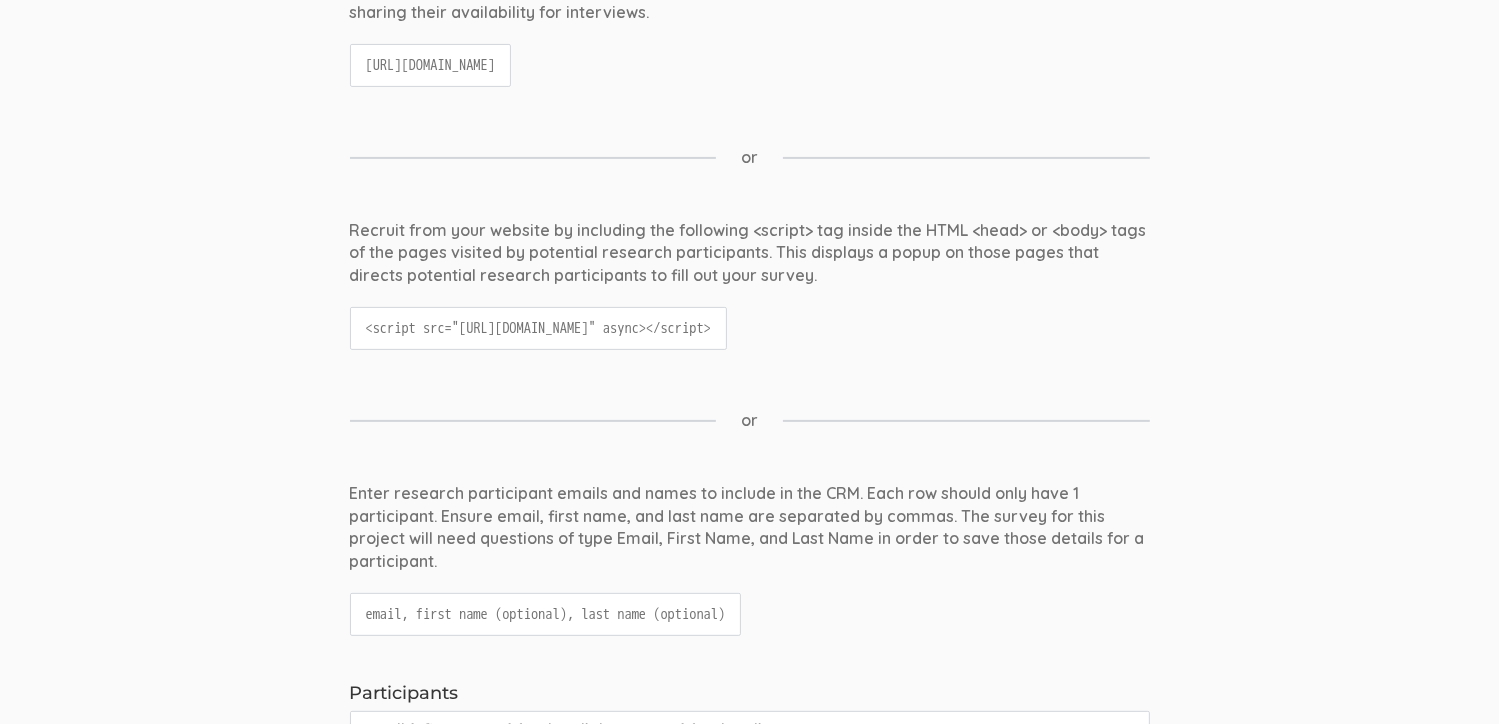 scroll, scrollTop: 40, scrollLeft: 0, axis: vertical 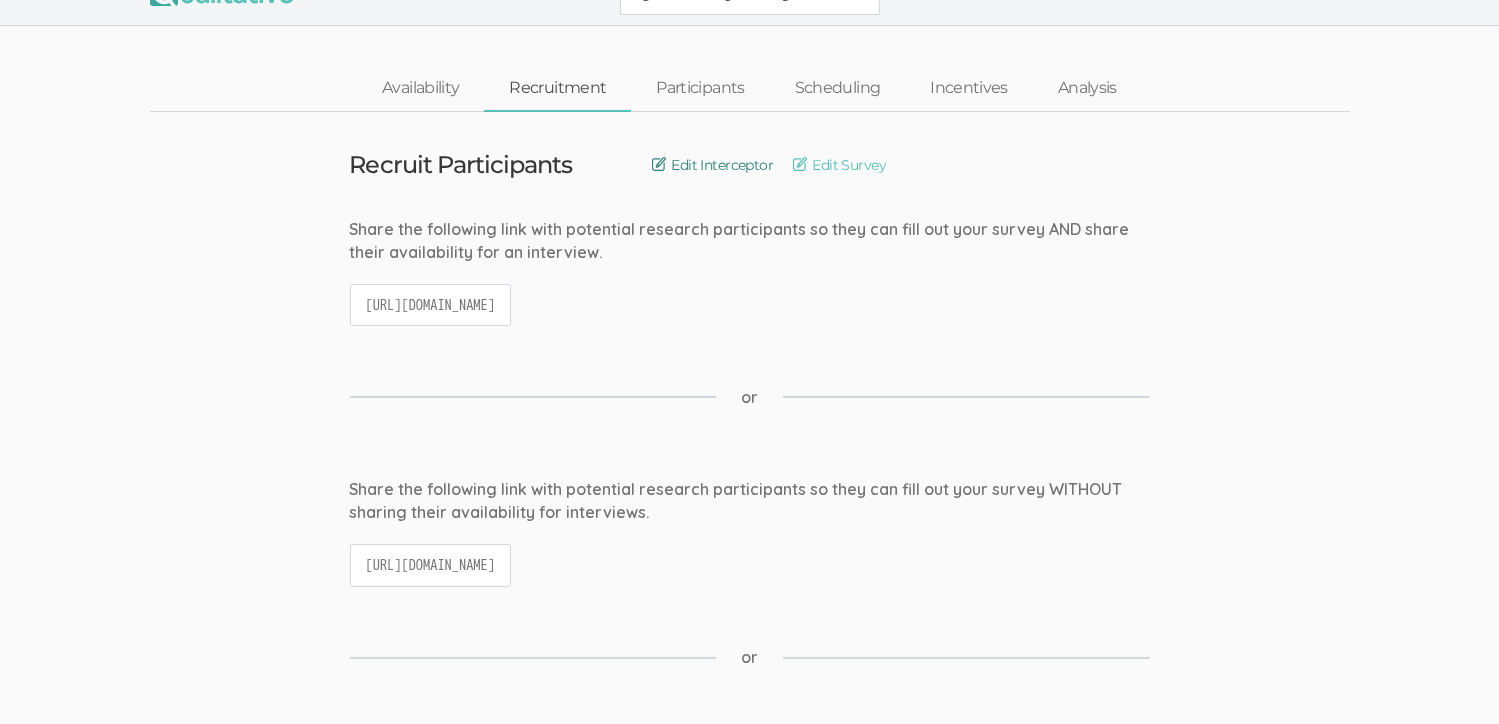 click on "Edit Interceptor" at bounding box center [712, 165] 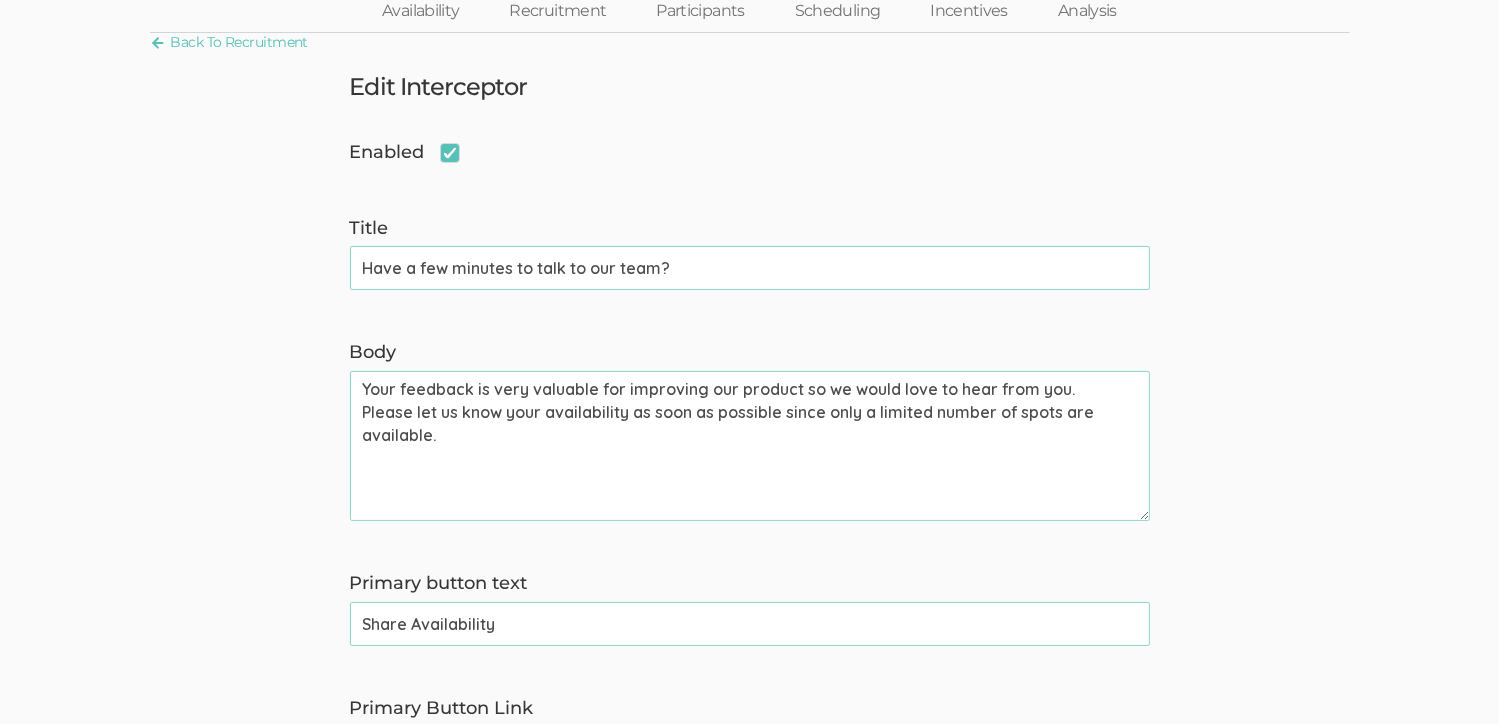 scroll, scrollTop: 0, scrollLeft: 0, axis: both 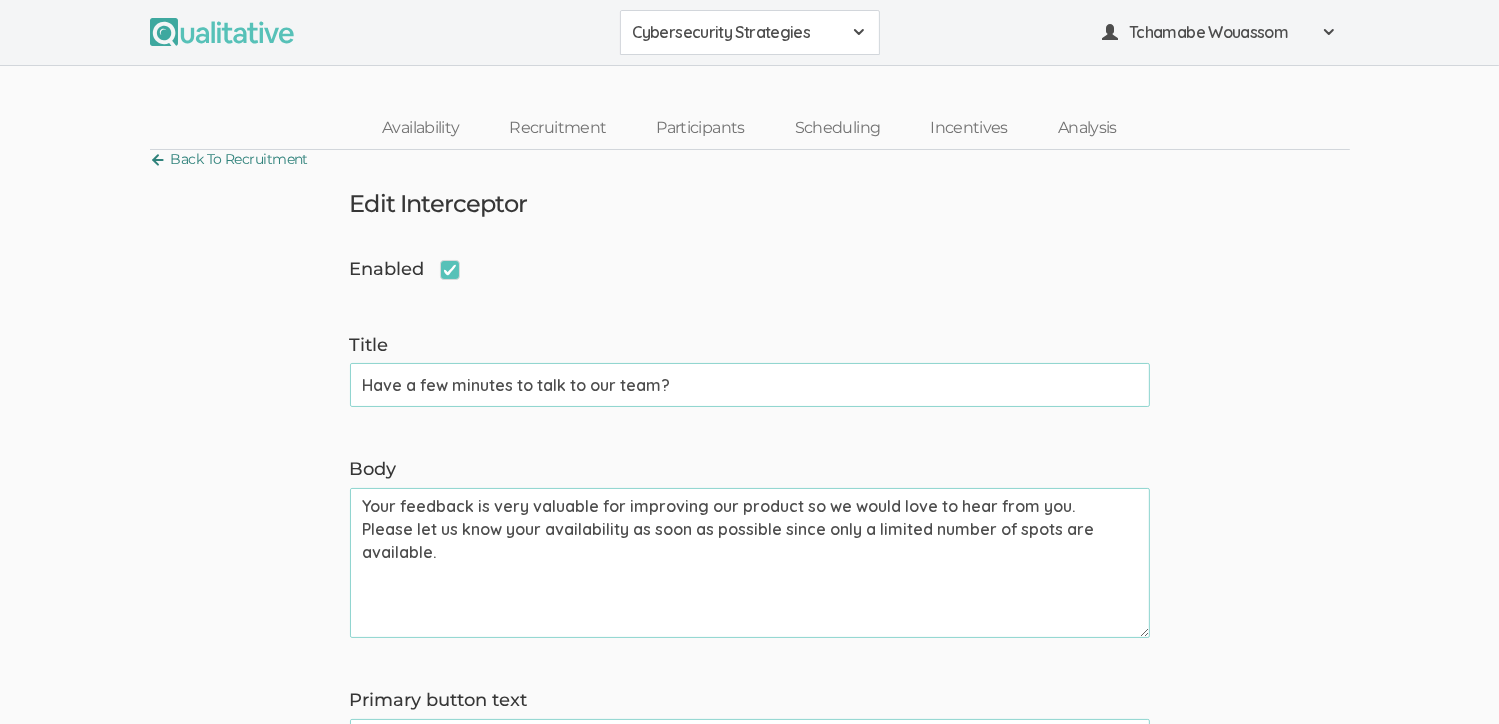 click on "Back To Recruitment" at bounding box center [229, 159] 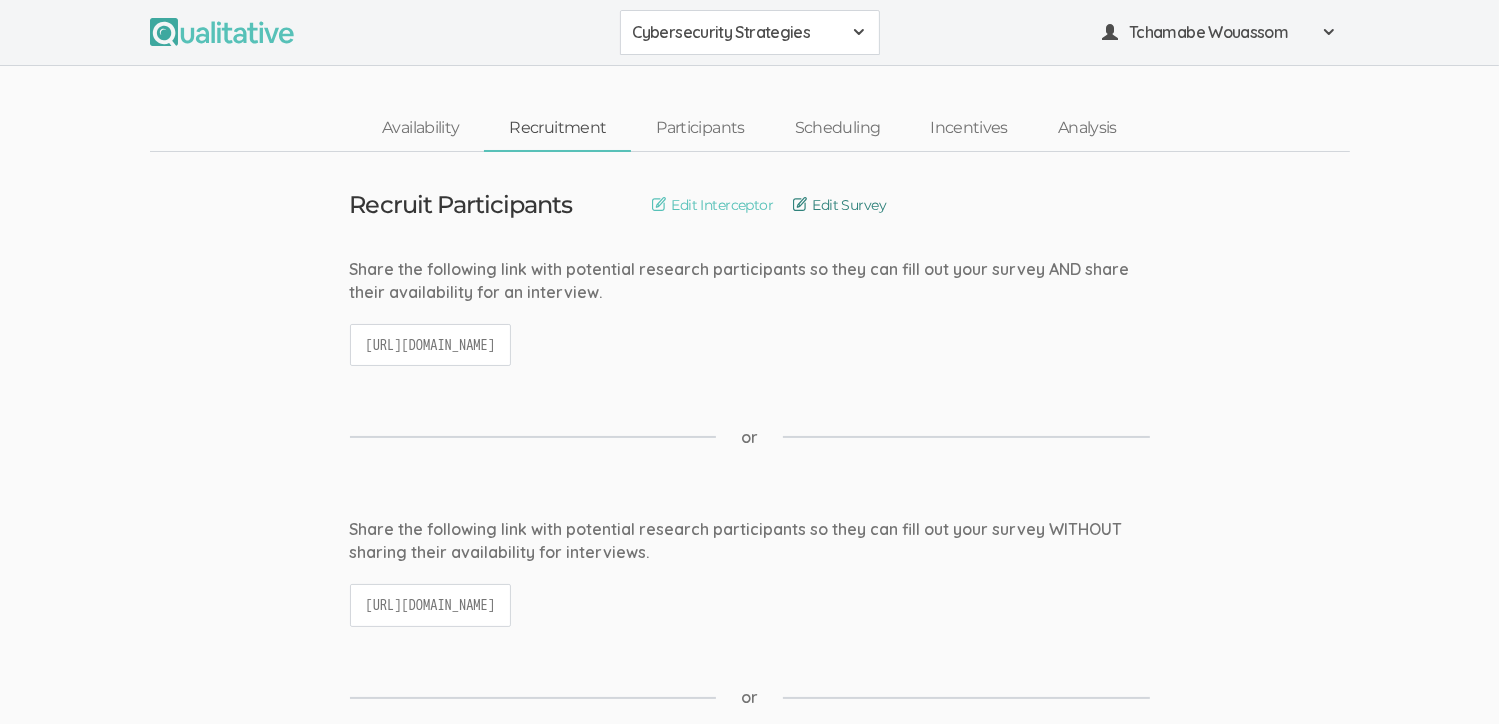 click on "Edit Survey" at bounding box center (839, 205) 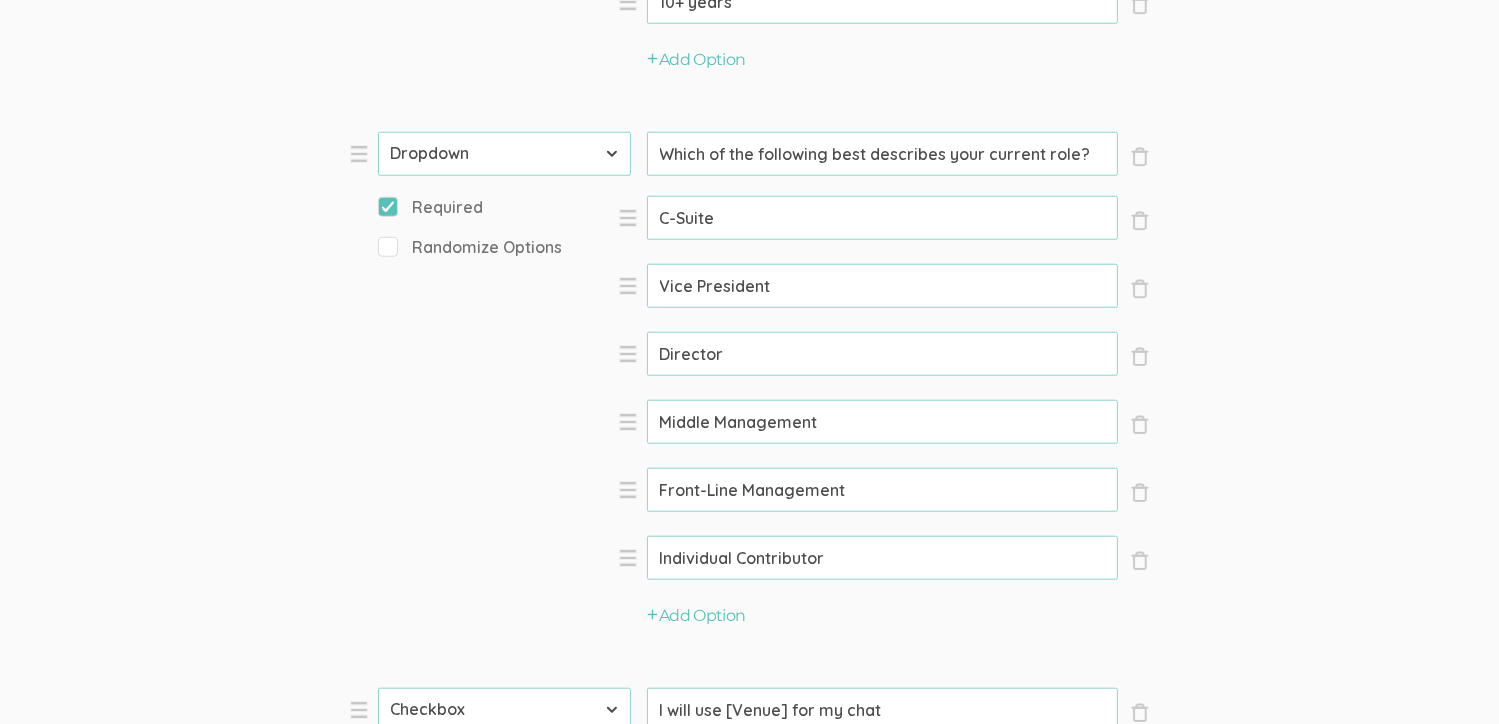 scroll, scrollTop: 1800, scrollLeft: 0, axis: vertical 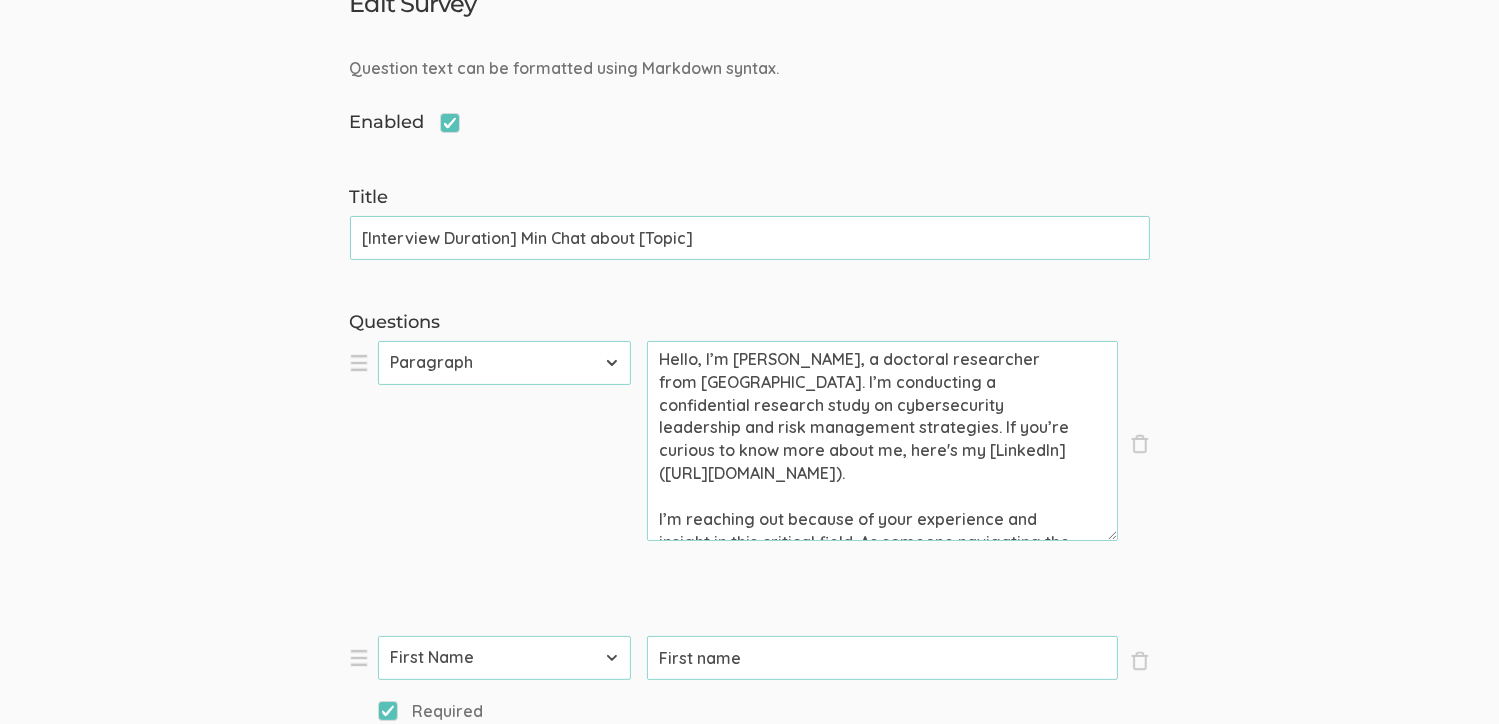 drag, startPoint x: 732, startPoint y: 449, endPoint x: 857, endPoint y: 413, distance: 130.08075 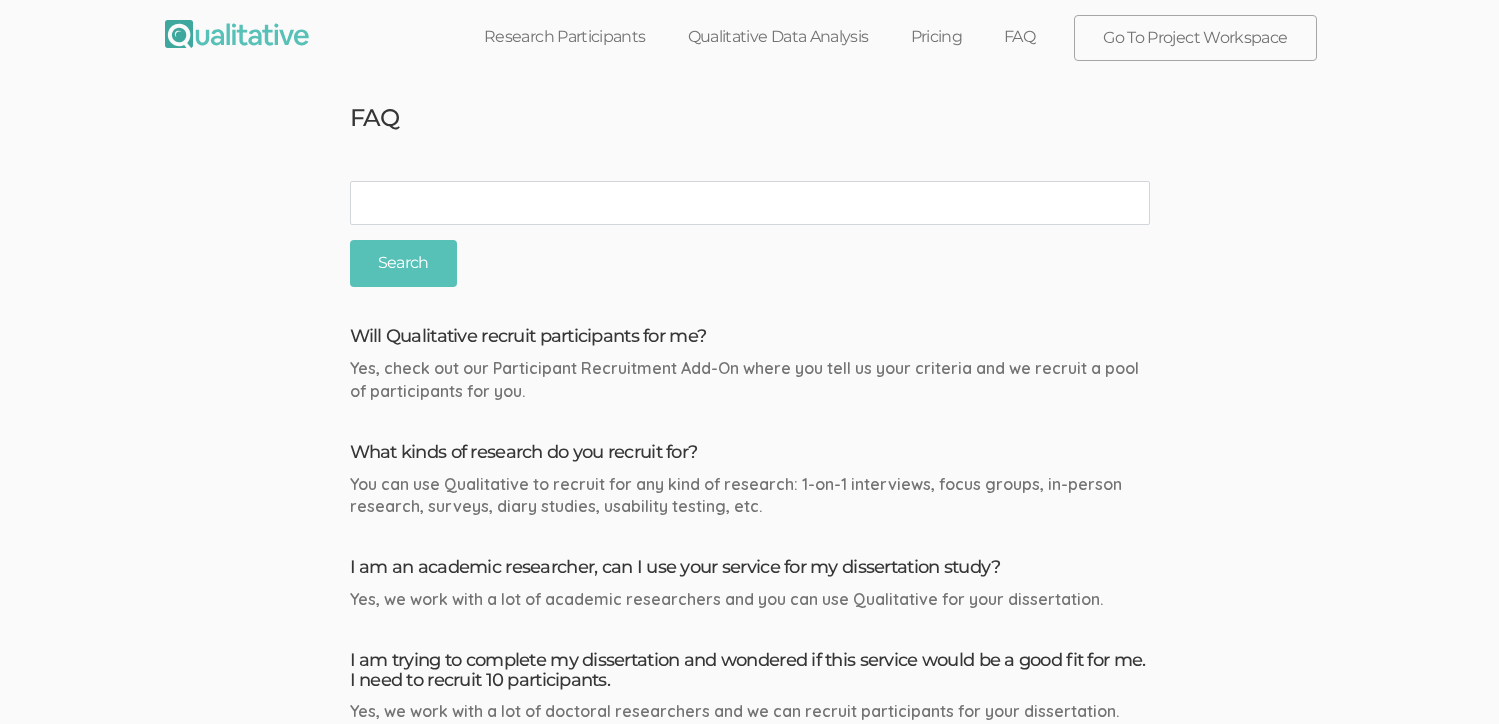 scroll, scrollTop: 0, scrollLeft: 0, axis: both 